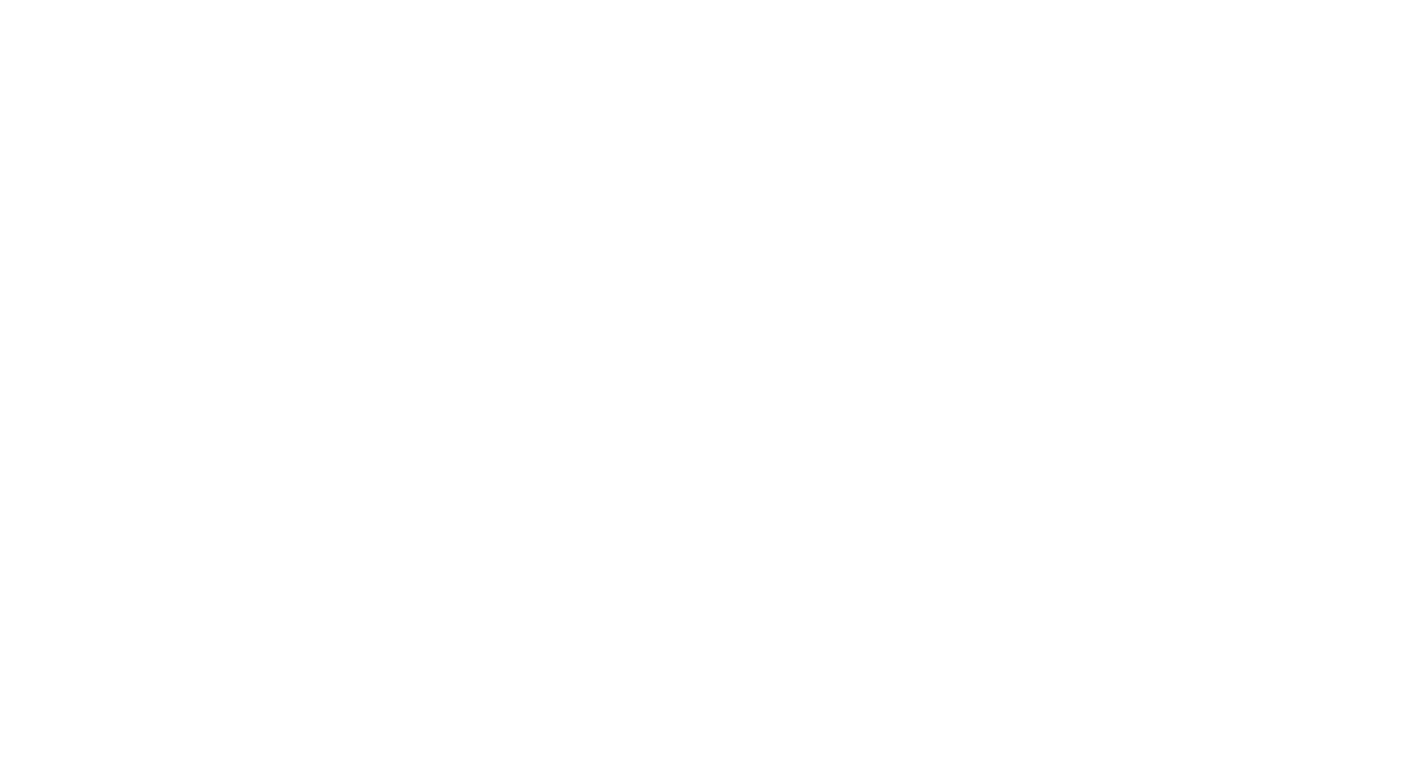 scroll, scrollTop: 0, scrollLeft: 0, axis: both 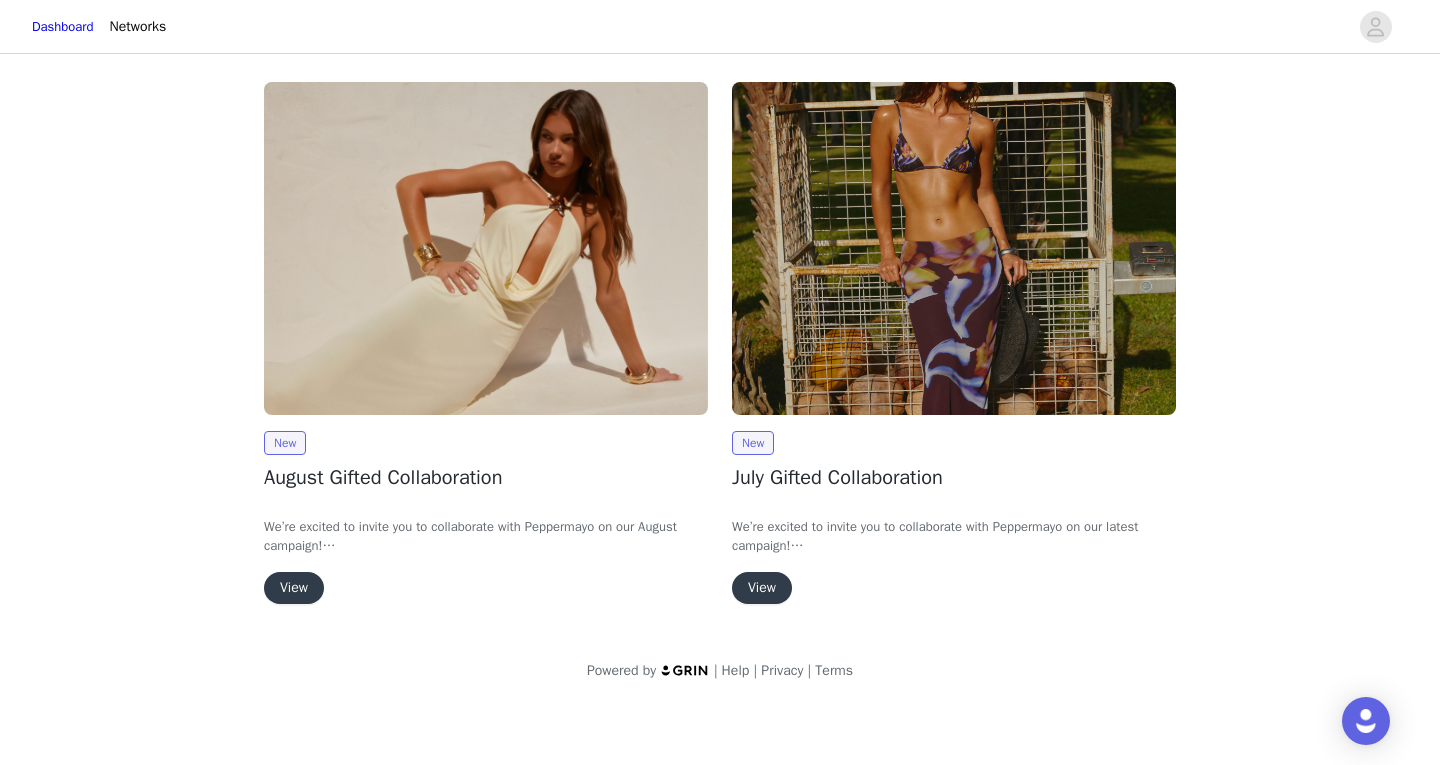 click on "View" at bounding box center (294, 588) 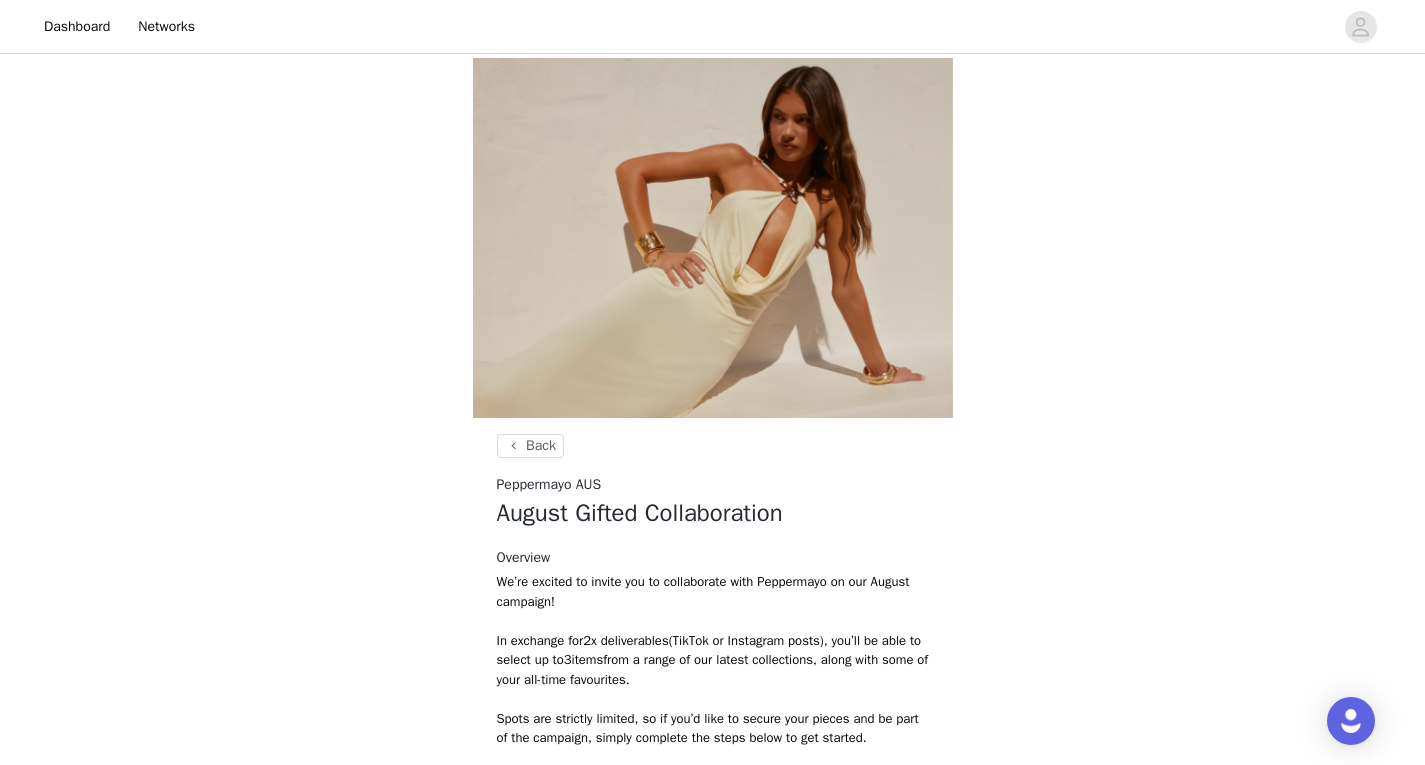 scroll, scrollTop: 392, scrollLeft: 0, axis: vertical 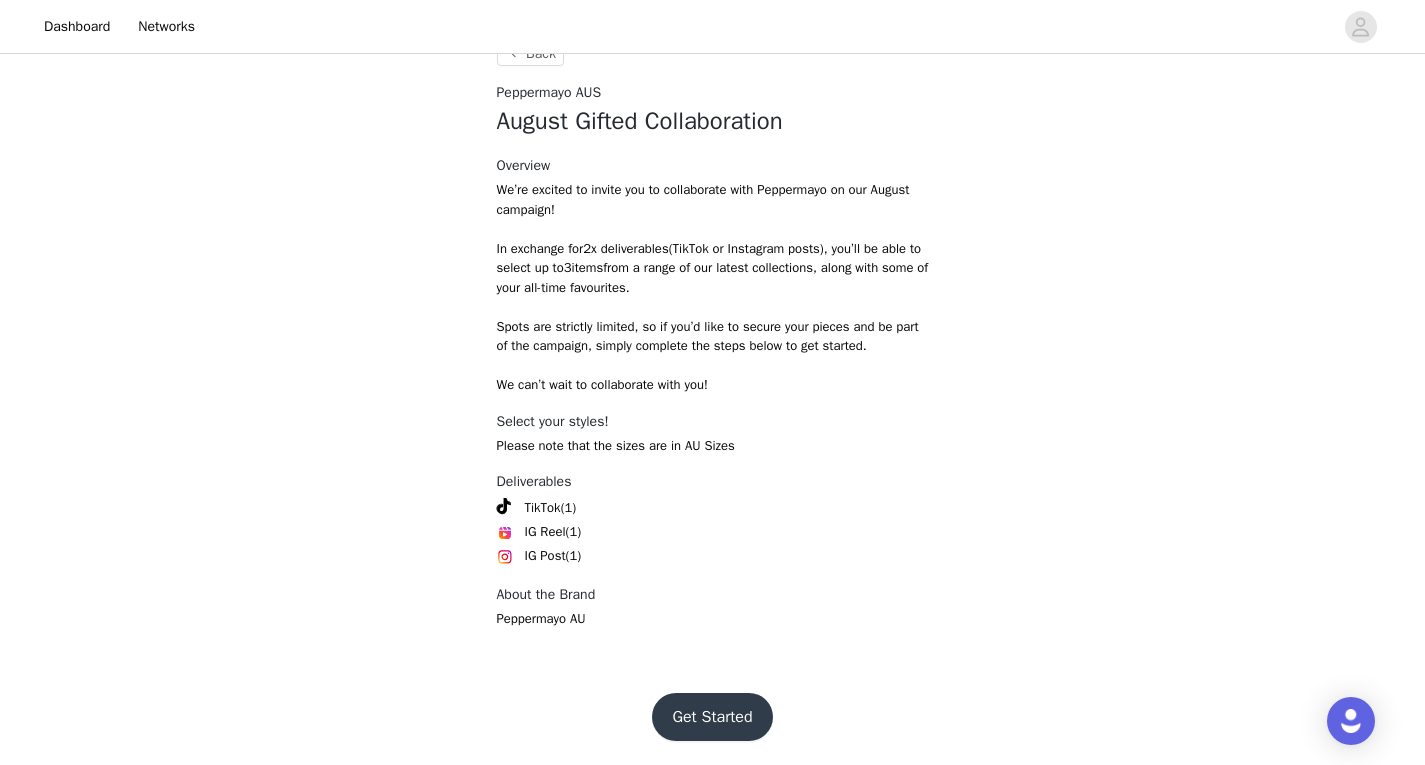 click on "Get Started" at bounding box center [712, 717] 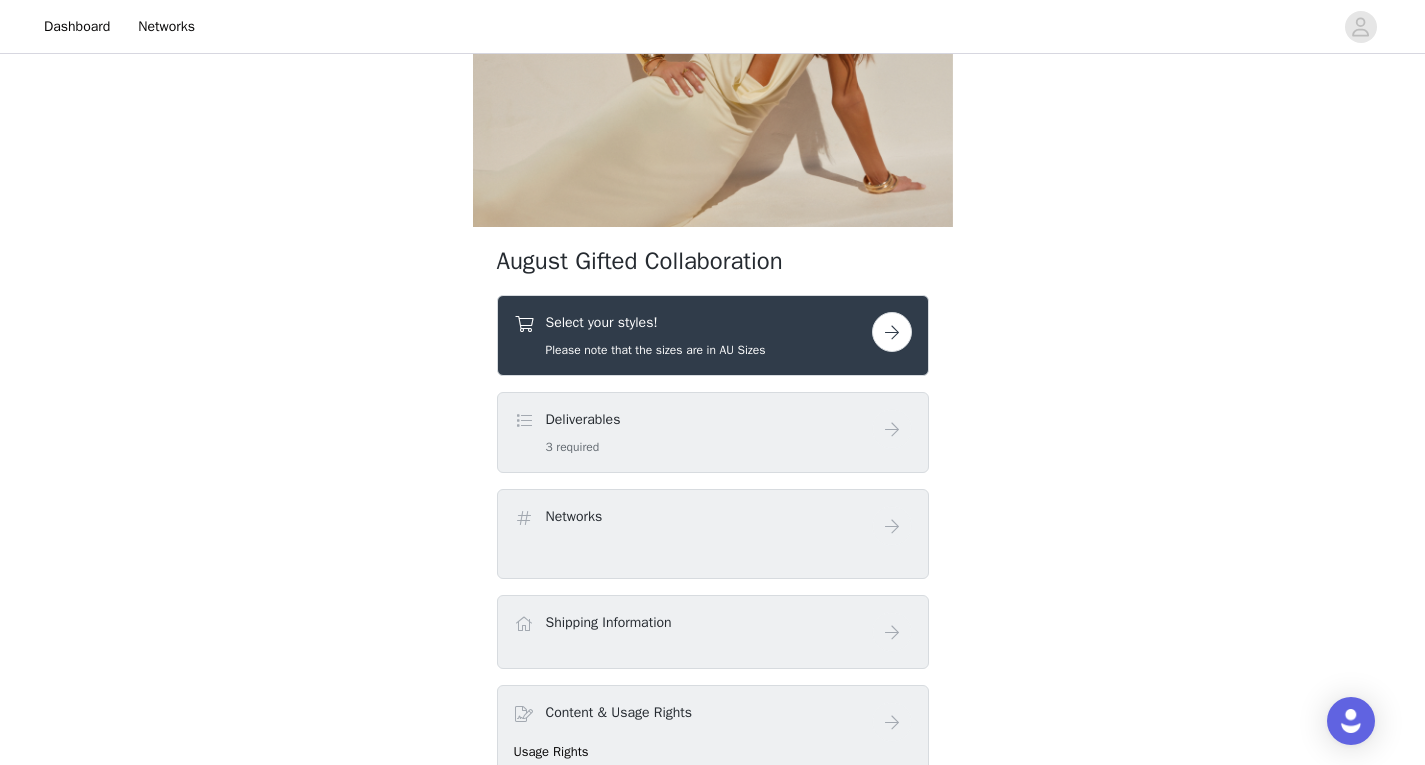 scroll, scrollTop: 201, scrollLeft: 0, axis: vertical 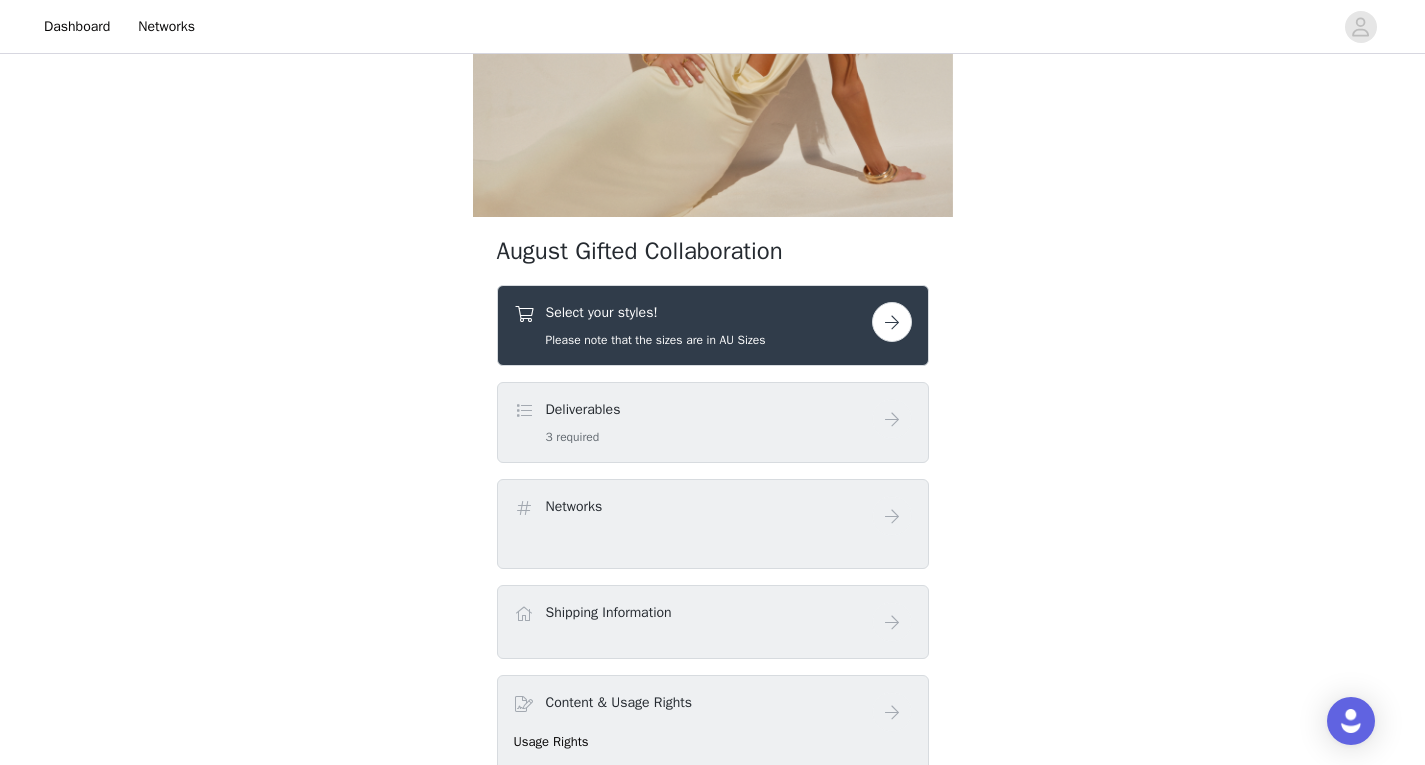 click at bounding box center [892, 322] 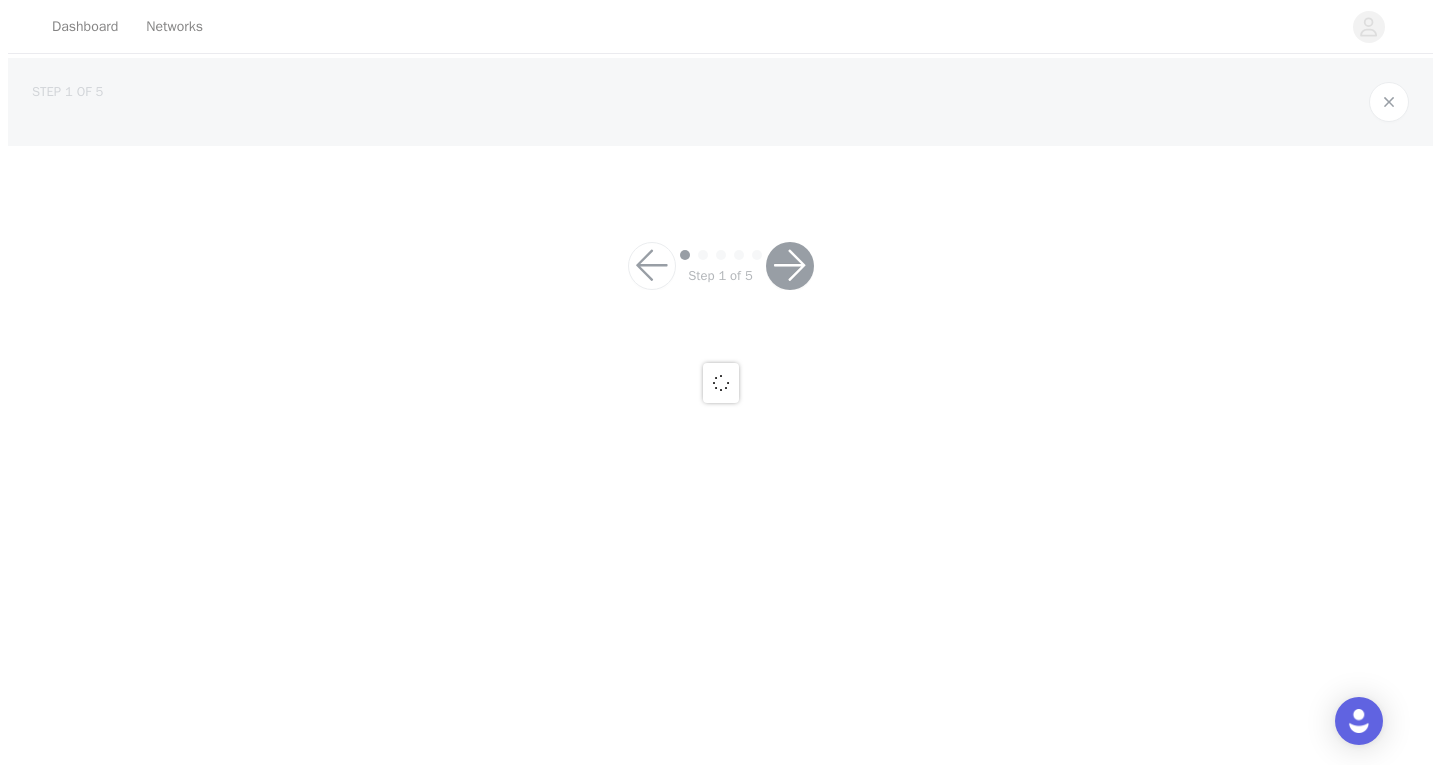 scroll, scrollTop: 0, scrollLeft: 0, axis: both 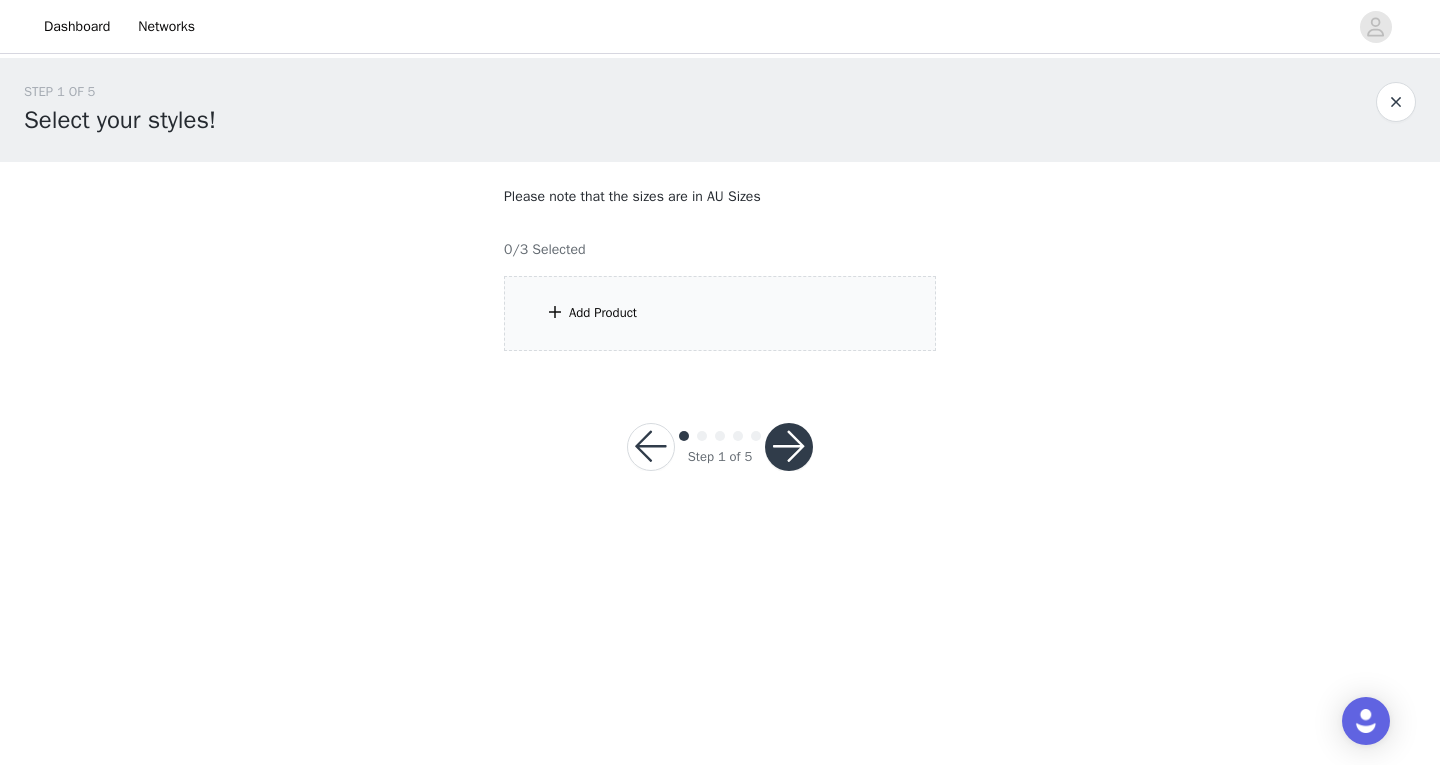 click on "Add Product" at bounding box center [720, 313] 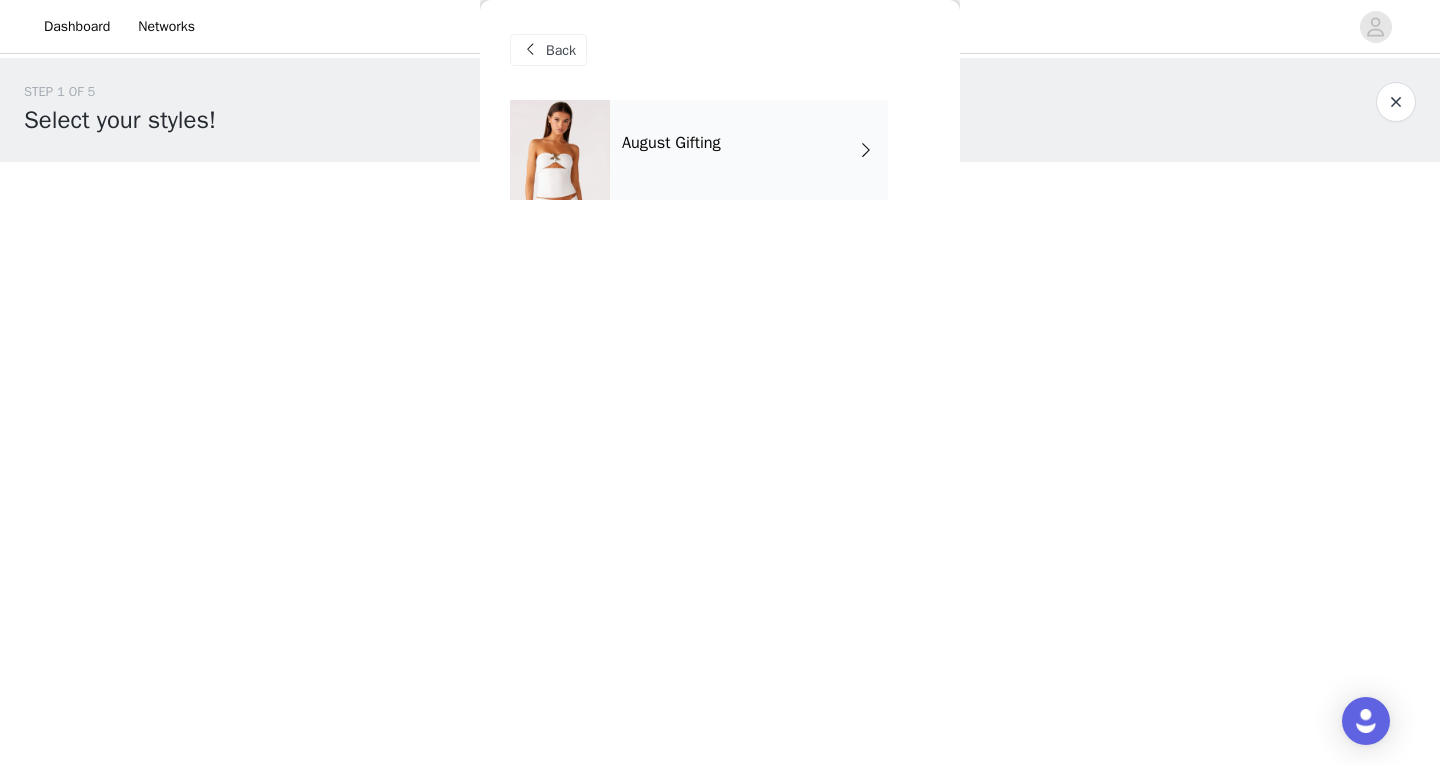 click on "August Gifting" at bounding box center (749, 150) 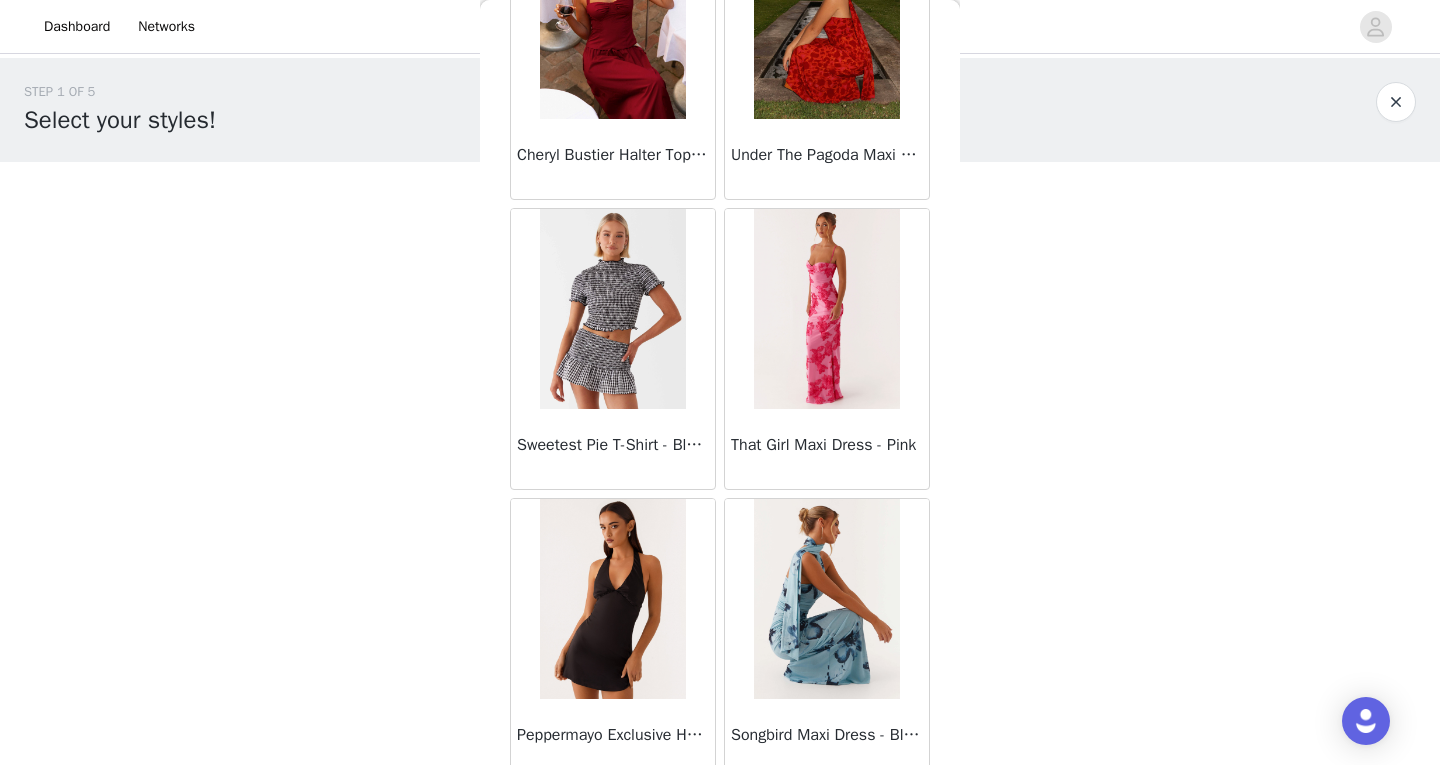 scroll, scrollTop: 0, scrollLeft: 0, axis: both 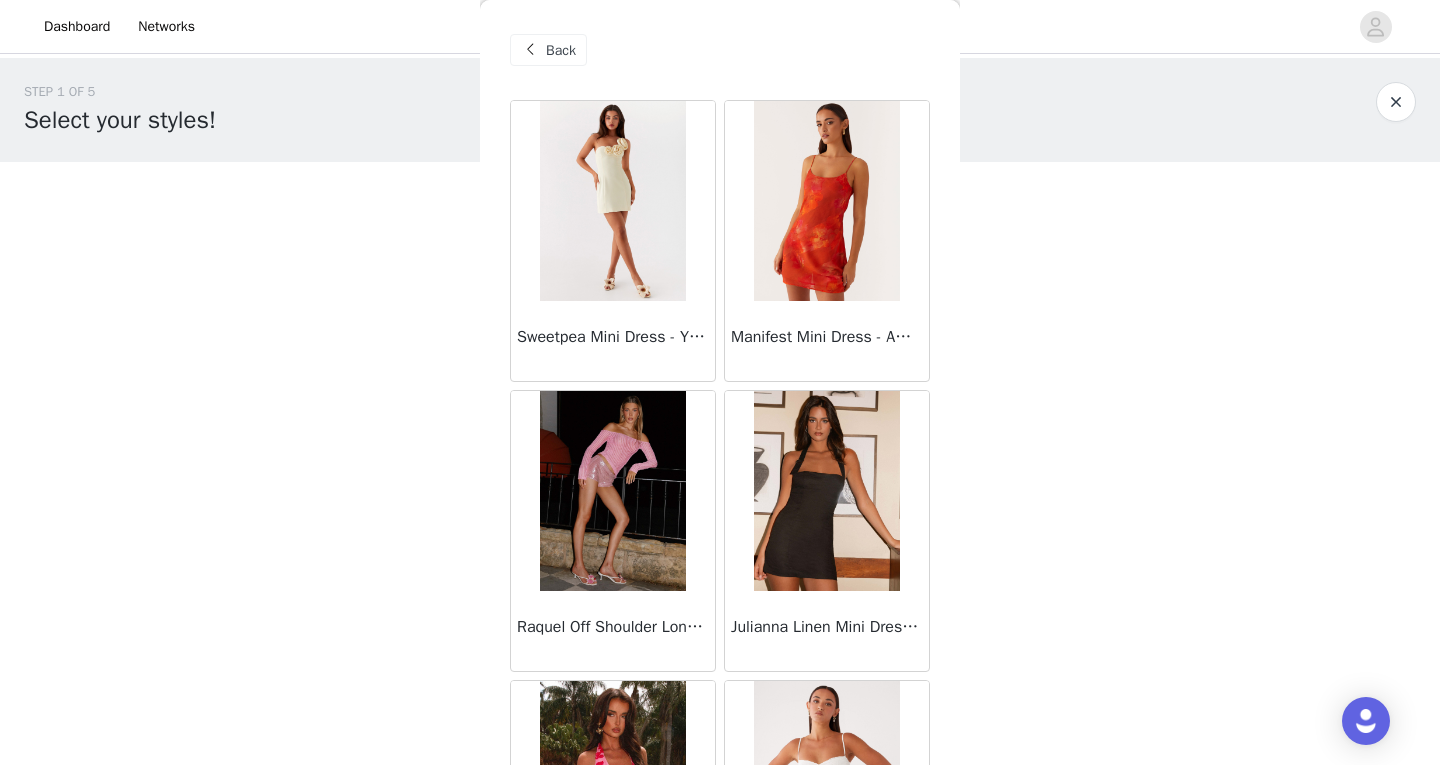 click at bounding box center [826, 201] 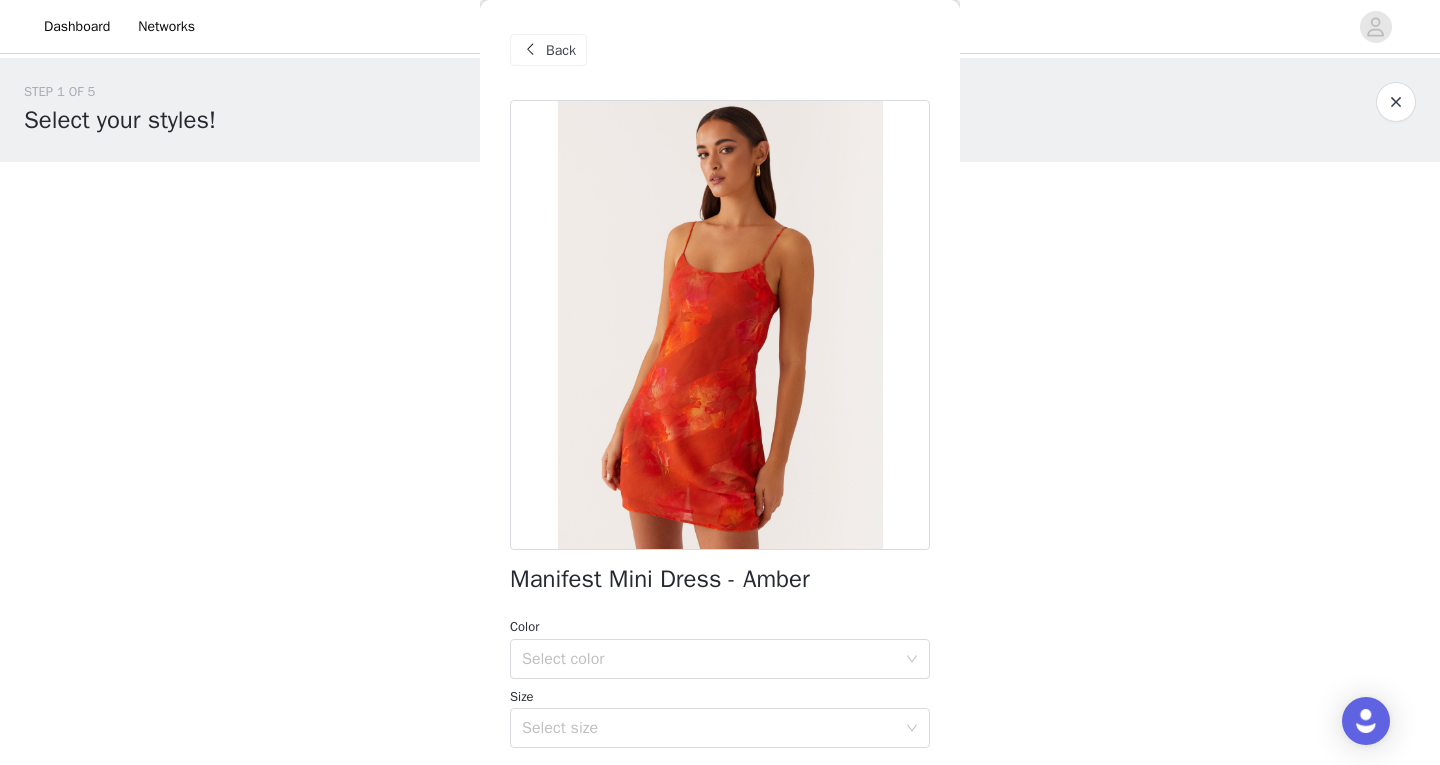 click at bounding box center [530, 50] 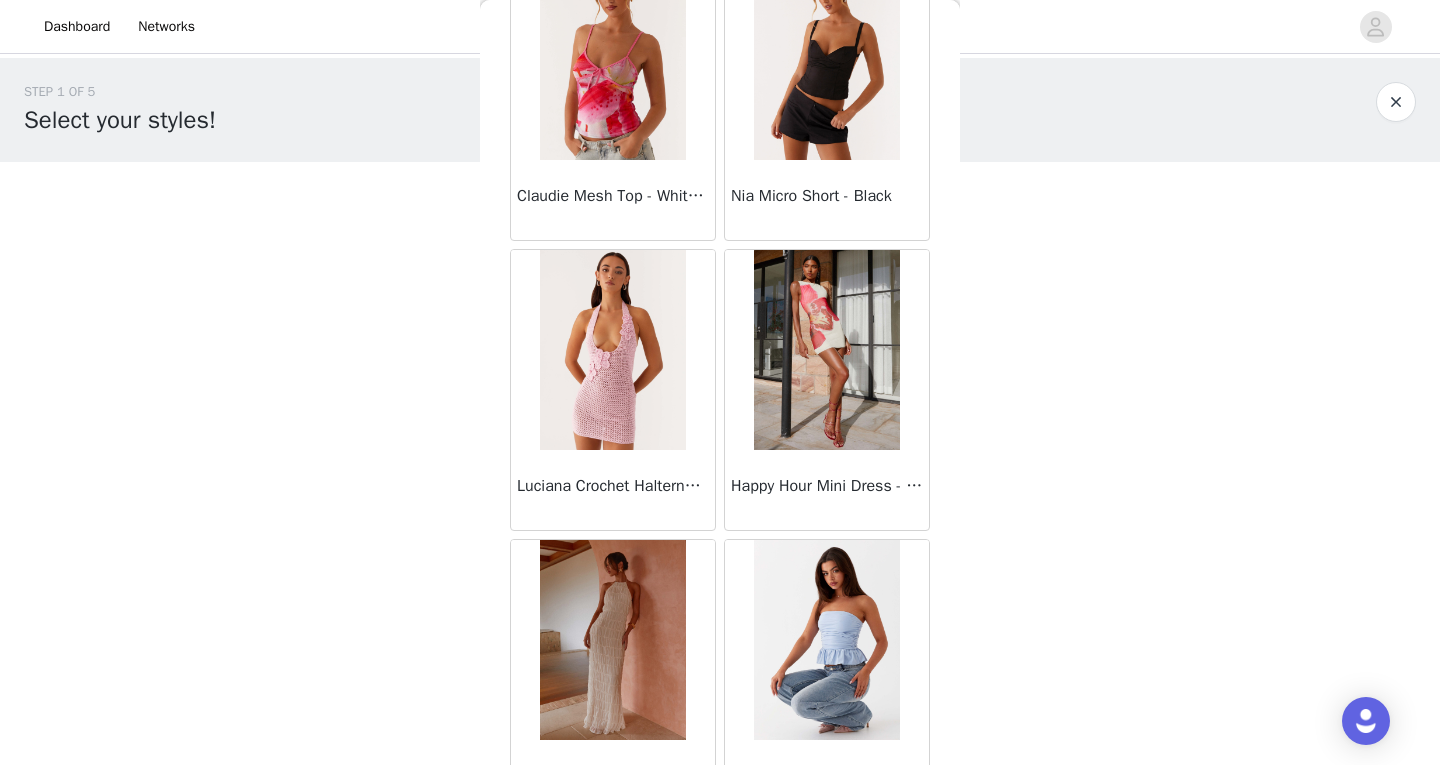 scroll, scrollTop: 2295, scrollLeft: 0, axis: vertical 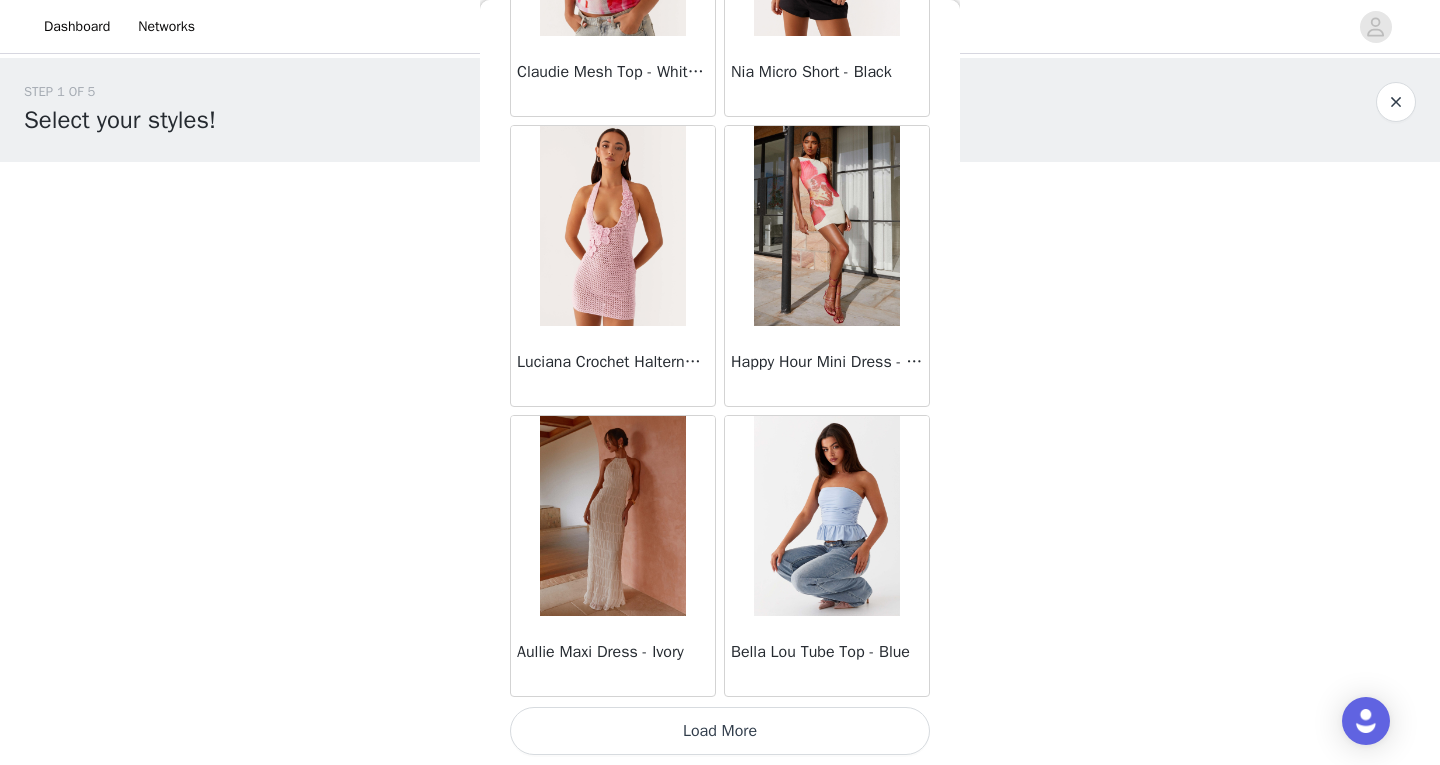 click on "Load More" at bounding box center [720, 731] 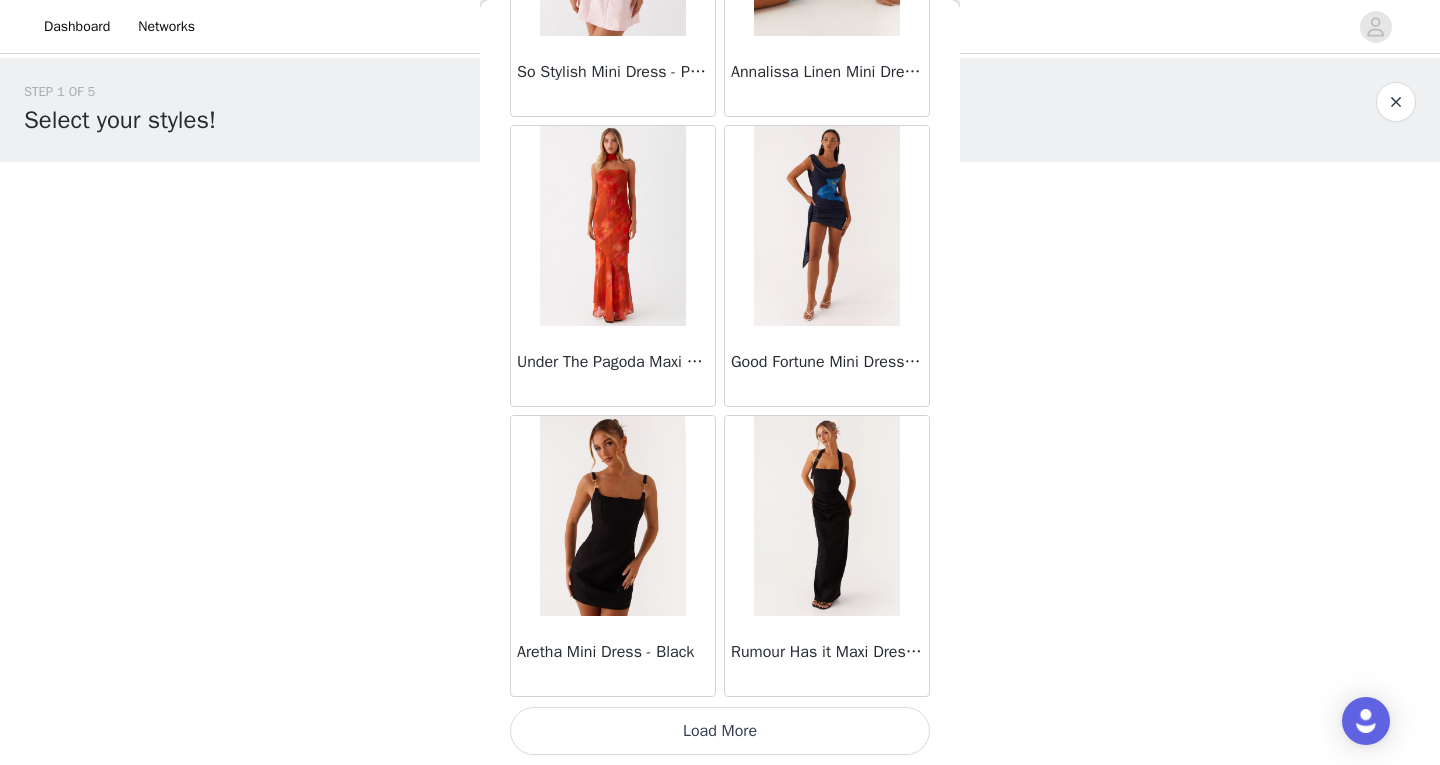 scroll, scrollTop: 5195, scrollLeft: 0, axis: vertical 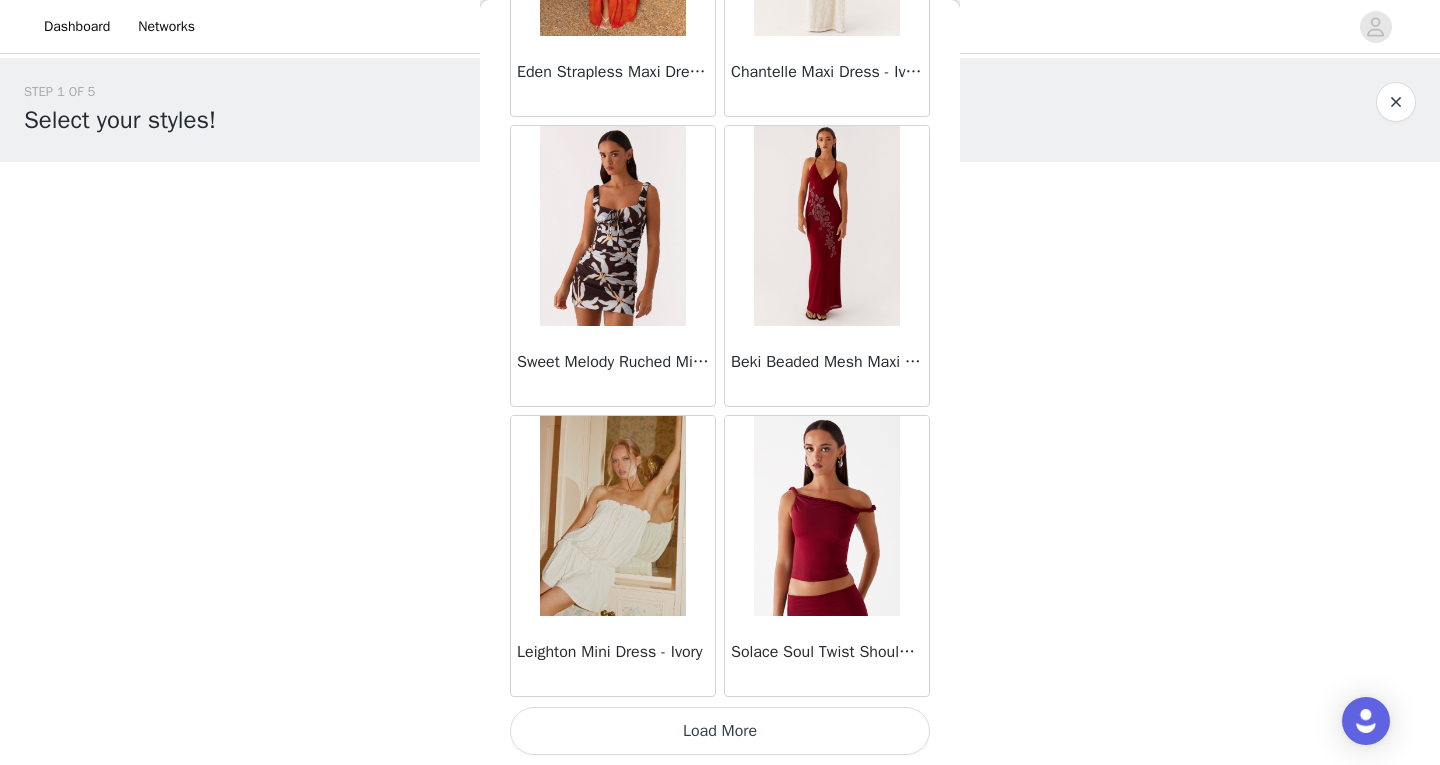 click on "Load More" at bounding box center [720, 731] 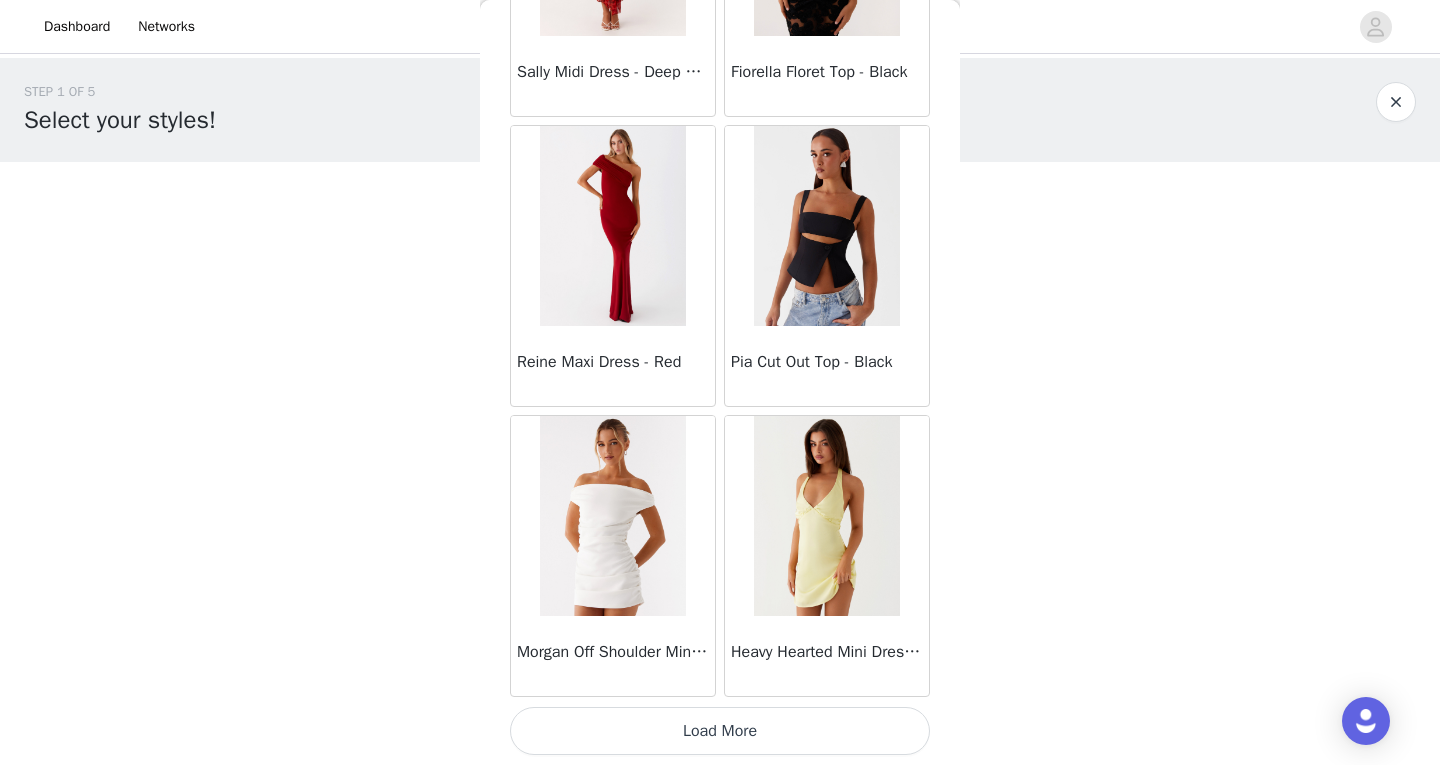 scroll, scrollTop: 10995, scrollLeft: 0, axis: vertical 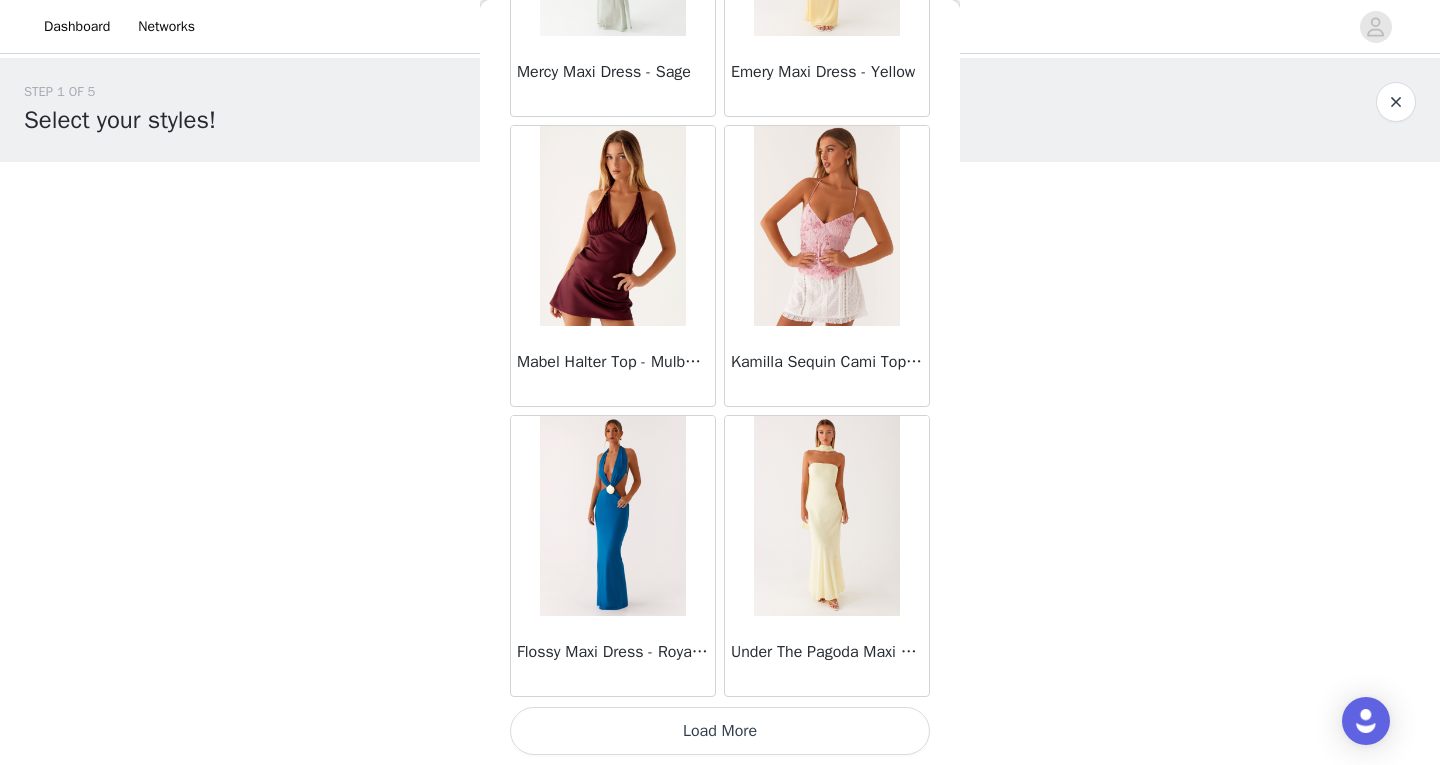 click on "Load More" at bounding box center (720, 731) 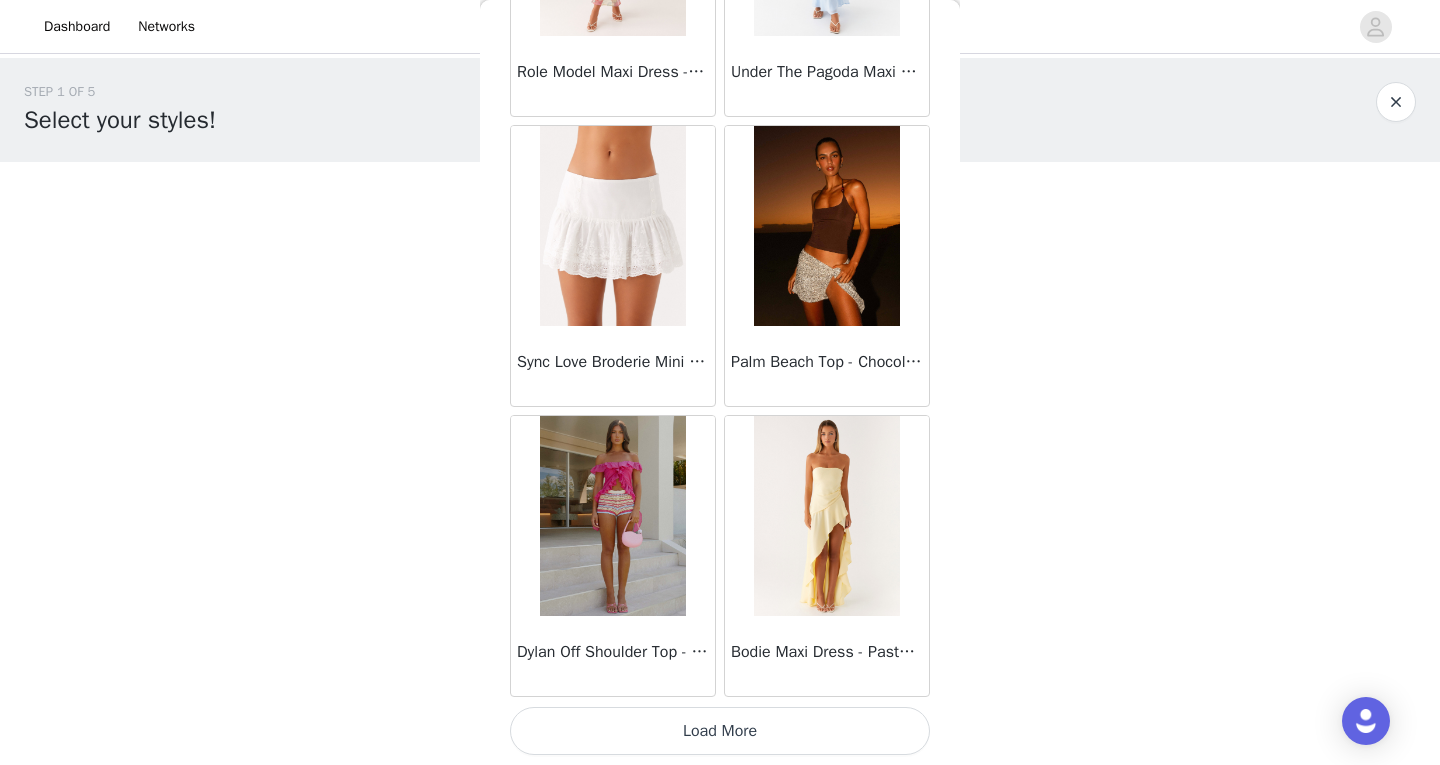 scroll, scrollTop: 16795, scrollLeft: 0, axis: vertical 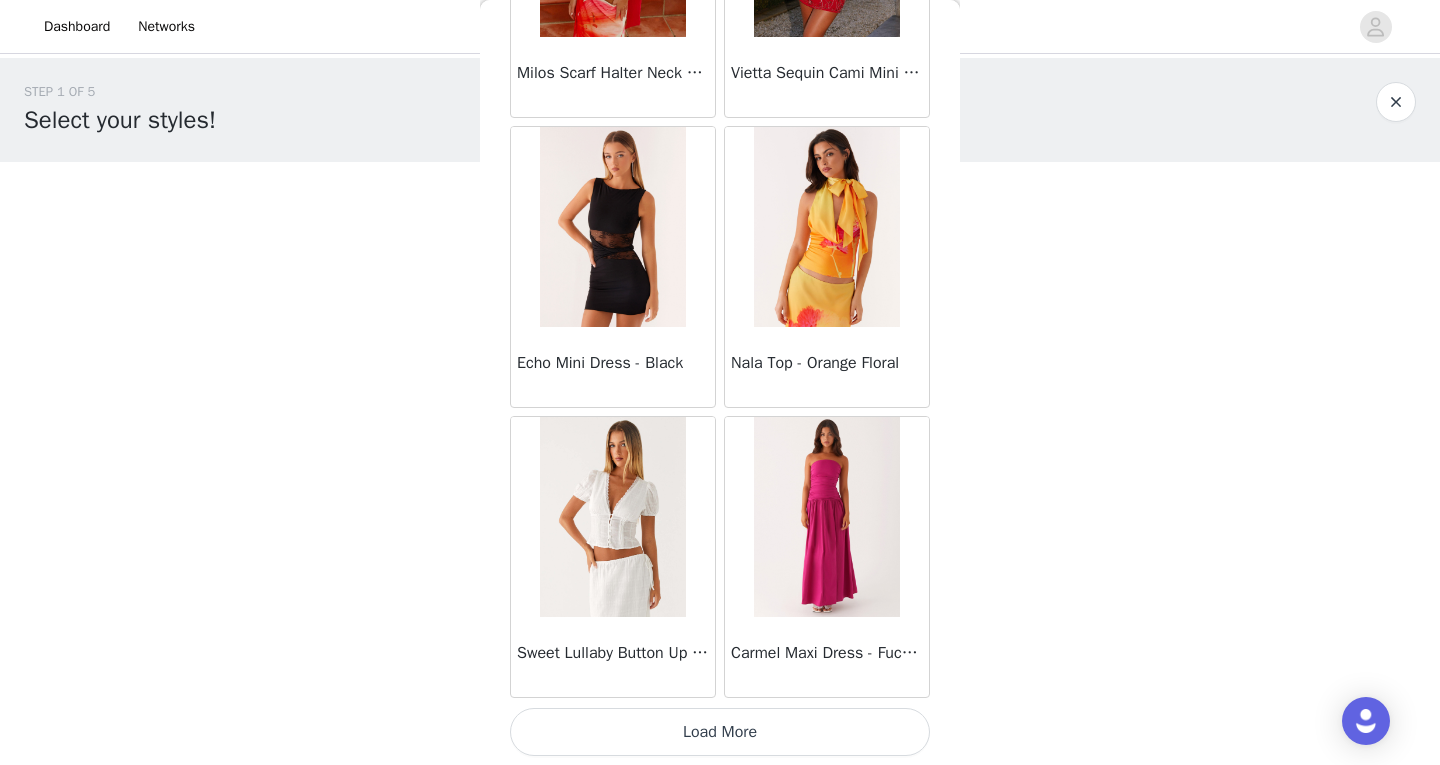 click on "Load More" at bounding box center (720, 732) 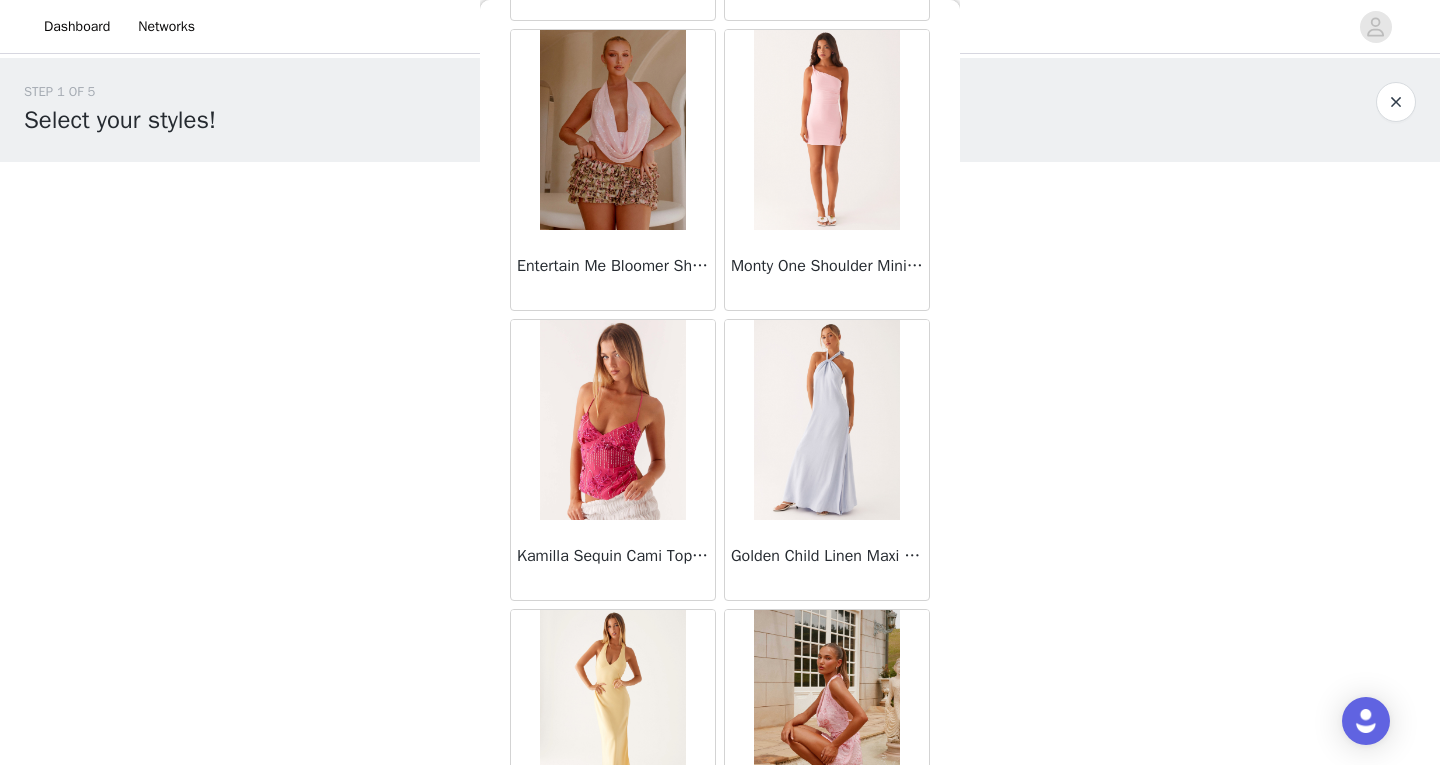 scroll, scrollTop: 22595, scrollLeft: 0, axis: vertical 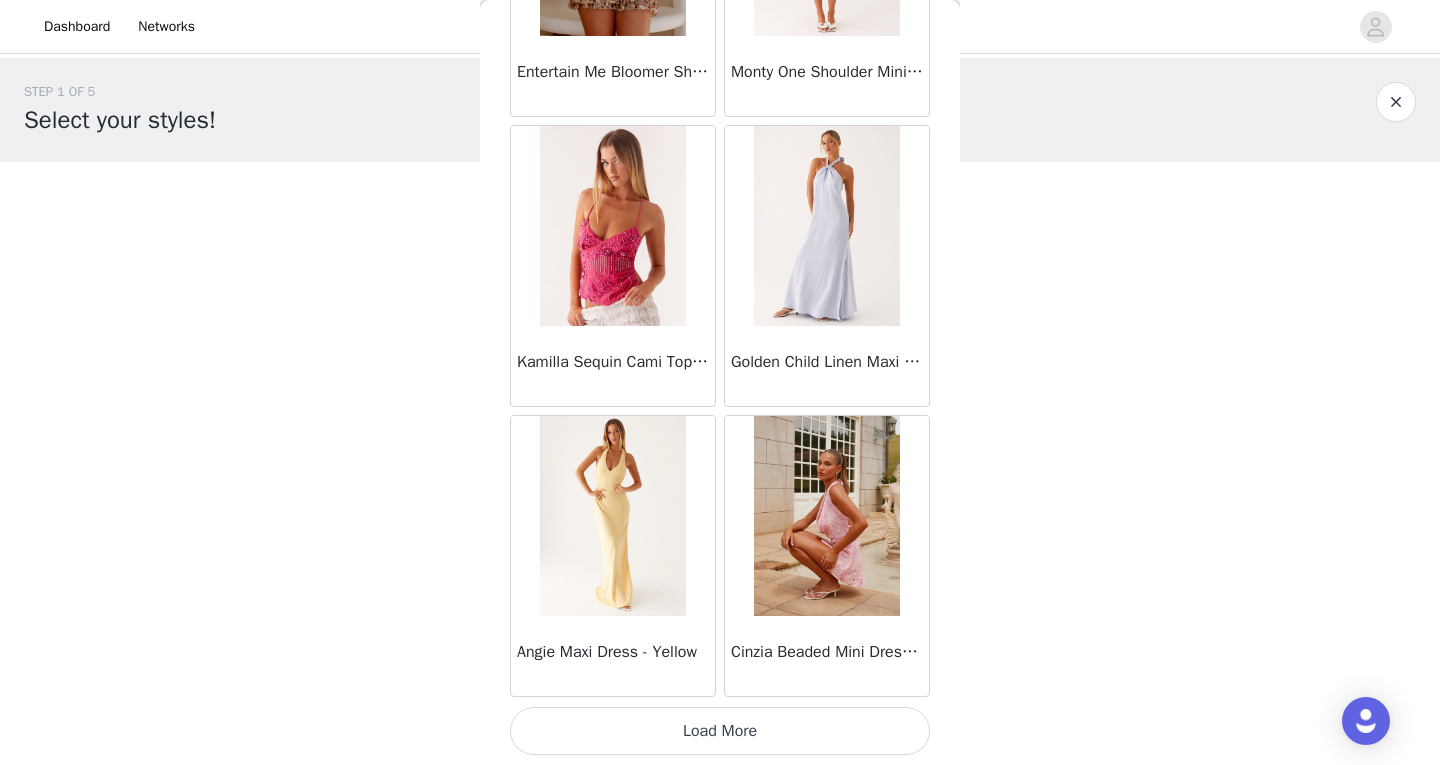 click on "Load More" at bounding box center (720, 731) 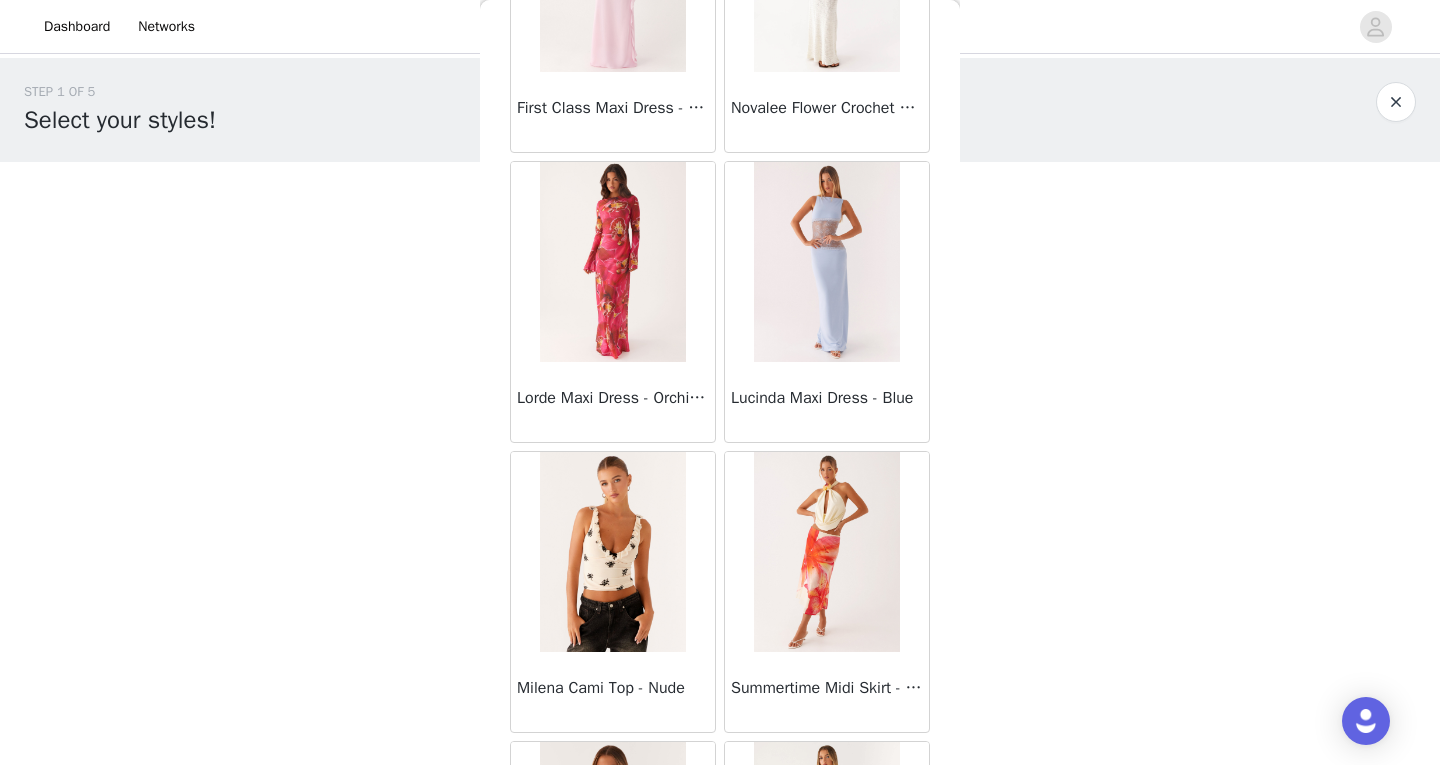 scroll, scrollTop: 25495, scrollLeft: 0, axis: vertical 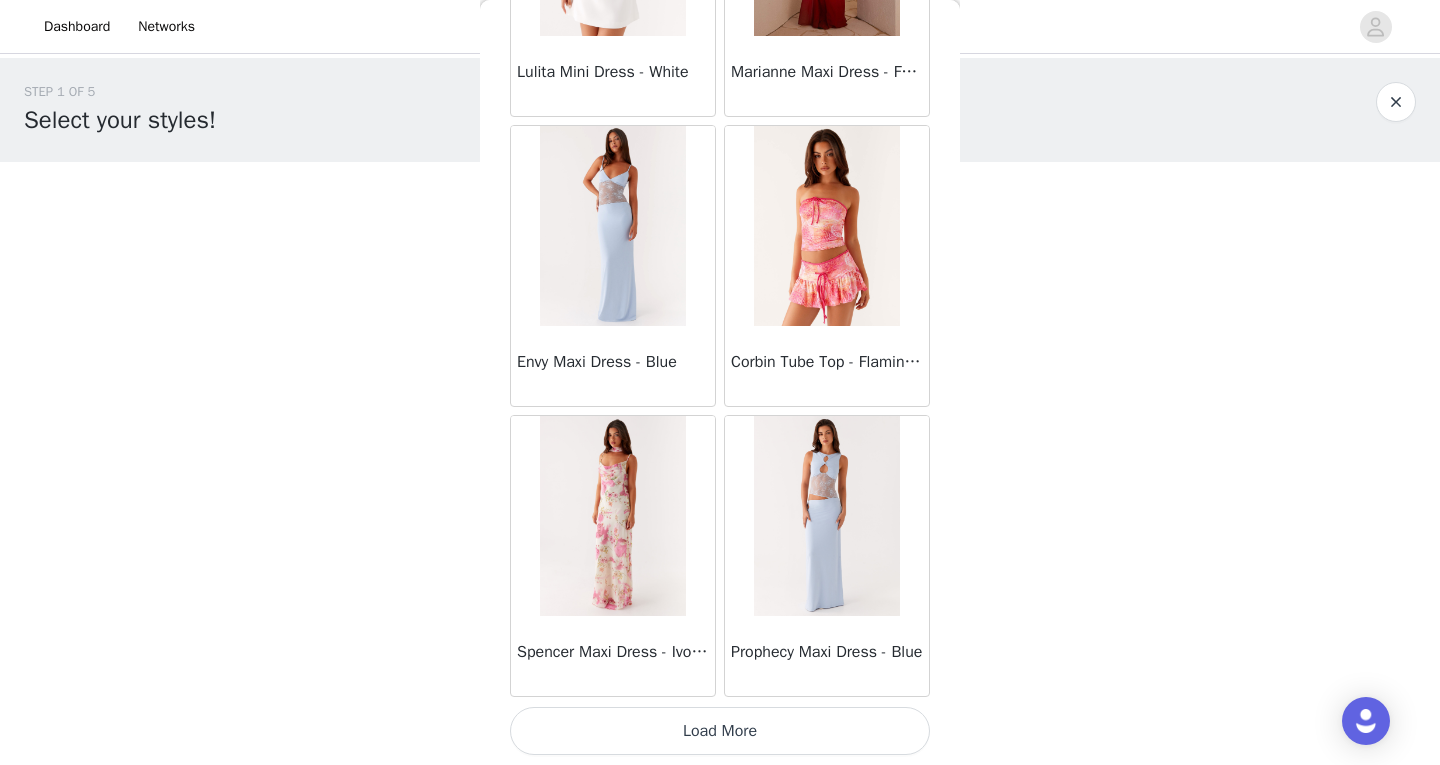 click on "Load More" at bounding box center (720, 731) 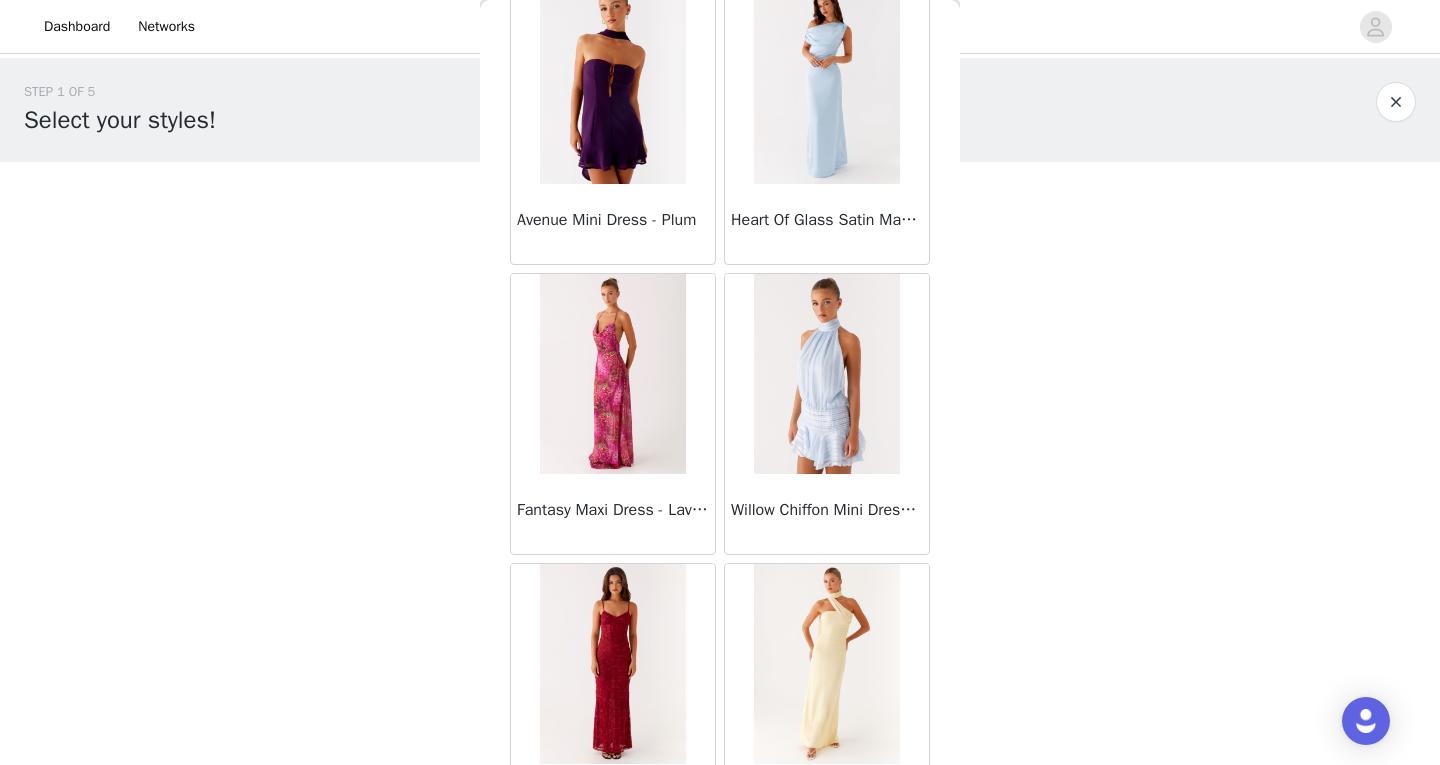 scroll, scrollTop: 28395, scrollLeft: 0, axis: vertical 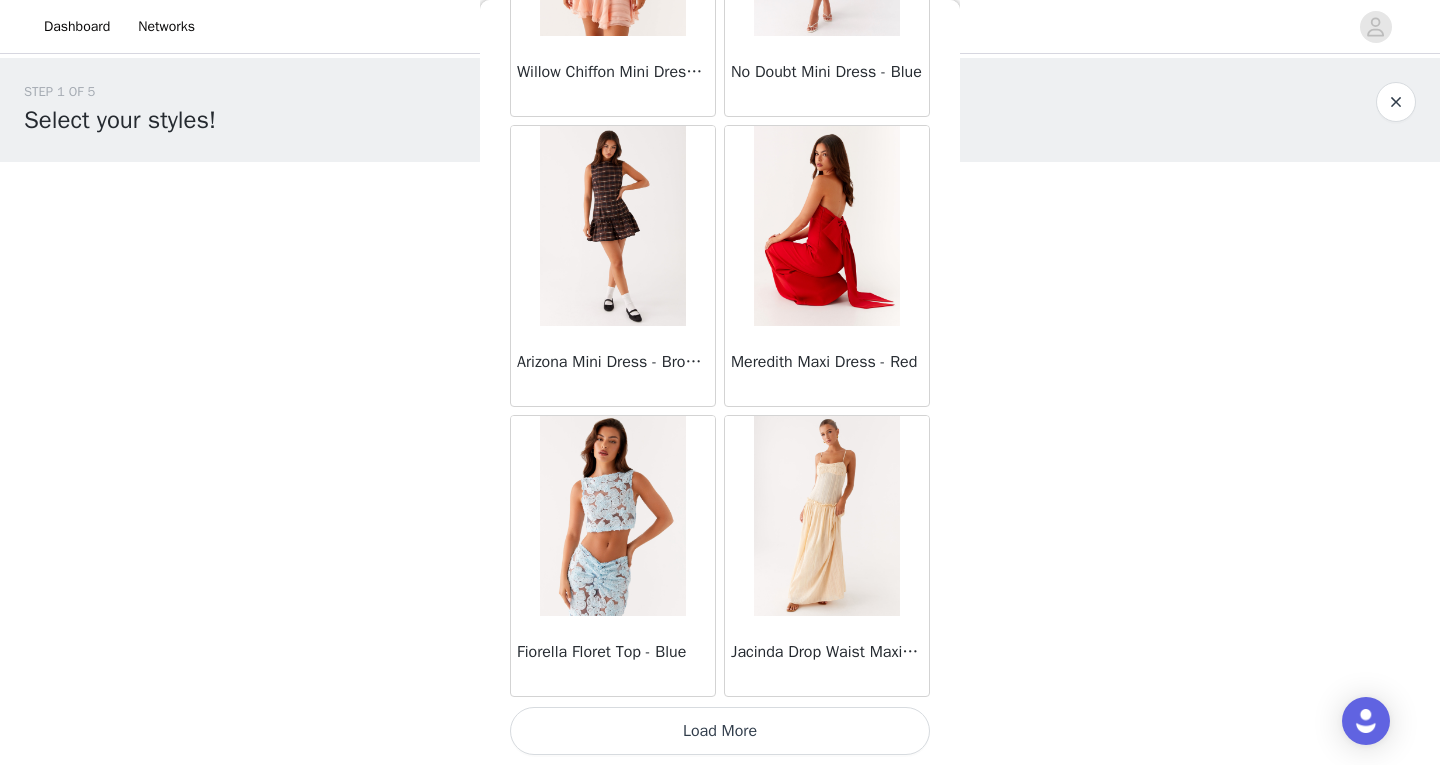 click on "Load More" at bounding box center (720, 731) 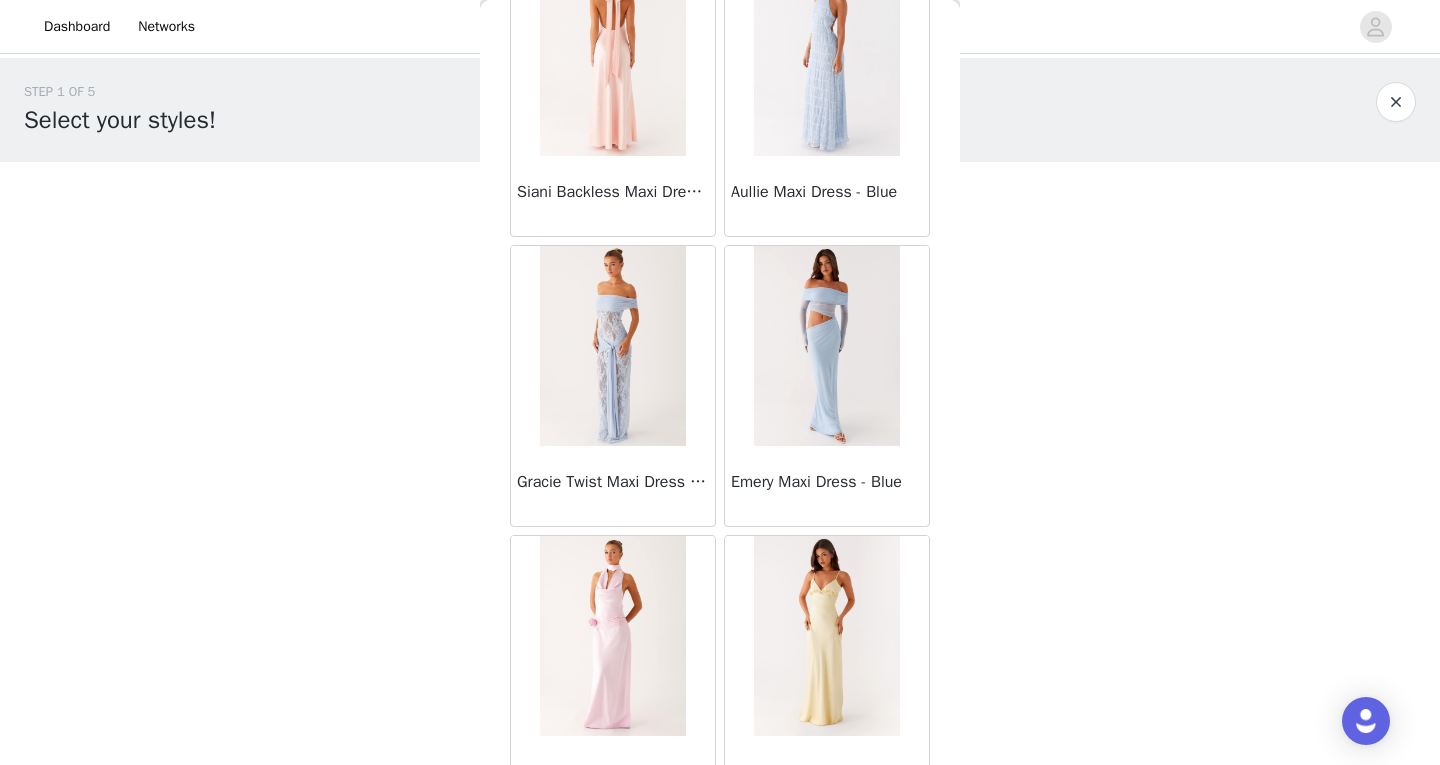 scroll, scrollTop: 31295, scrollLeft: 0, axis: vertical 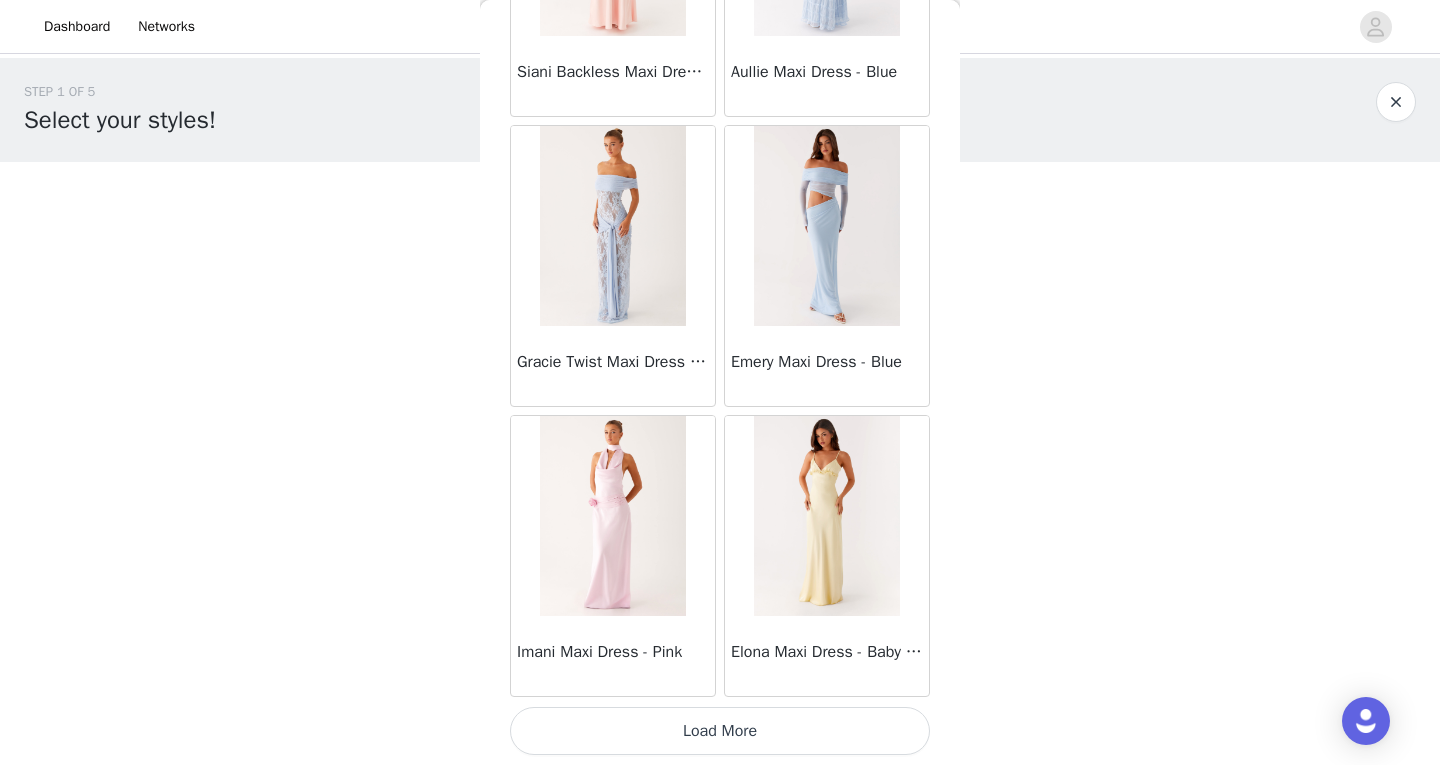 click on "Load More" at bounding box center [720, 731] 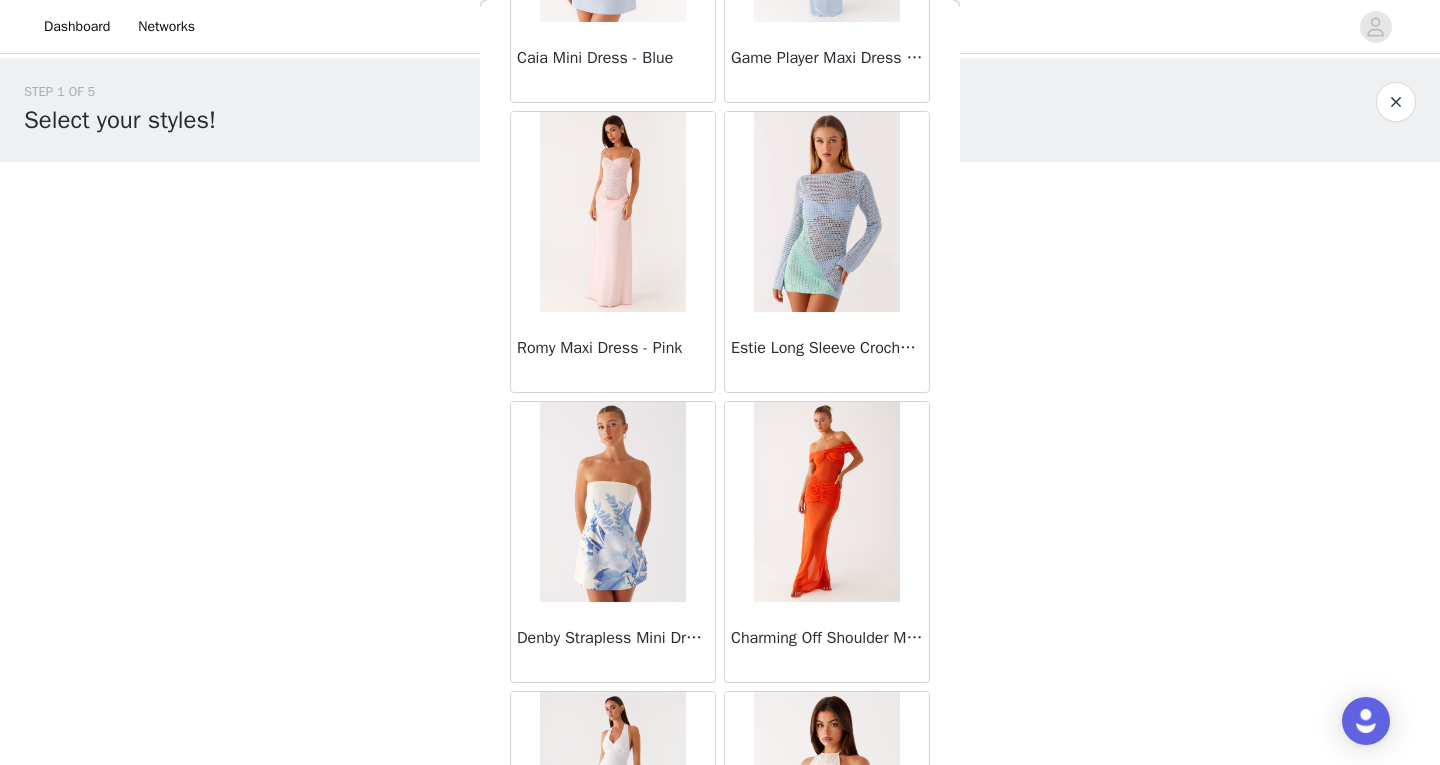 scroll, scrollTop: 34195, scrollLeft: 0, axis: vertical 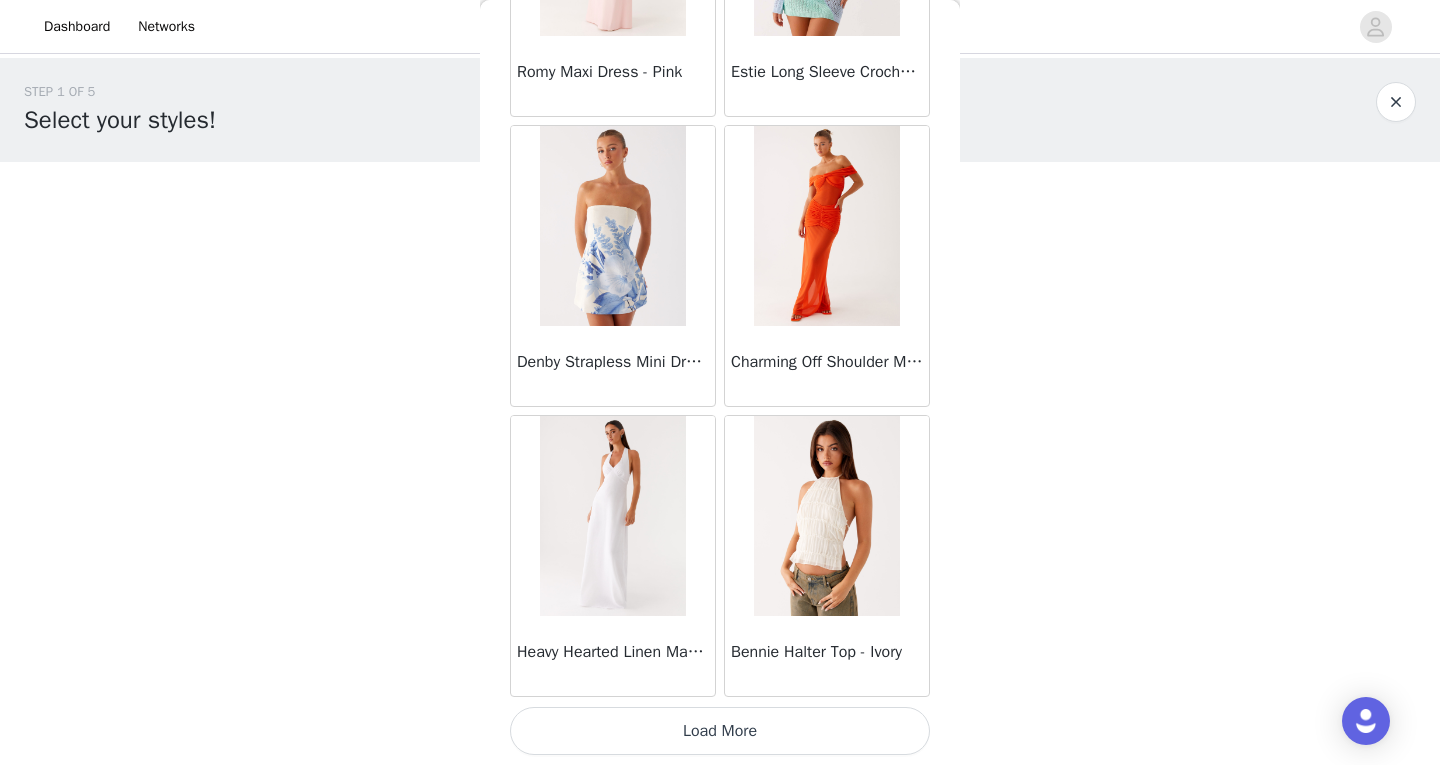 click on "Load More" at bounding box center [720, 731] 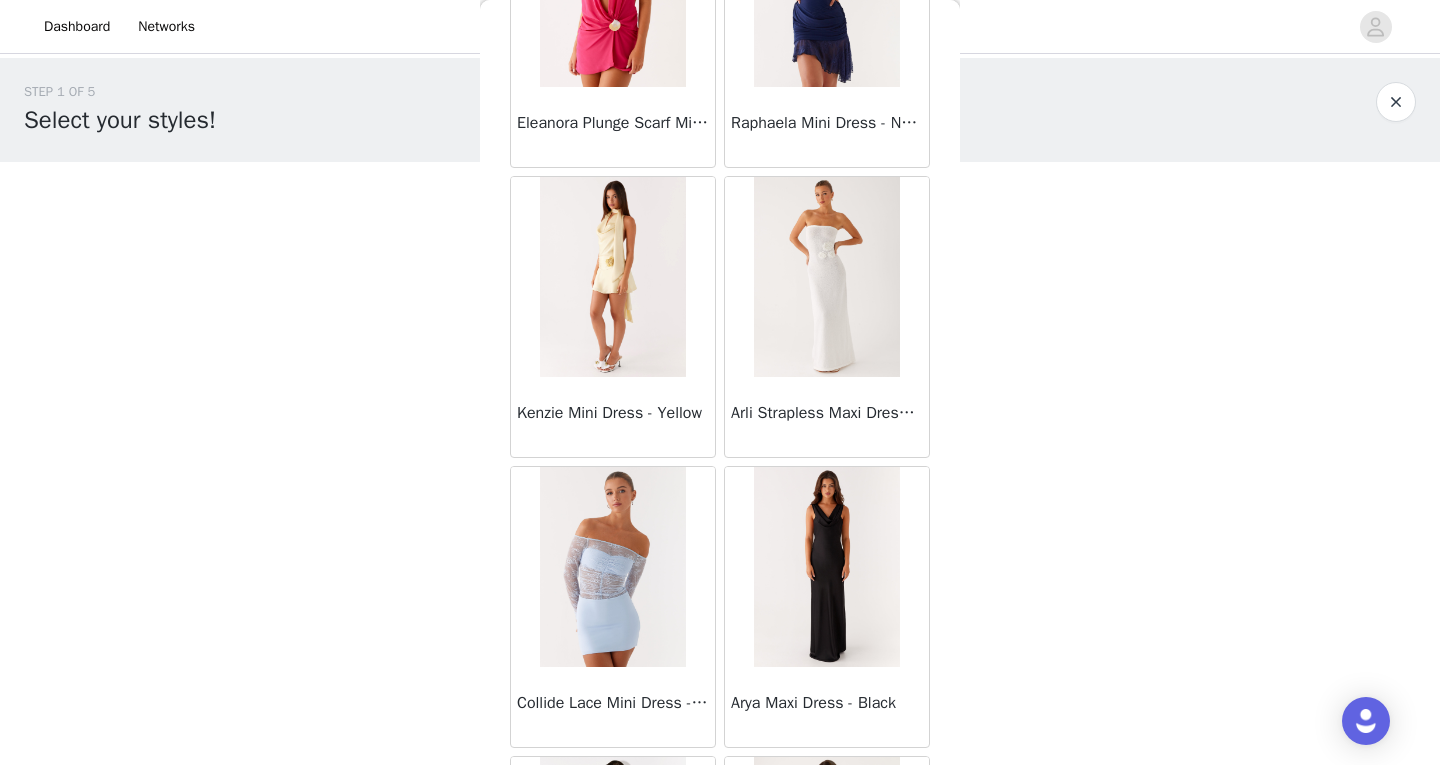 scroll, scrollTop: 37095, scrollLeft: 0, axis: vertical 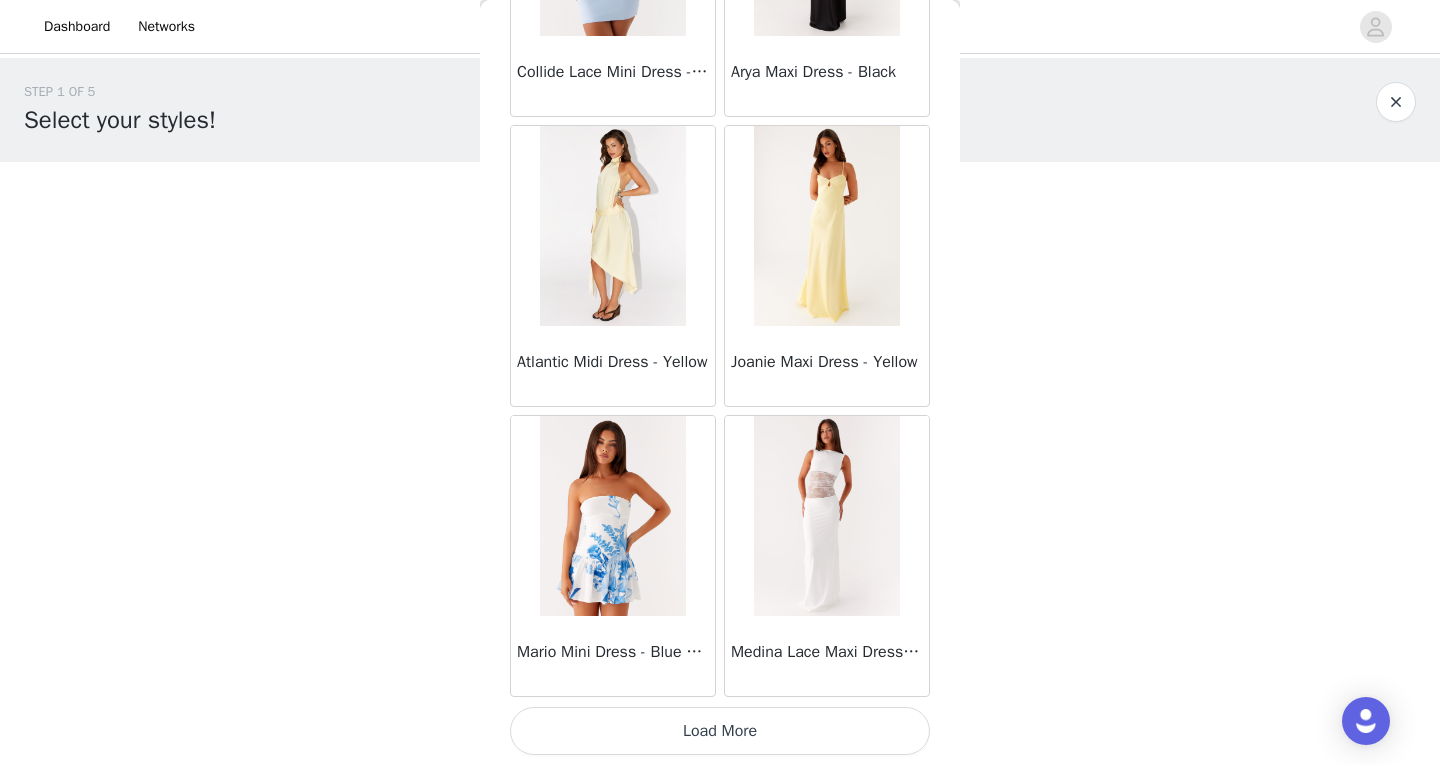 click on "Load More" at bounding box center (720, 731) 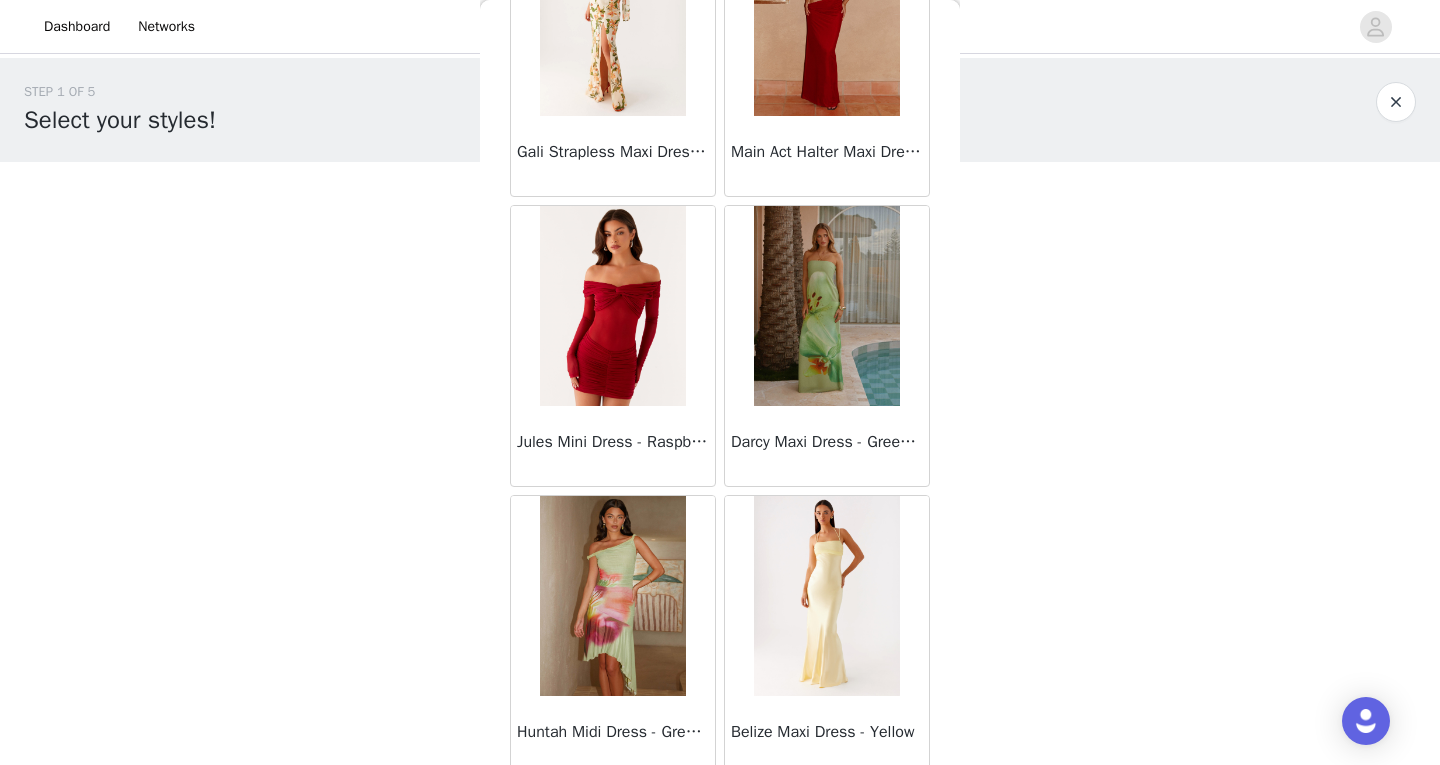 scroll, scrollTop: 39995, scrollLeft: 0, axis: vertical 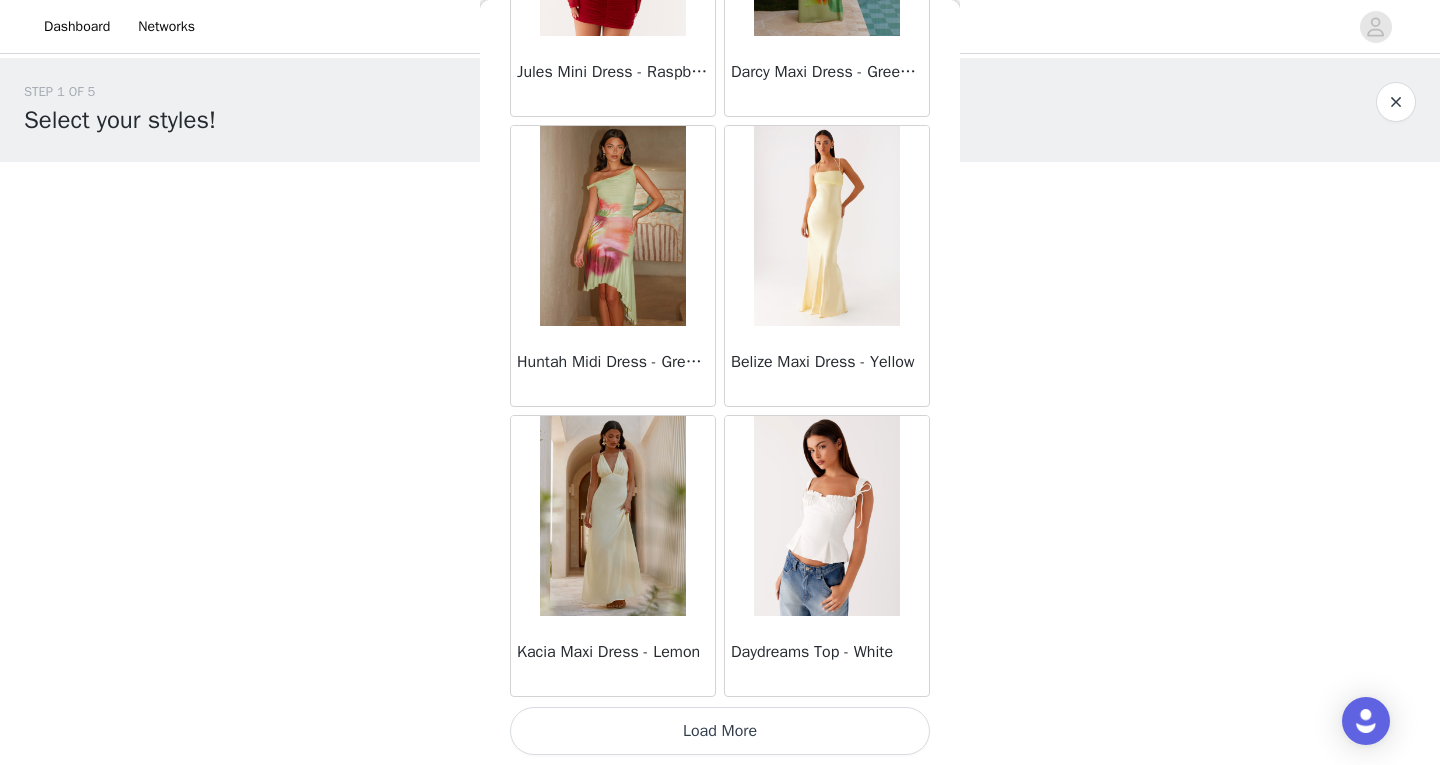 click on "Load More" at bounding box center (720, 731) 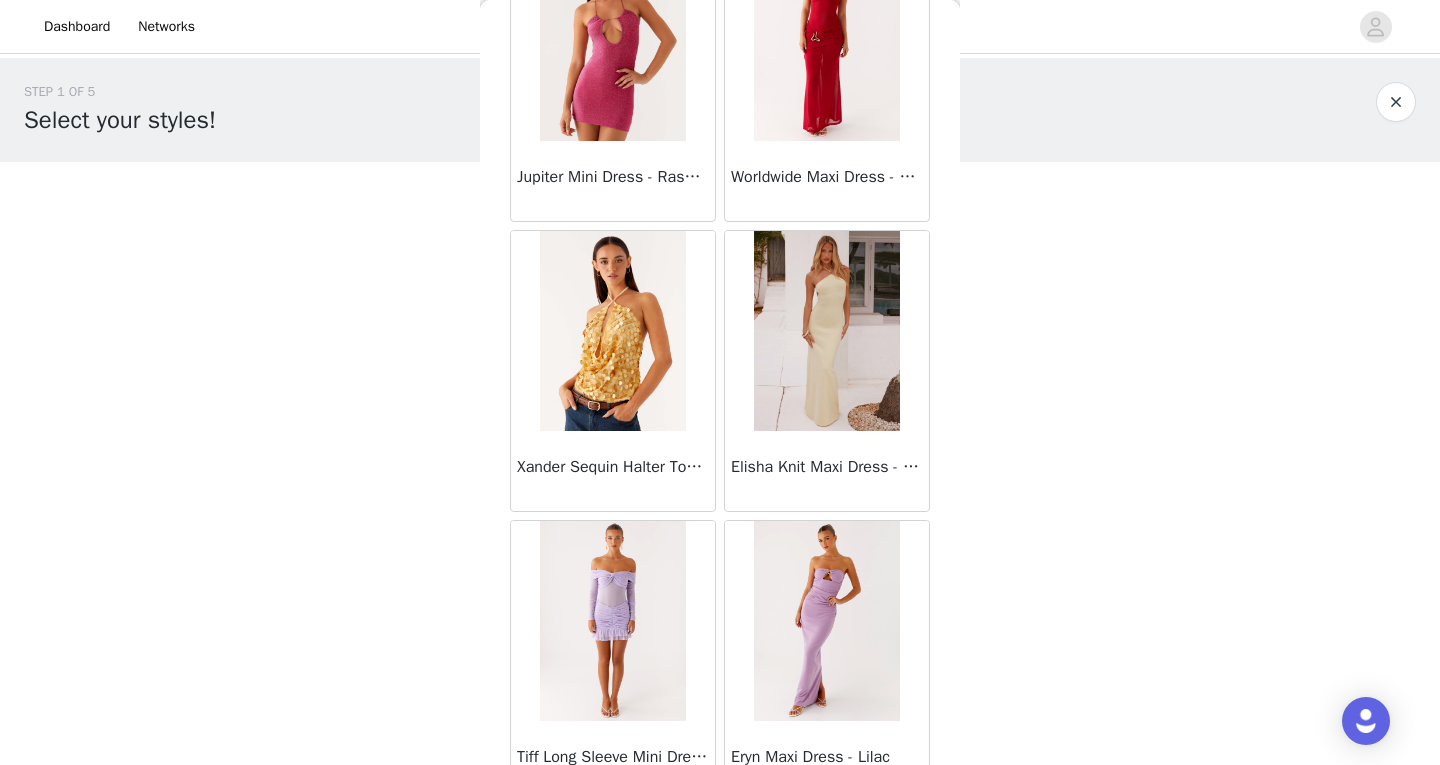 scroll, scrollTop: 42895, scrollLeft: 0, axis: vertical 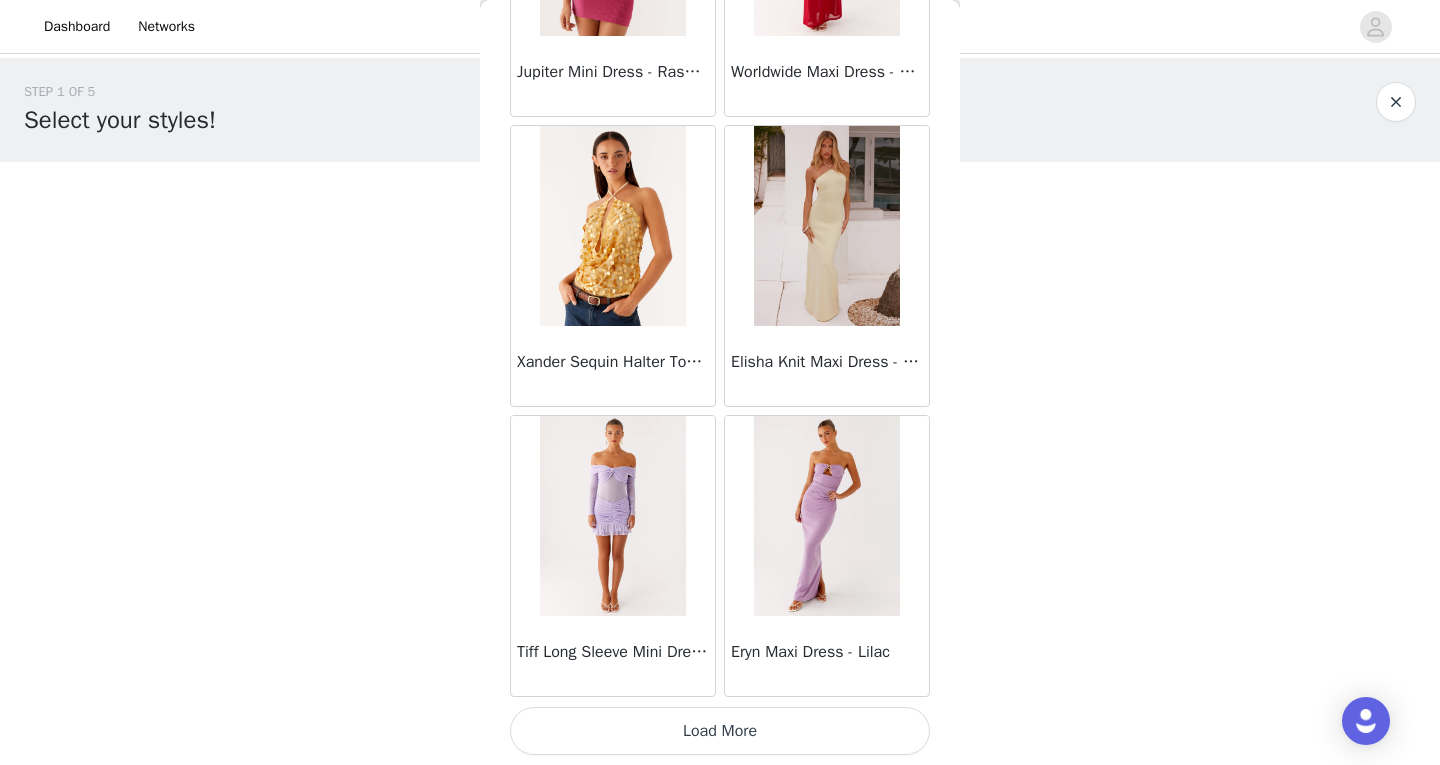 click on "Load More" at bounding box center (720, 731) 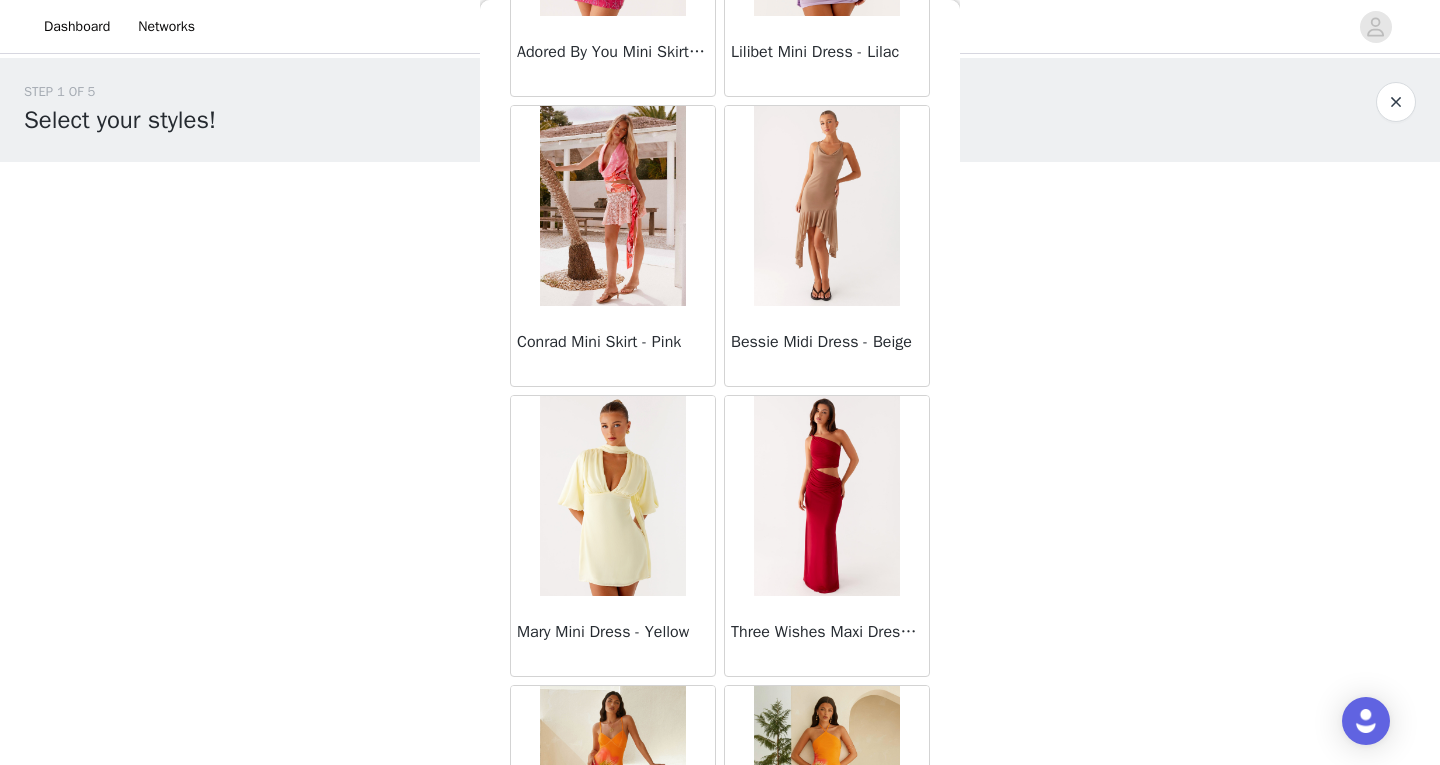 scroll, scrollTop: 45795, scrollLeft: 0, axis: vertical 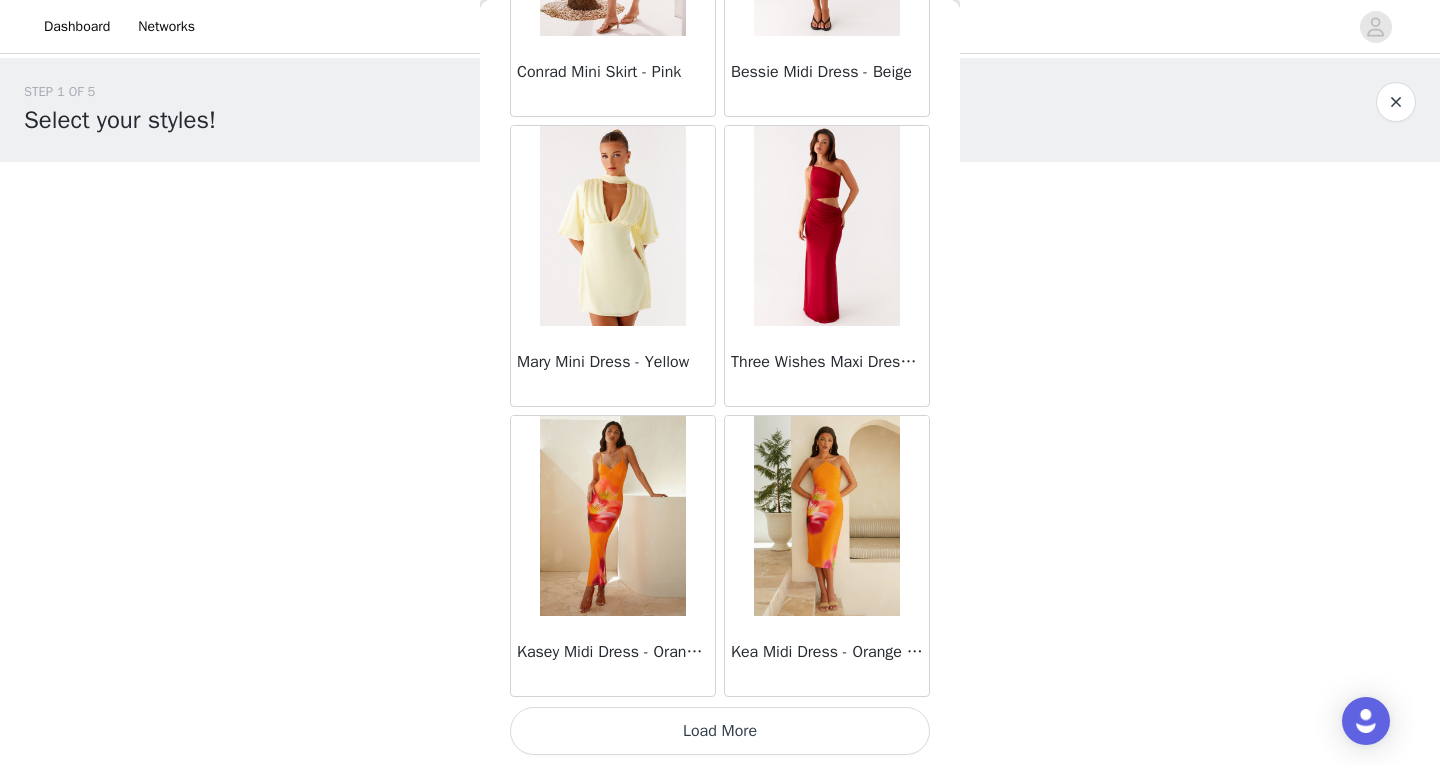click on "Load More" at bounding box center (720, 731) 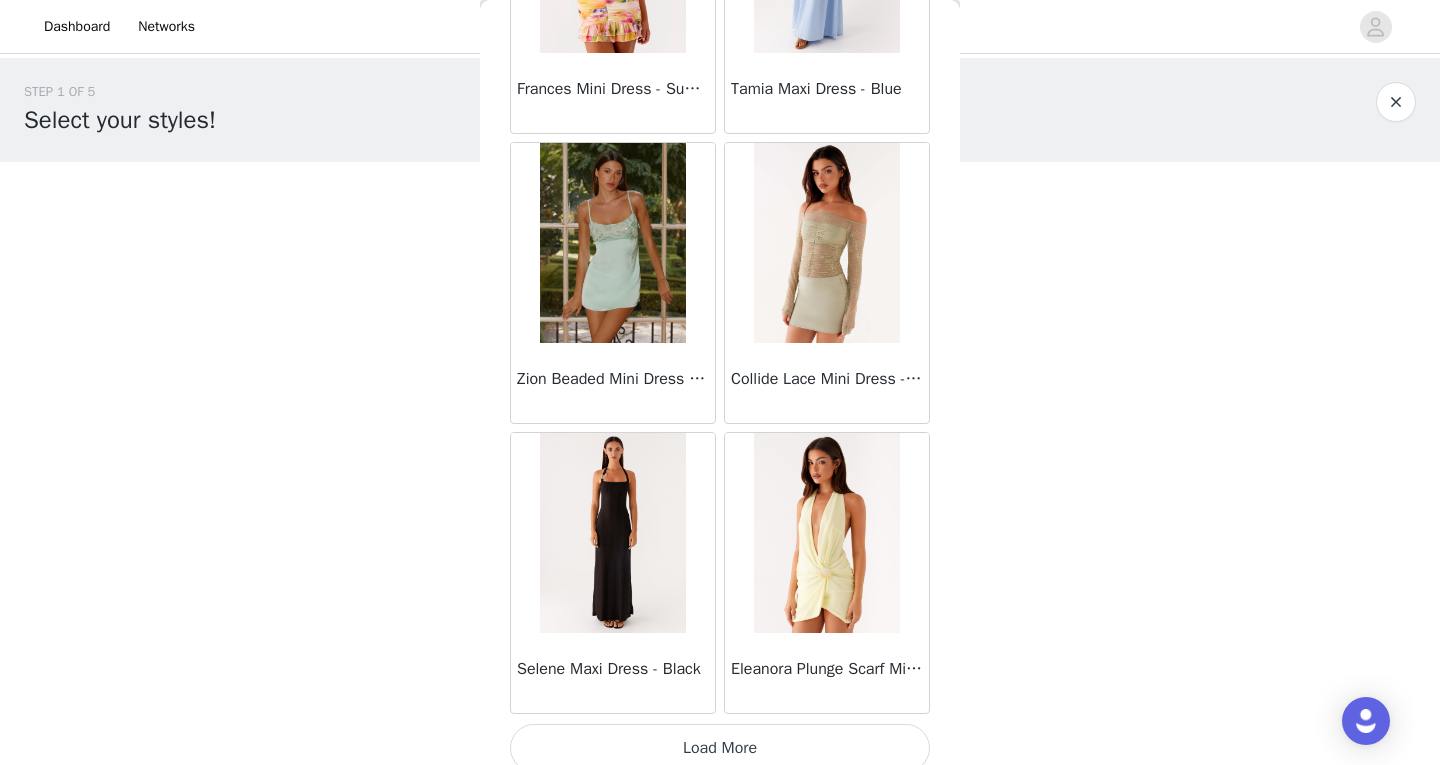 scroll, scrollTop: 48695, scrollLeft: 0, axis: vertical 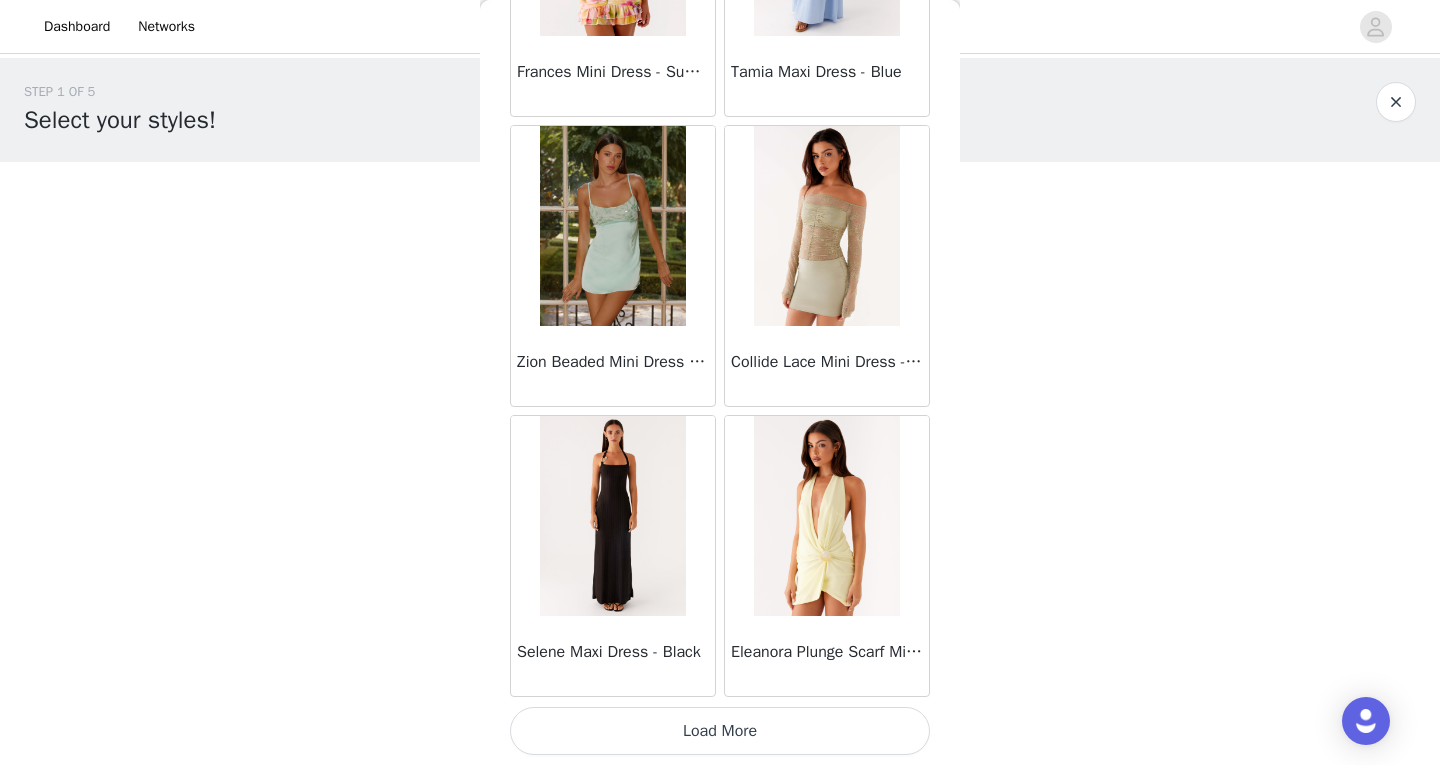 click on "Load More" at bounding box center [720, 731] 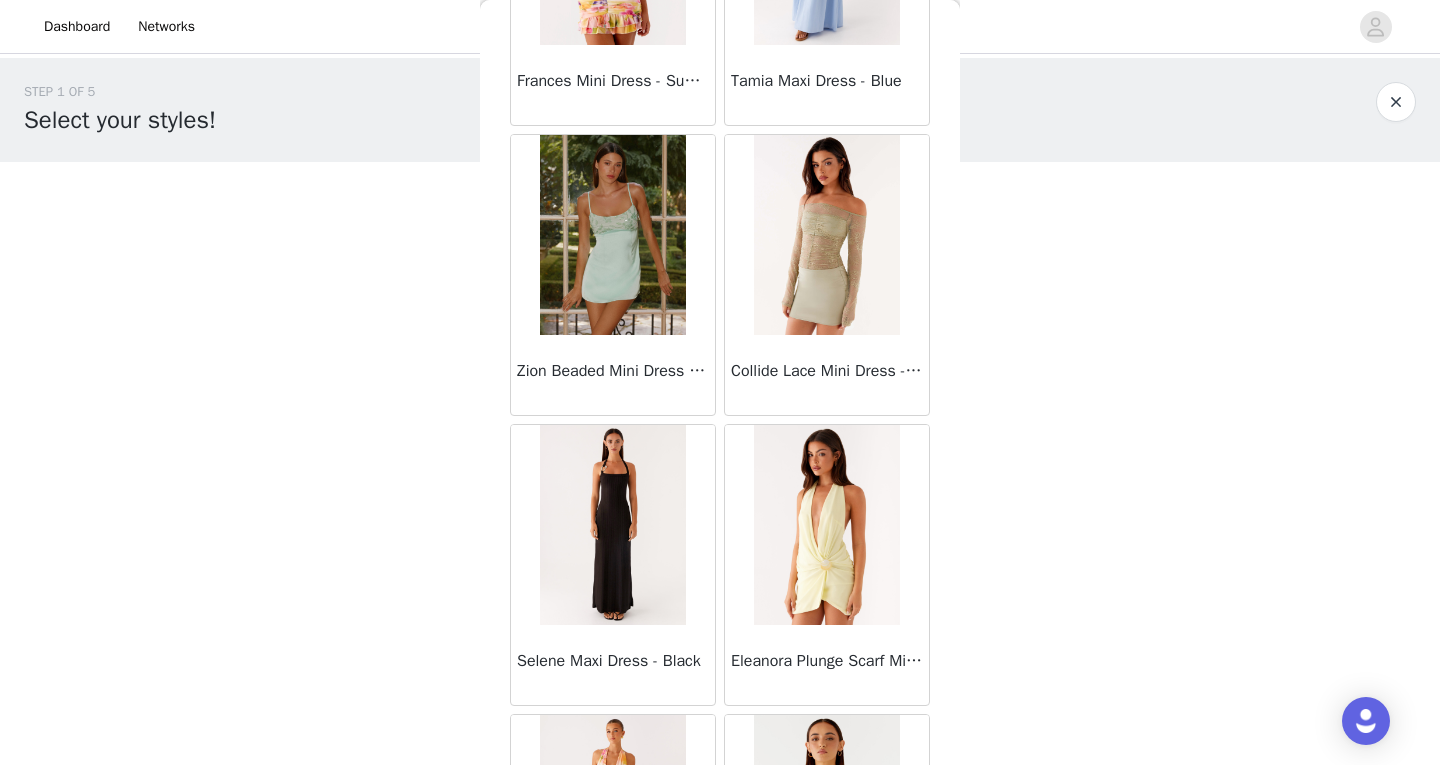 scroll, scrollTop: 48695, scrollLeft: 0, axis: vertical 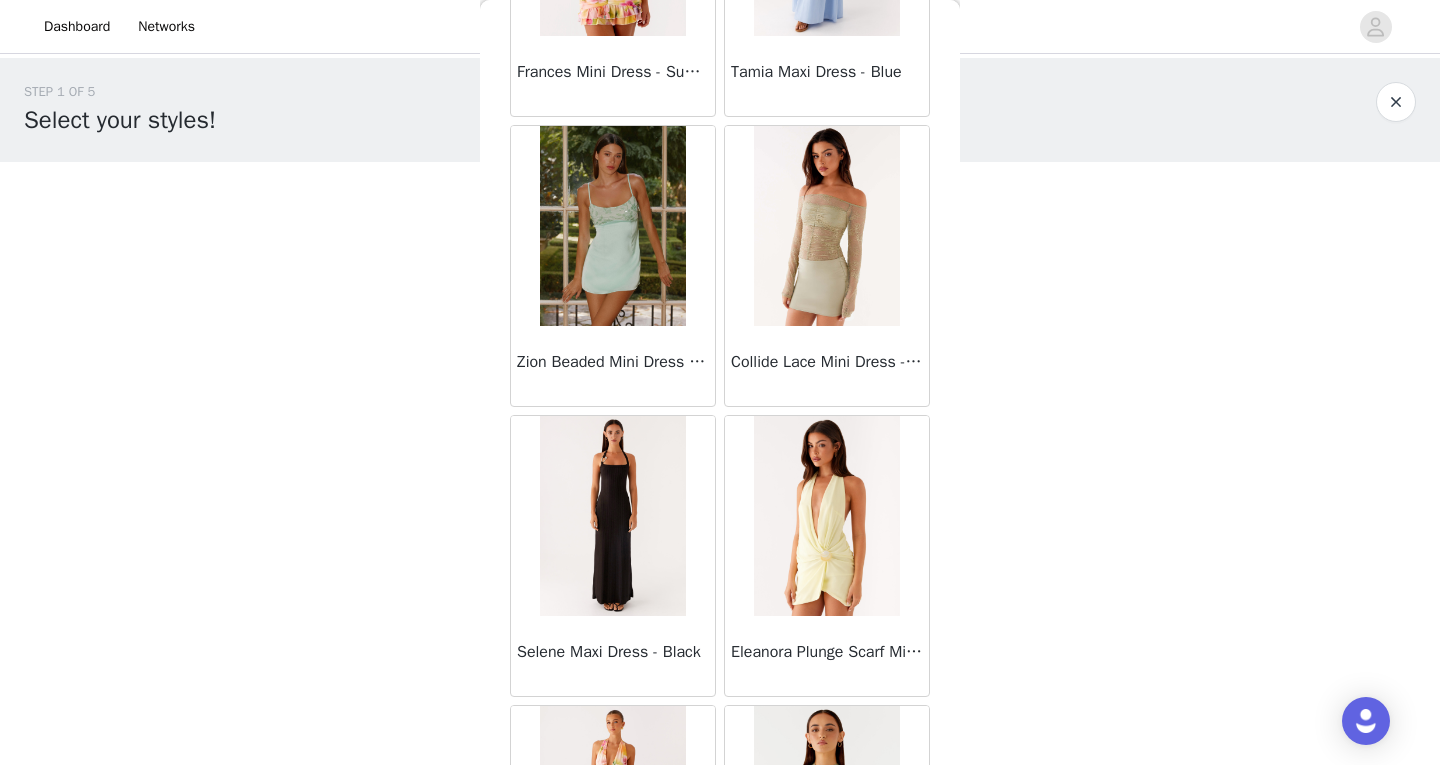 click on "STEP 1 OF 5
Select your styles!
Please note that the sizes are in AU Sizes       0/3 Selected           Add Product       Back       Sweetpea Mini Dress - Yellow       Manifest Mini Dress - Amber       Raquel Off Shoulder Long Sleeve Top - Pink       Julianna Linen Mini Dress - Black       Radiate Halterneck Top - Pink       Arden Mesh Mini Dress - White       Cheryl Bustier Halter Top - Cherry Red       Under The Pagoda Maxi Dress - Deep Red Floral       Sweetest Pie T-Shirt - Black Gingham       That Girl Maxi Dress - Pink       Peppermayo Exclusive Heavy Hearted Mini - Black       Songbird Maxi Dress - Blue Black Floral       Viviana Mini Dress - Lavender       Eden Strapless Maxi Dress - Navy       Claudie Mesh Top - White Pink Lilly       Nia Micro Short - Black       Luciana Crochet Halterneck Mini Dress - Pink       Happy Hour Mini Dress - Yellow       Aullie Maxi Dress - Ivory" at bounding box center [720, 288] 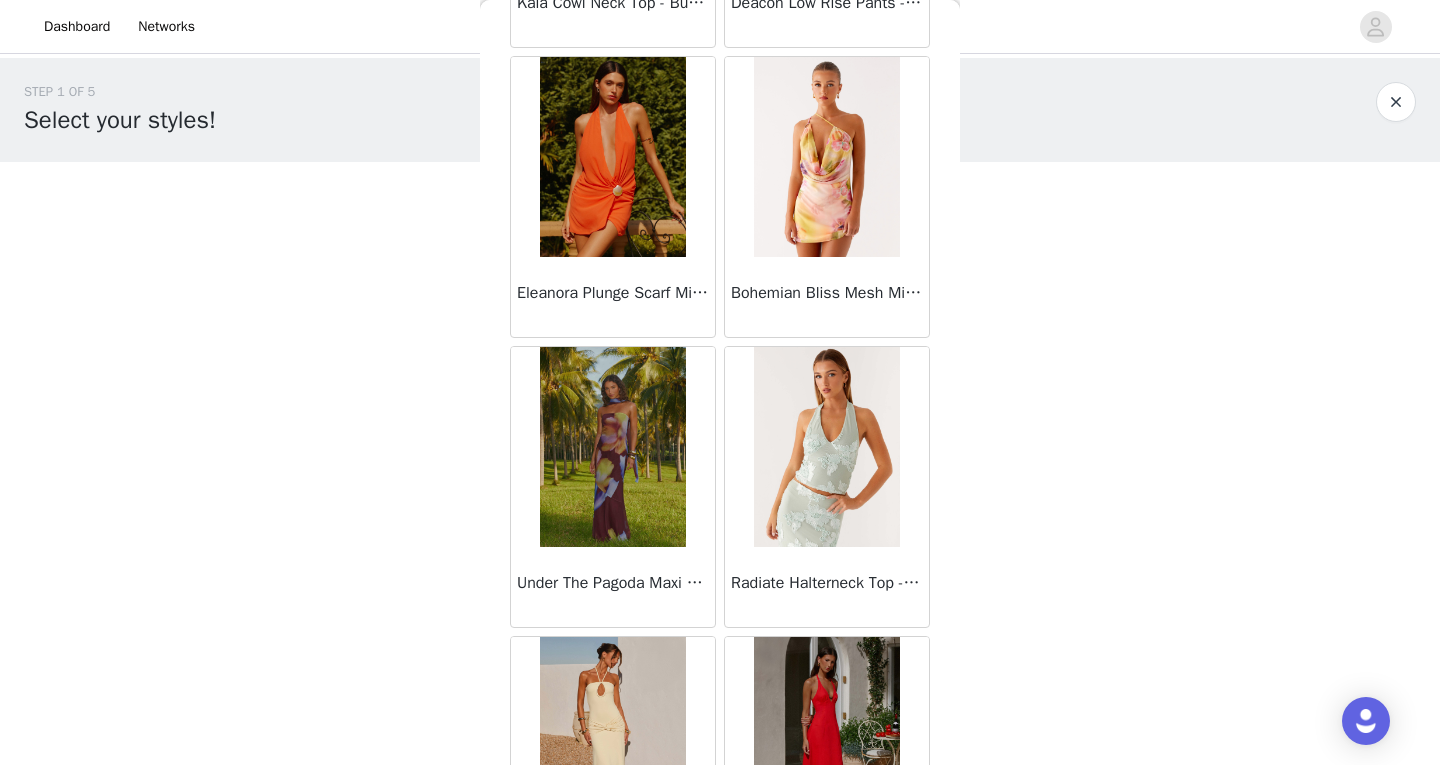 scroll, scrollTop: 51595, scrollLeft: 0, axis: vertical 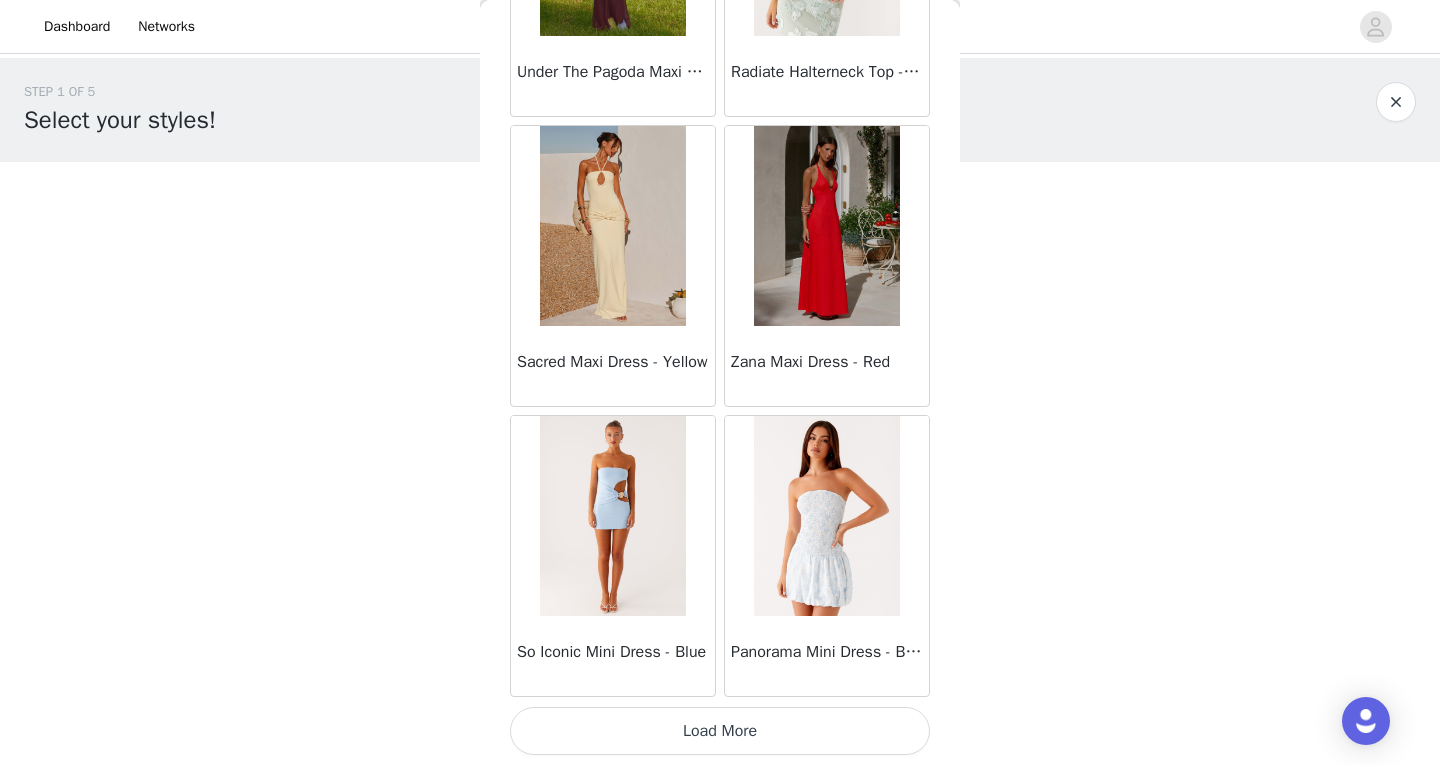 click on "Load More" at bounding box center [720, 731] 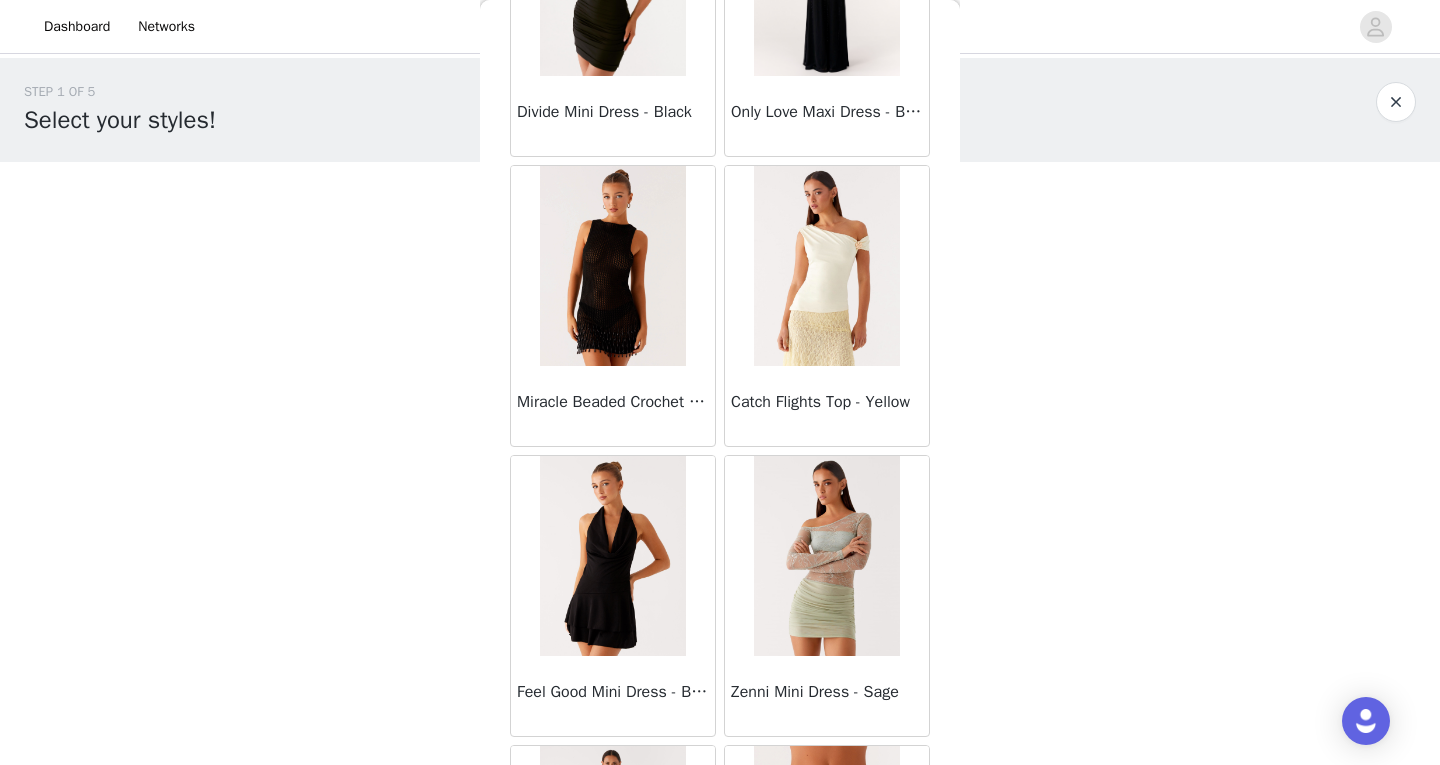 scroll, scrollTop: 54495, scrollLeft: 0, axis: vertical 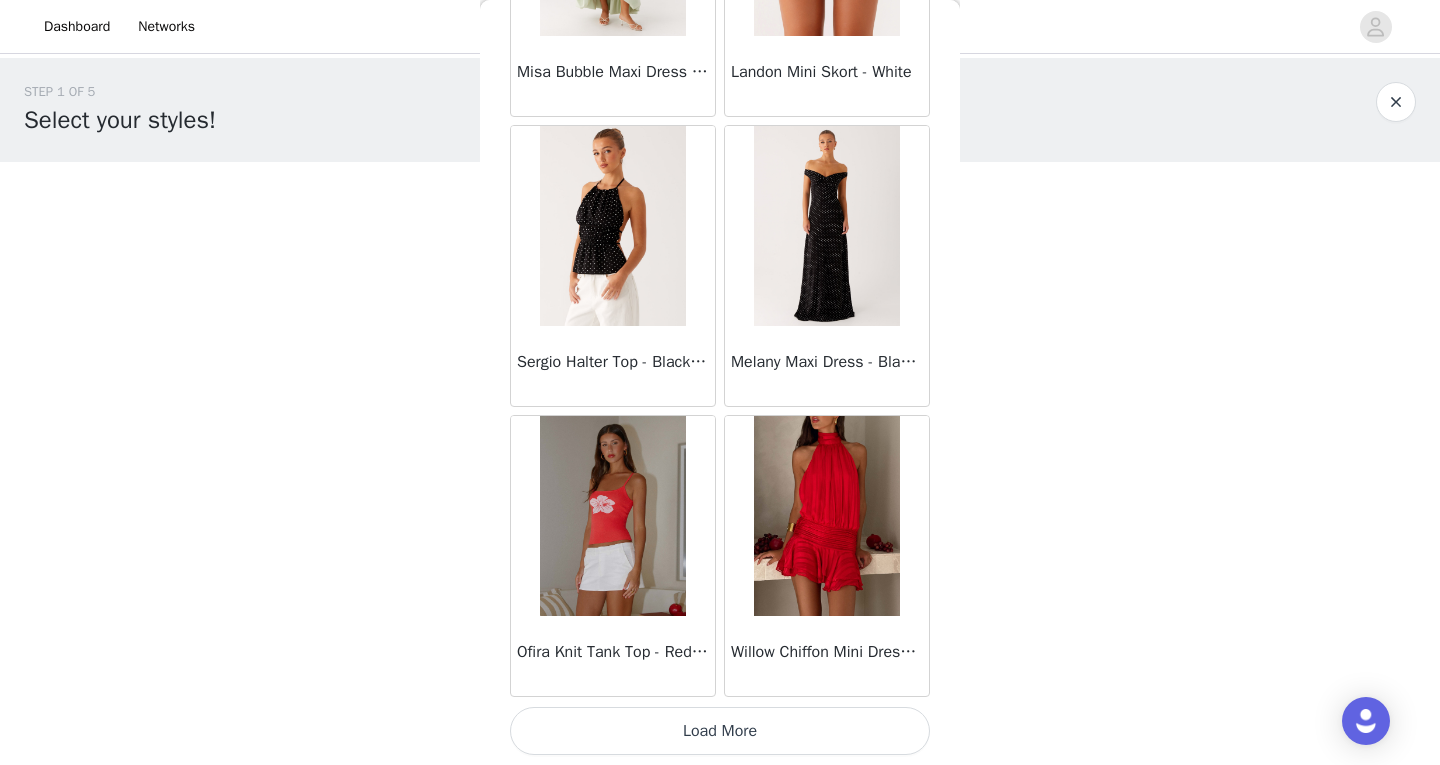 click on "Load More" at bounding box center [720, 731] 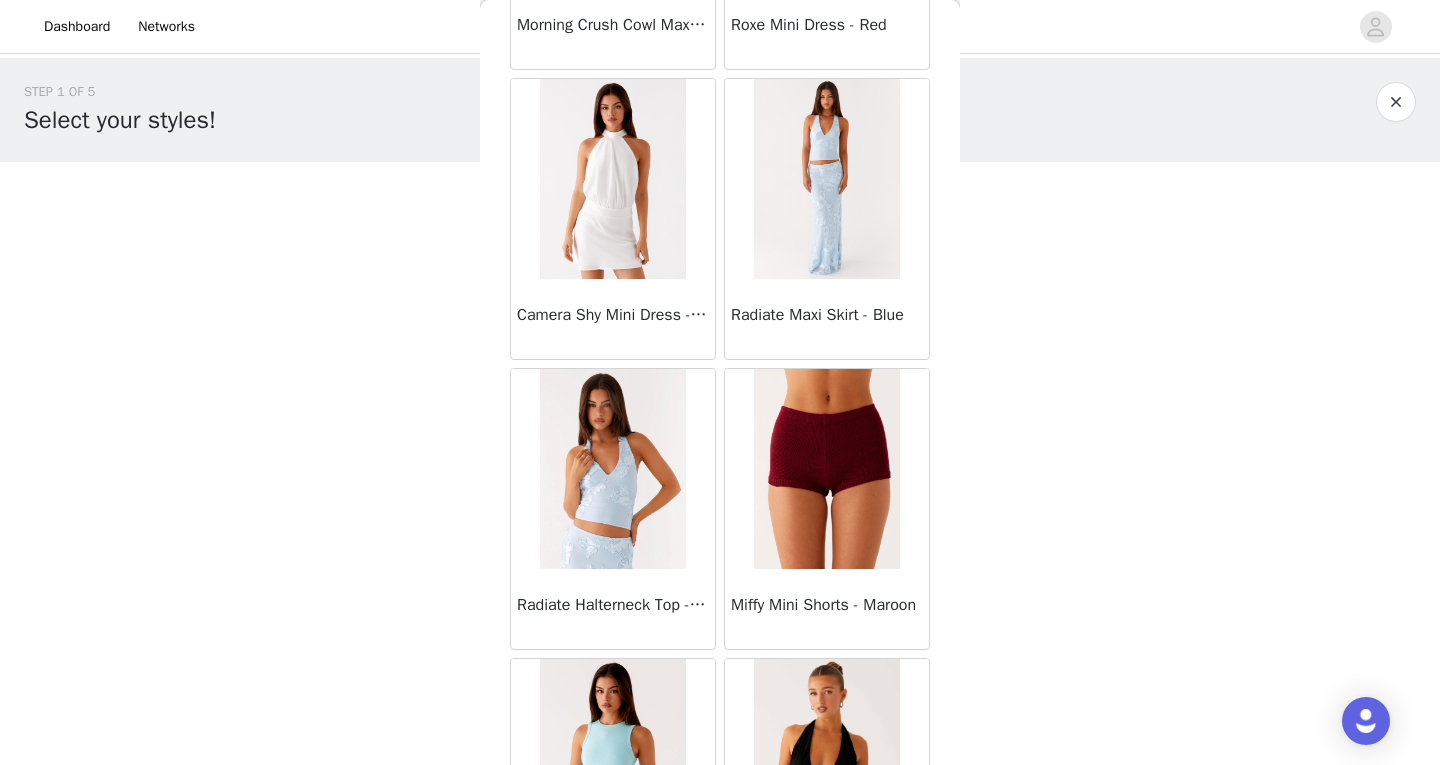 scroll, scrollTop: 57395, scrollLeft: 0, axis: vertical 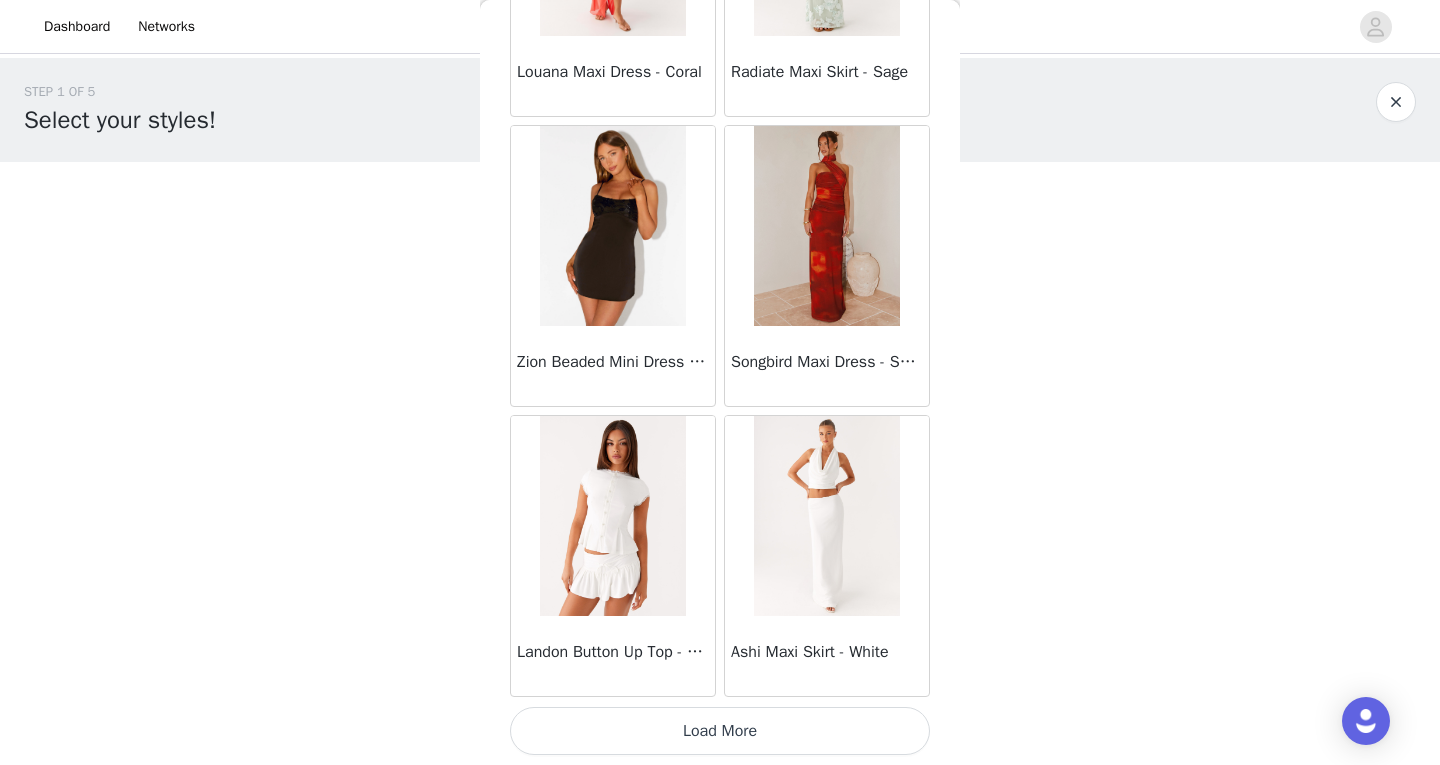 click on "Load More" at bounding box center [720, 731] 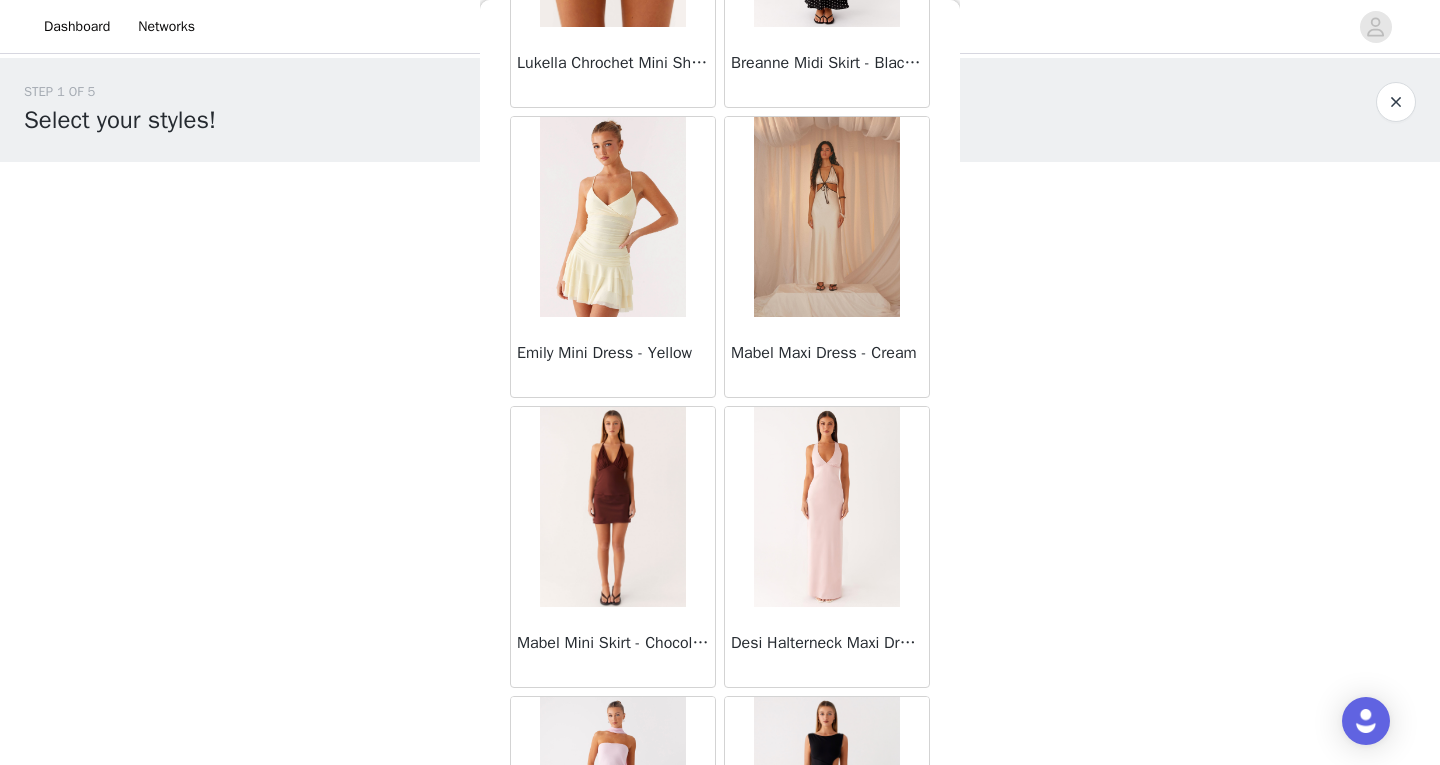 scroll, scrollTop: 60295, scrollLeft: 0, axis: vertical 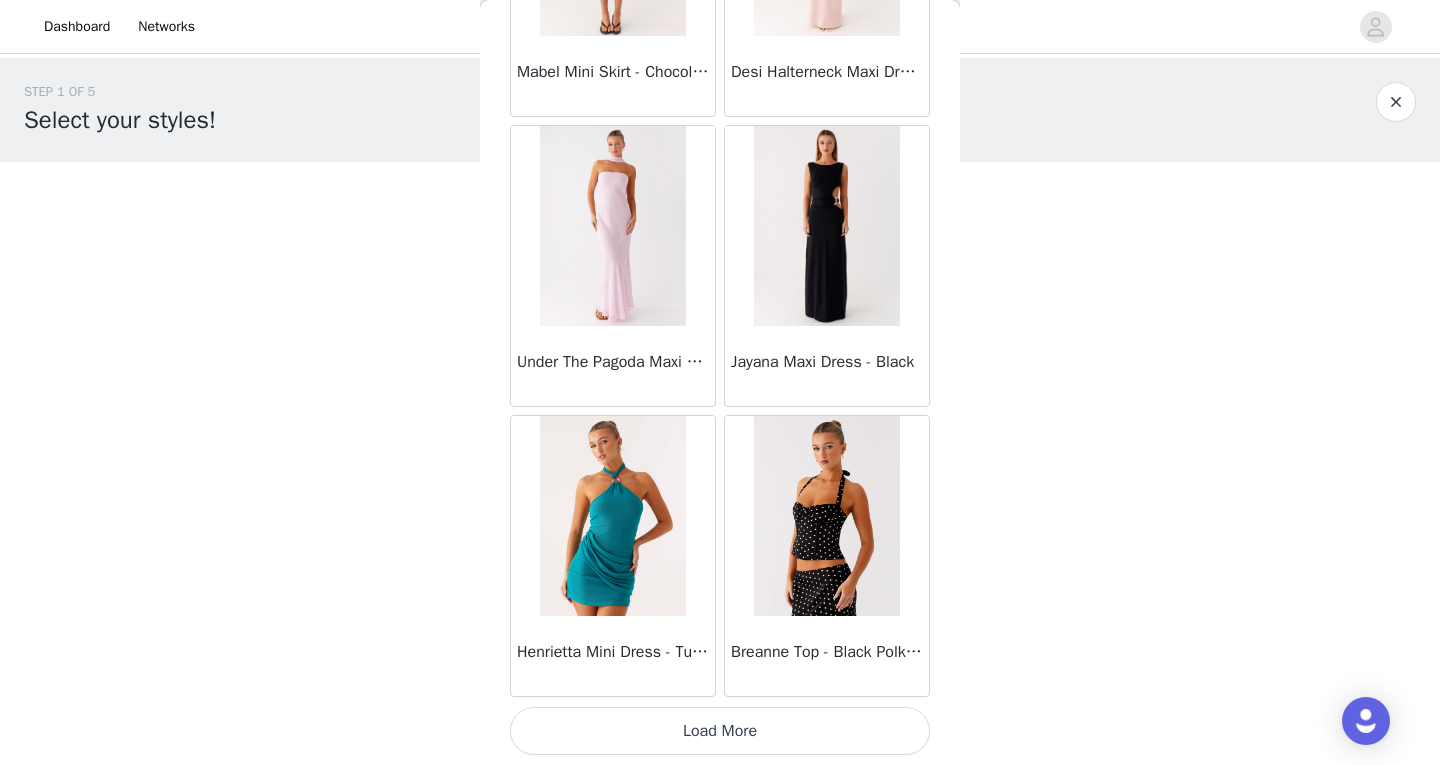 click on "Load More" at bounding box center (720, 731) 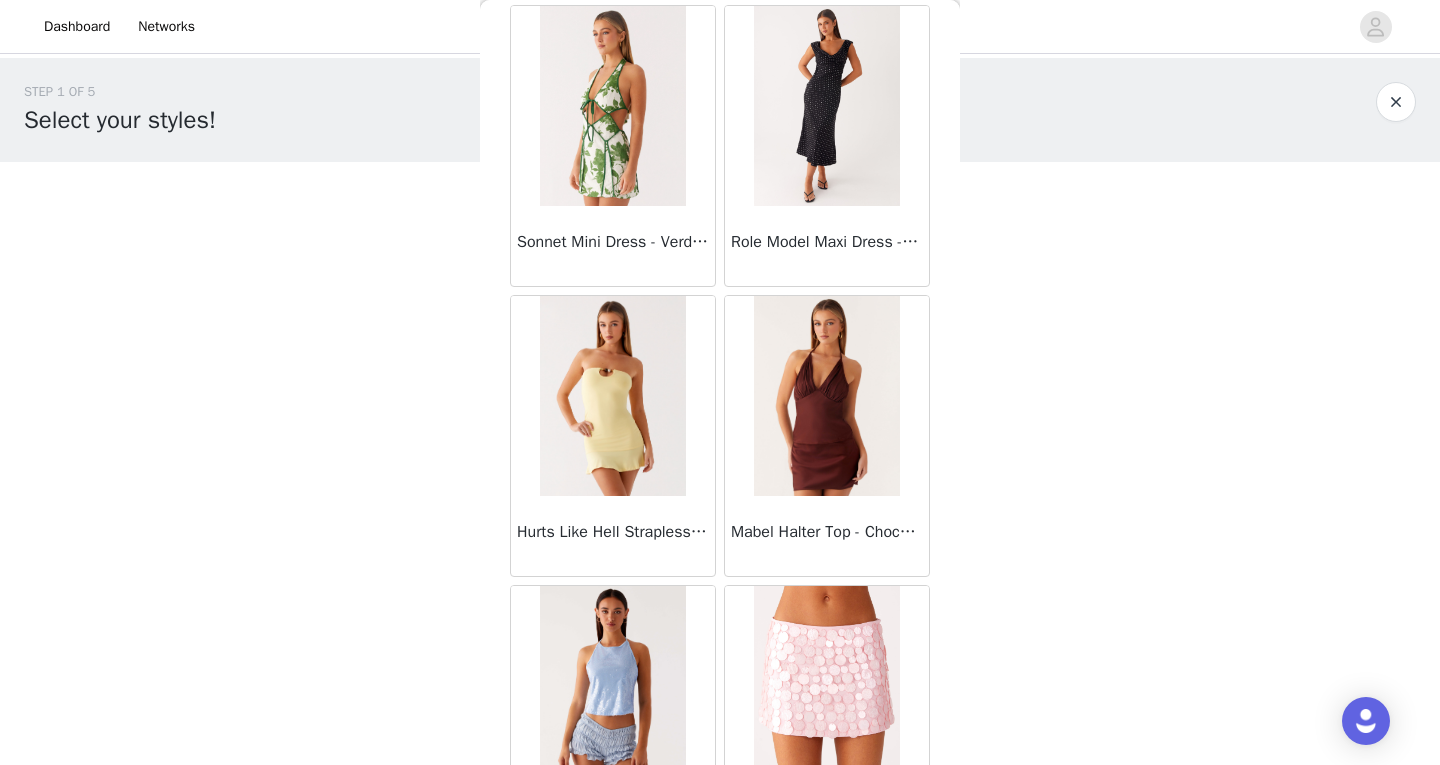 scroll, scrollTop: 63195, scrollLeft: 0, axis: vertical 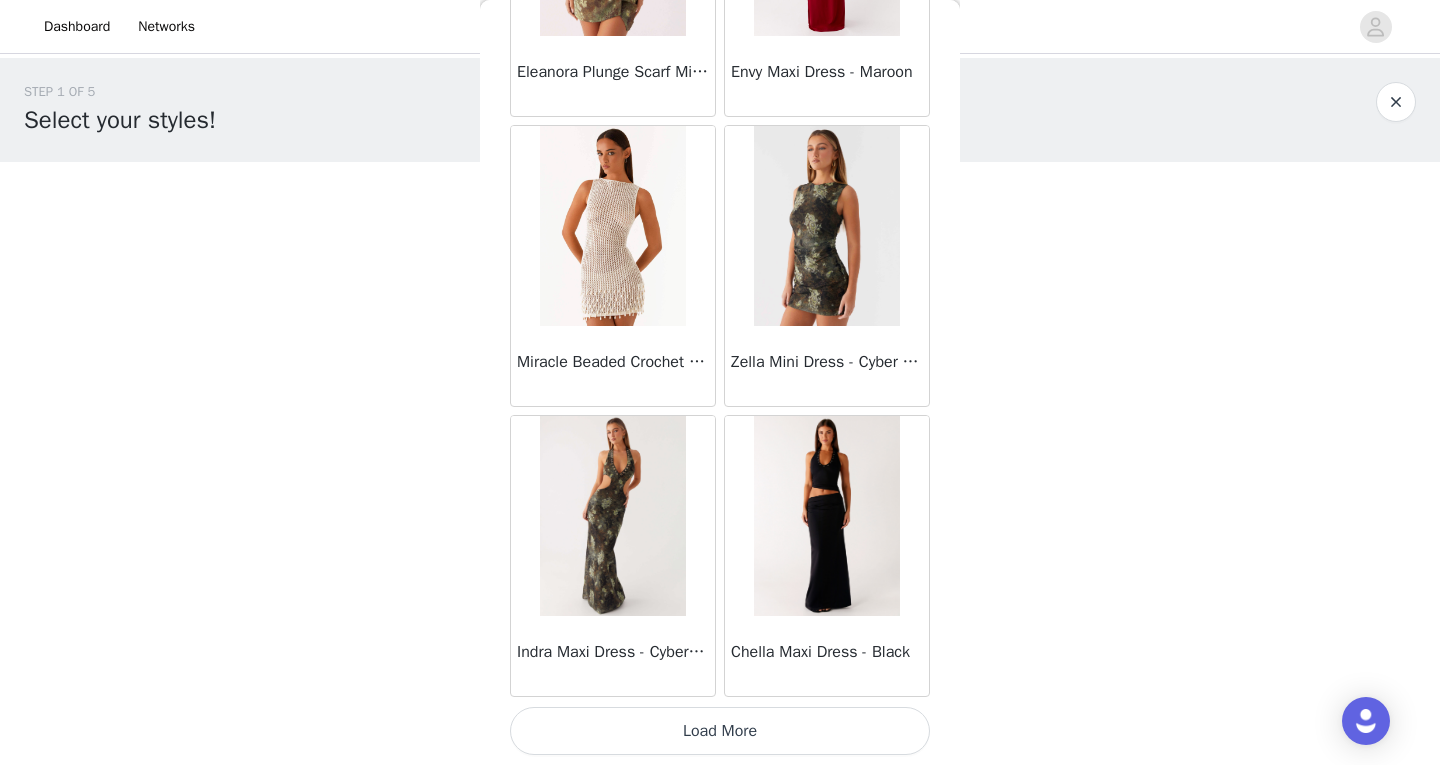 click on "Load More" at bounding box center [720, 731] 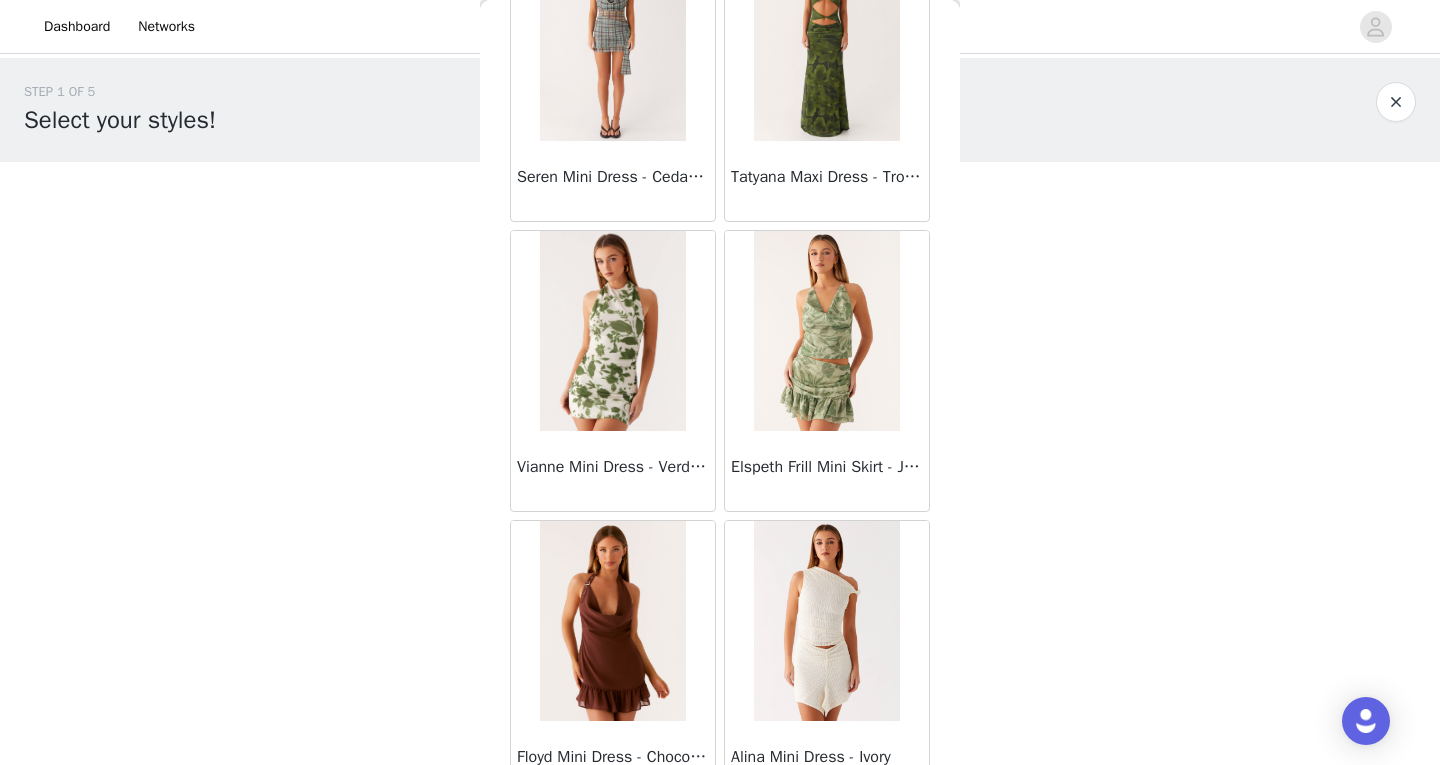 scroll, scrollTop: 66095, scrollLeft: 0, axis: vertical 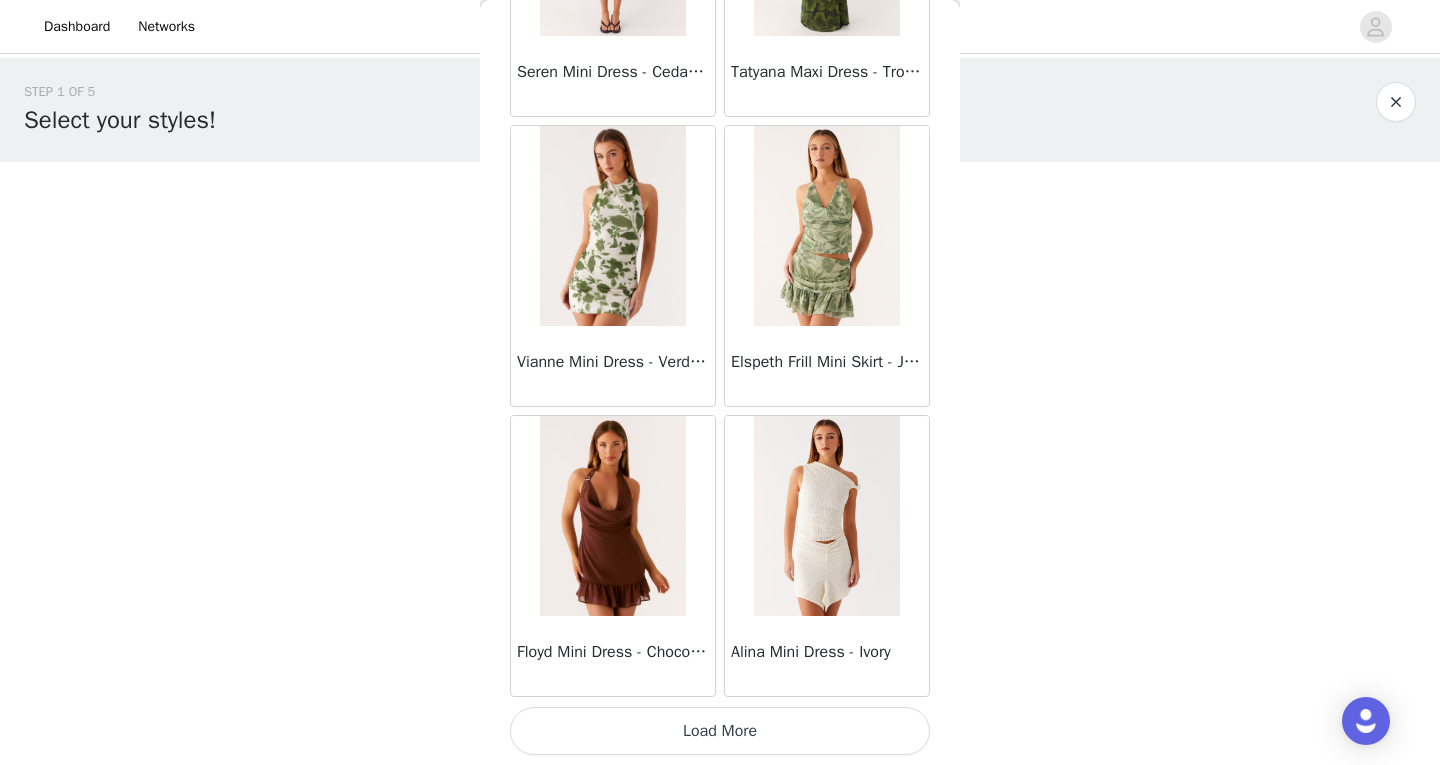 click on "Load More" at bounding box center [720, 731] 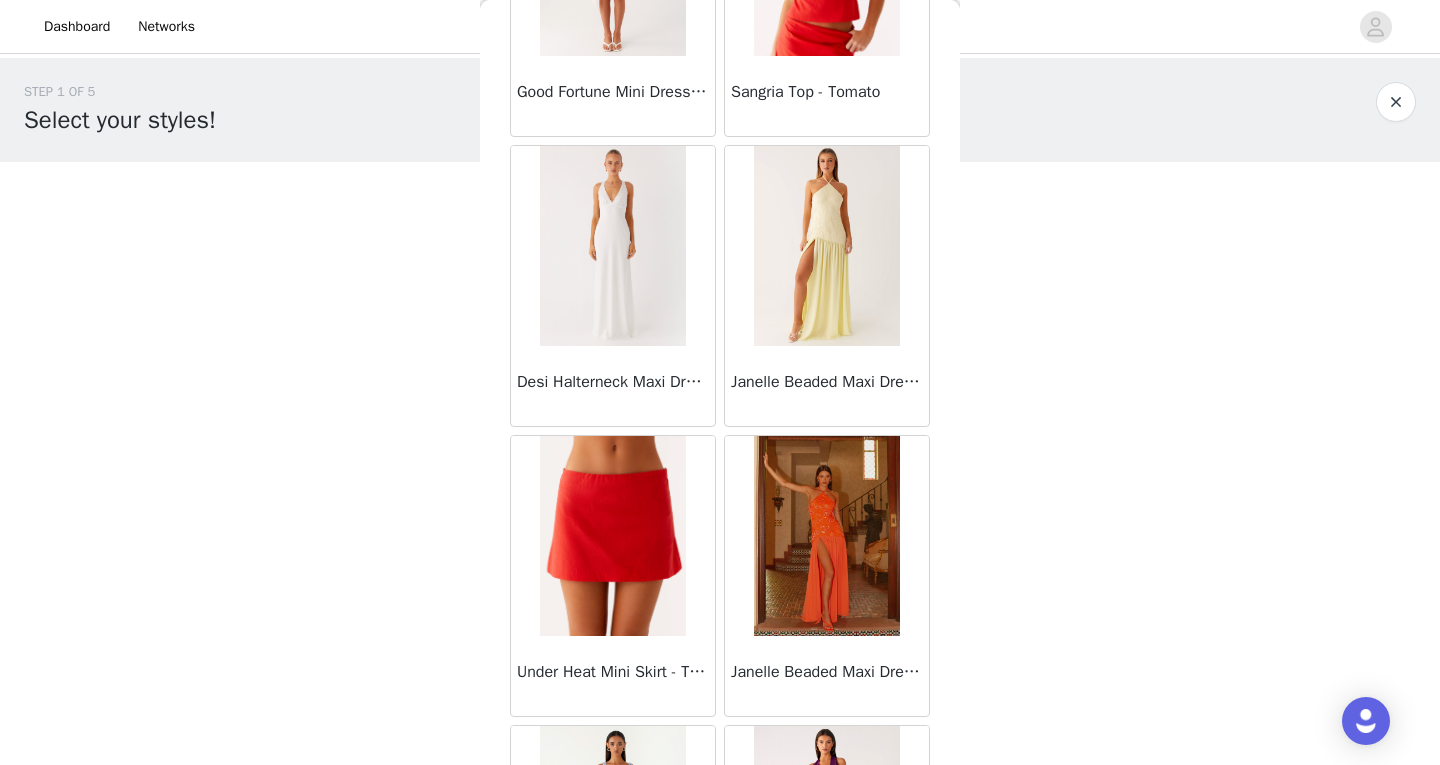 scroll, scrollTop: 68995, scrollLeft: 0, axis: vertical 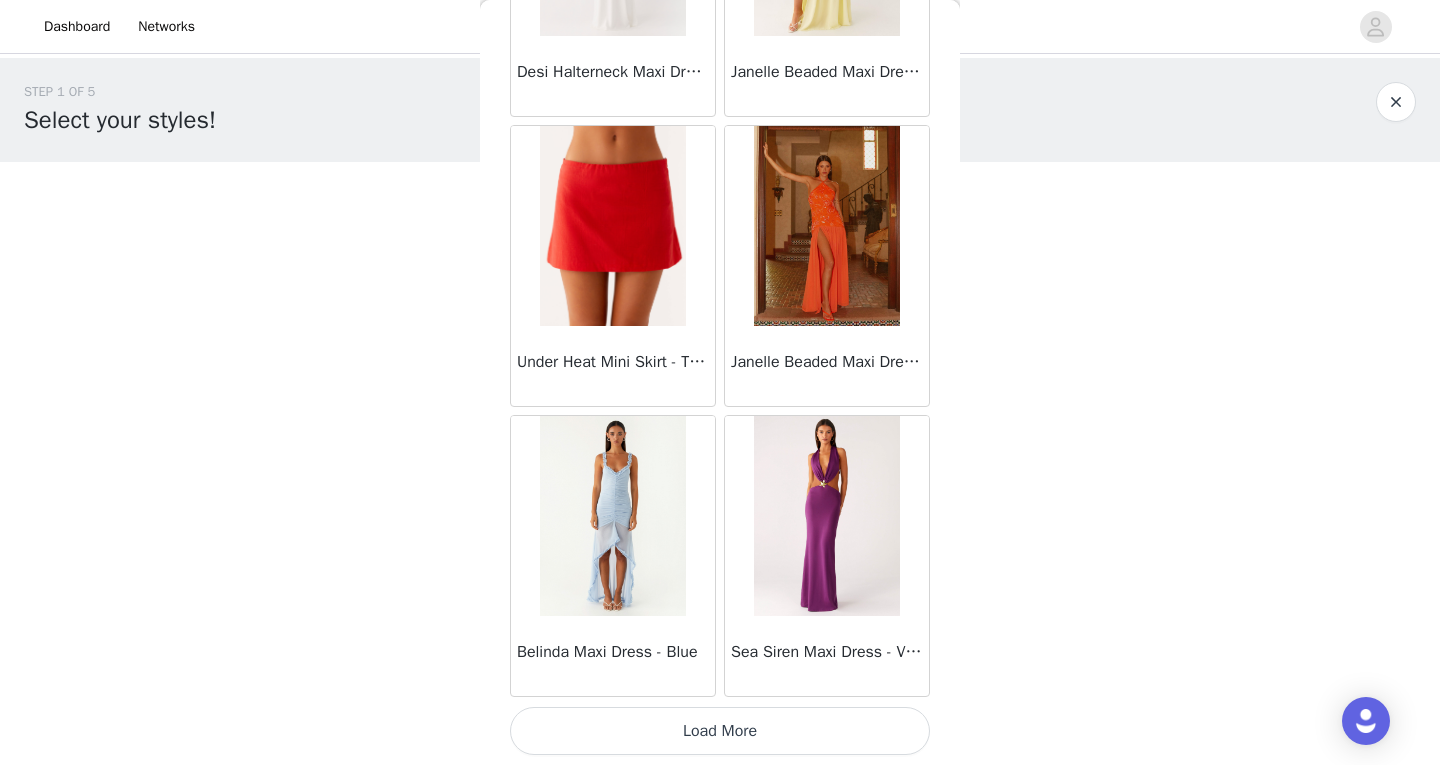 click on "Load More" at bounding box center (720, 731) 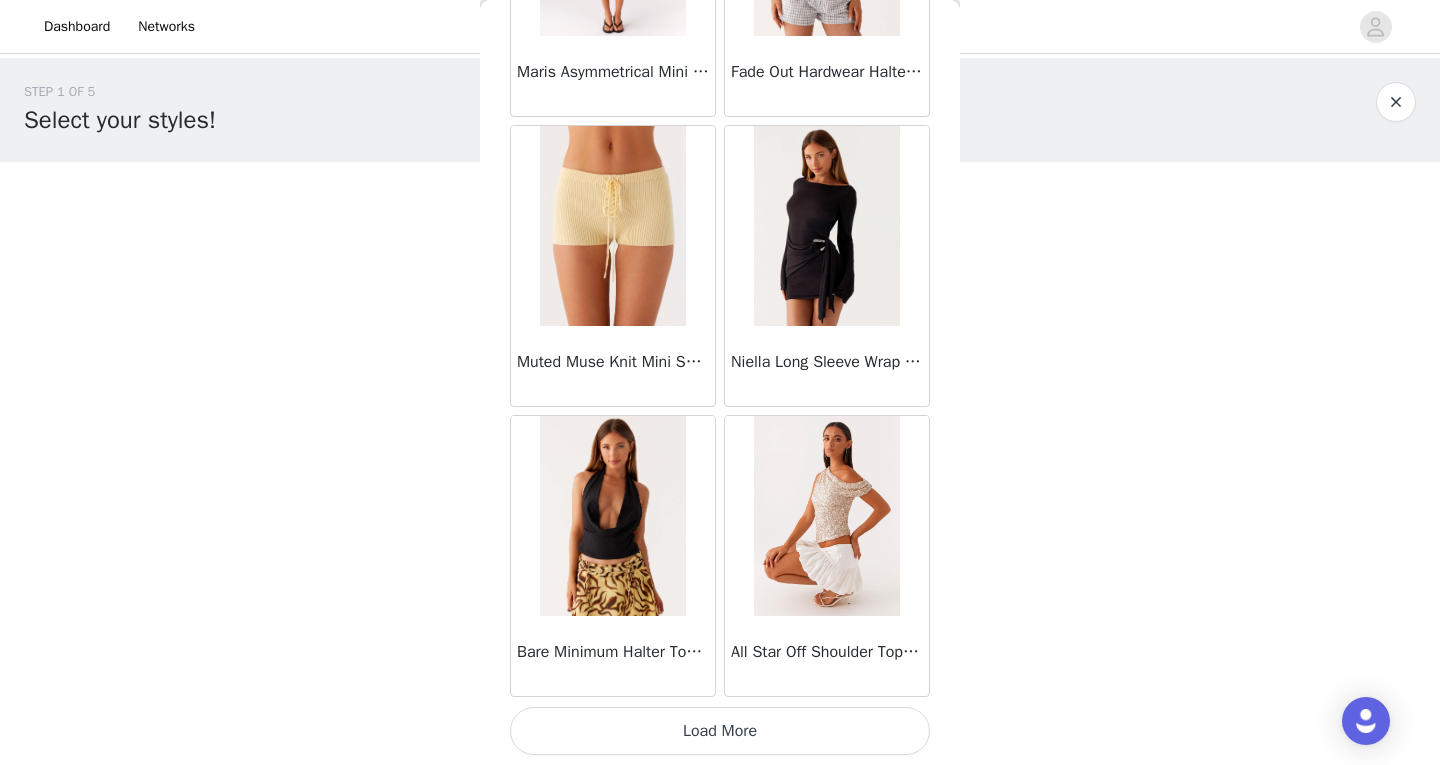 scroll, scrollTop: 71894, scrollLeft: 0, axis: vertical 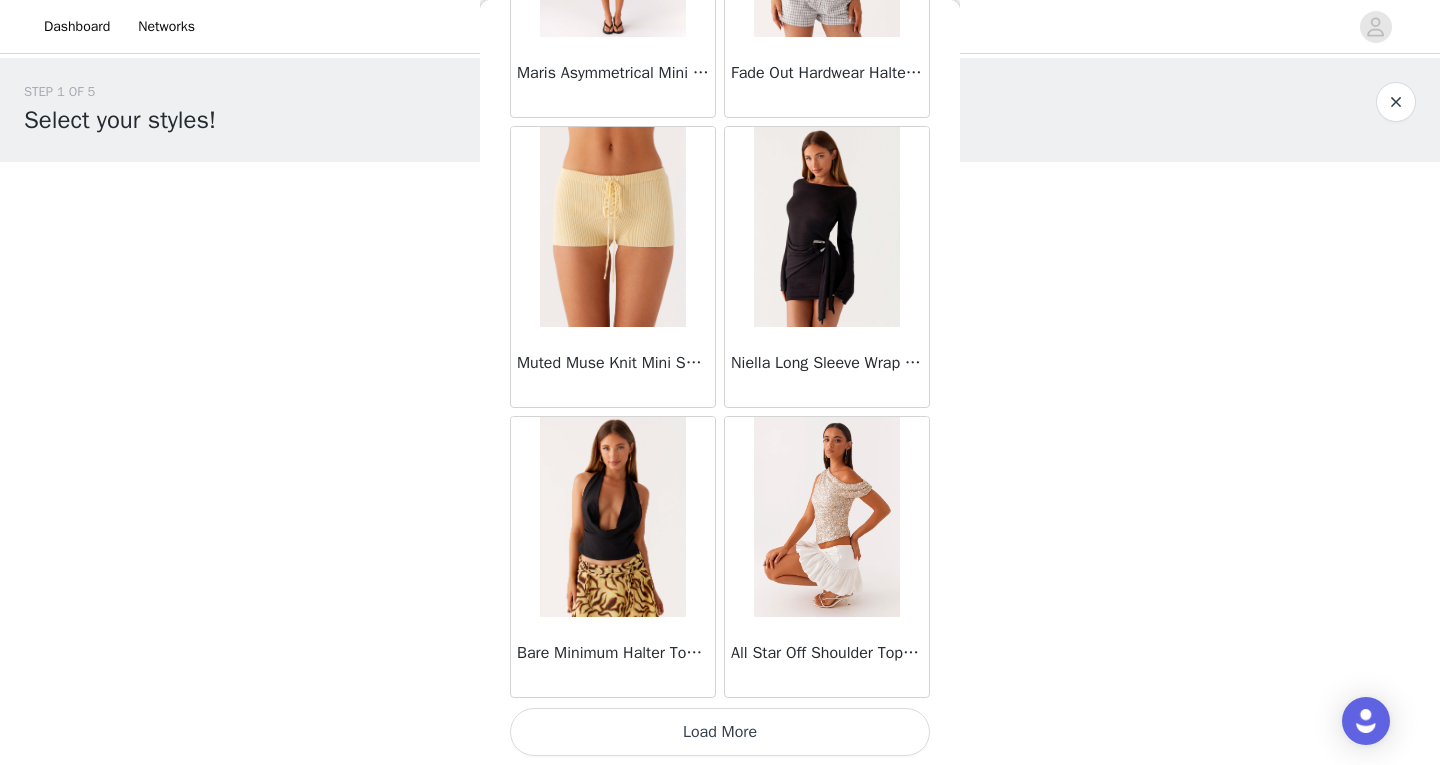 click on "Load More" at bounding box center (720, 732) 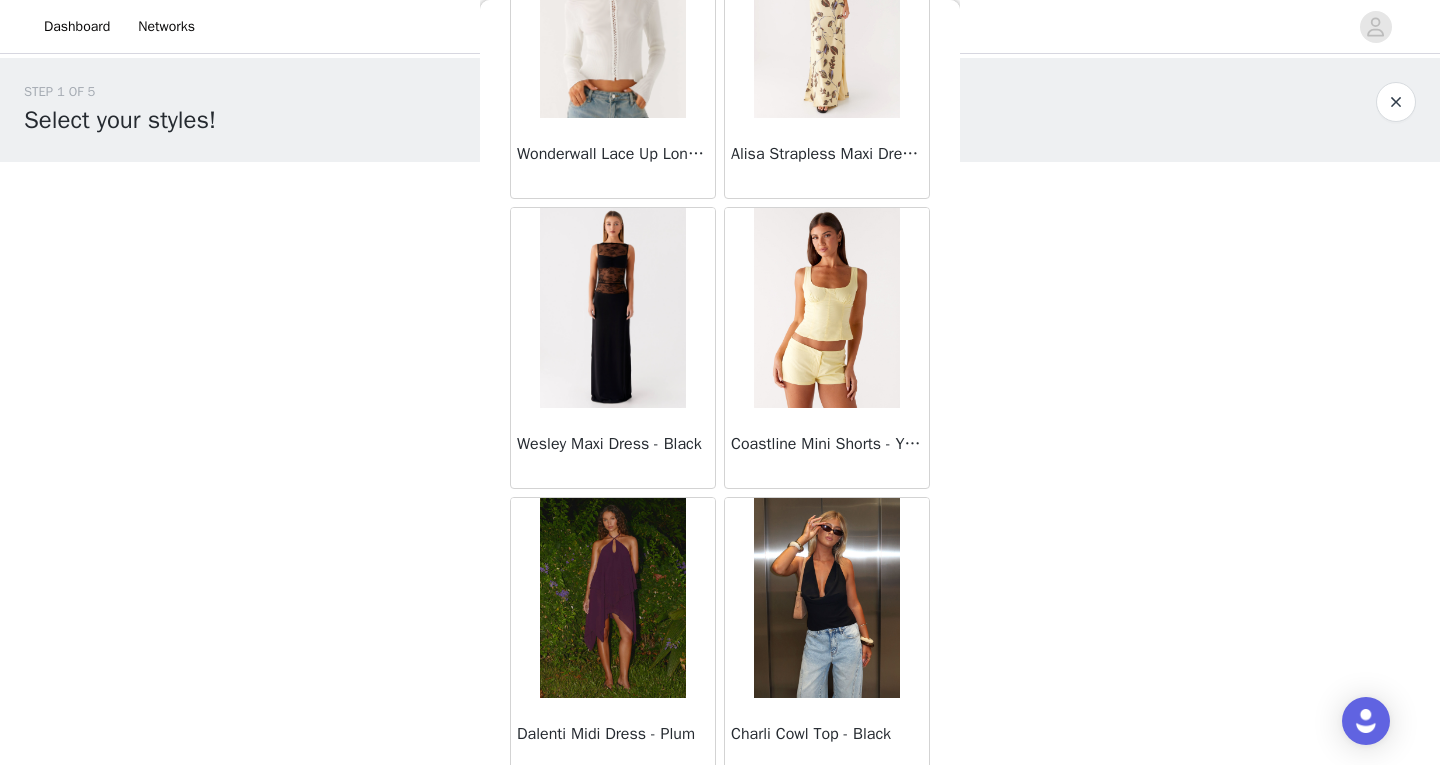 scroll, scrollTop: 74795, scrollLeft: 0, axis: vertical 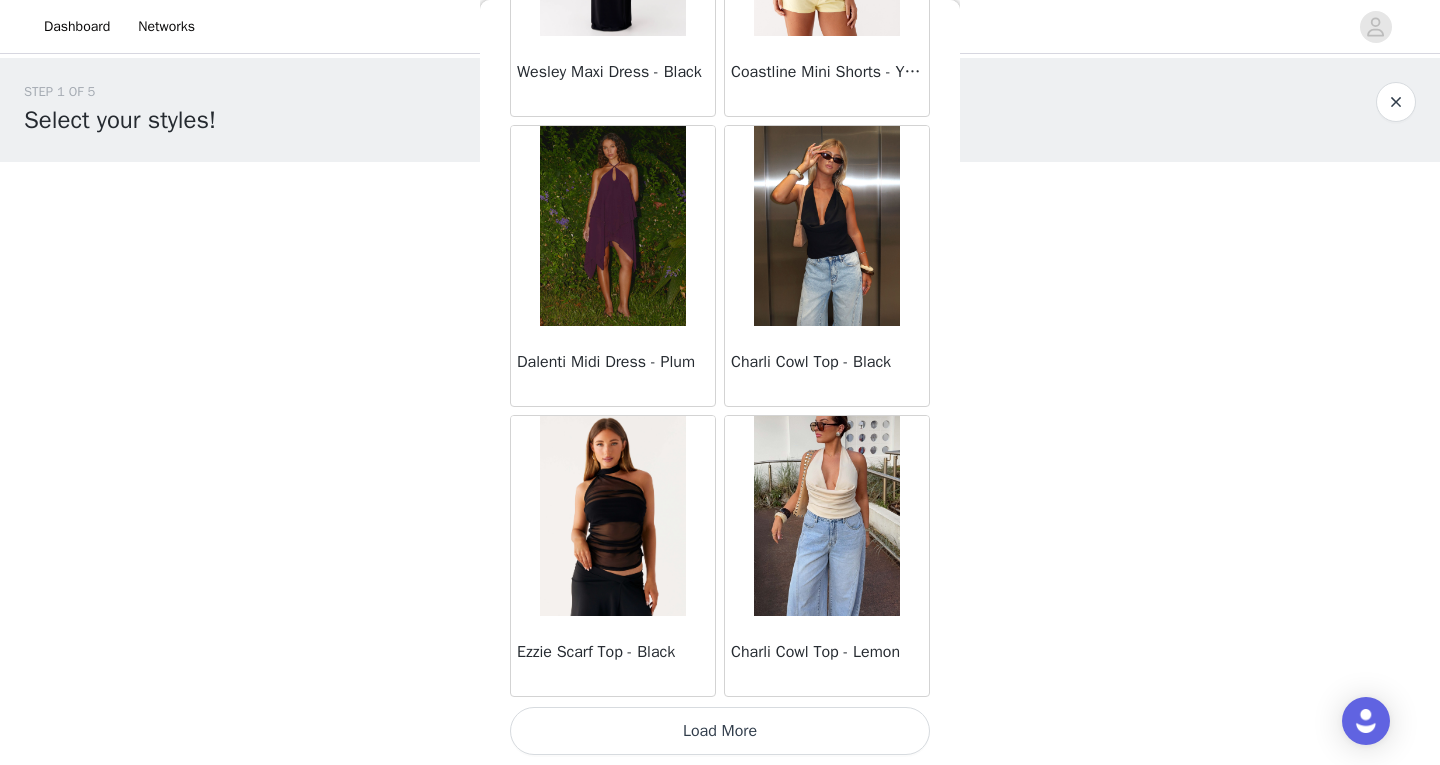 click on "Load More" at bounding box center (720, 731) 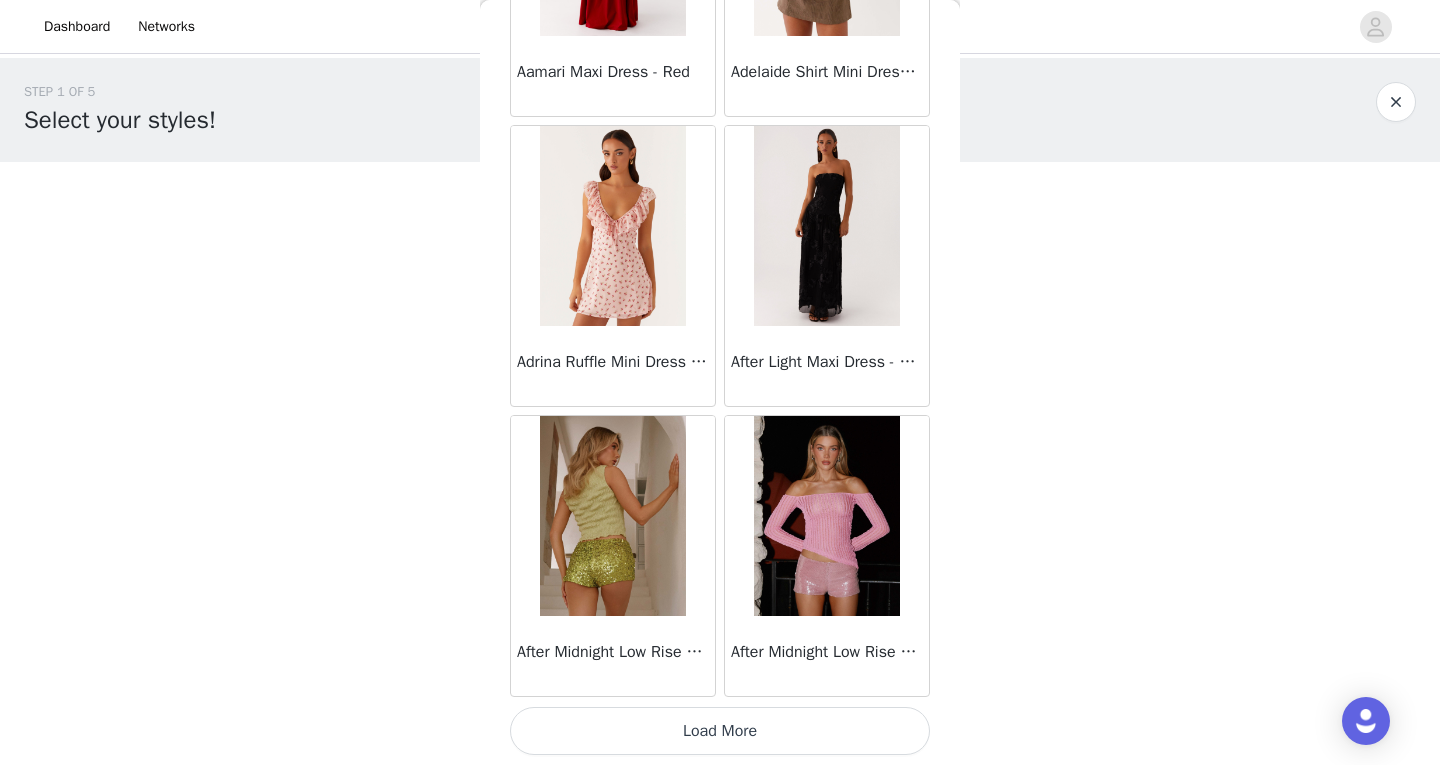 scroll, scrollTop: 77695, scrollLeft: 0, axis: vertical 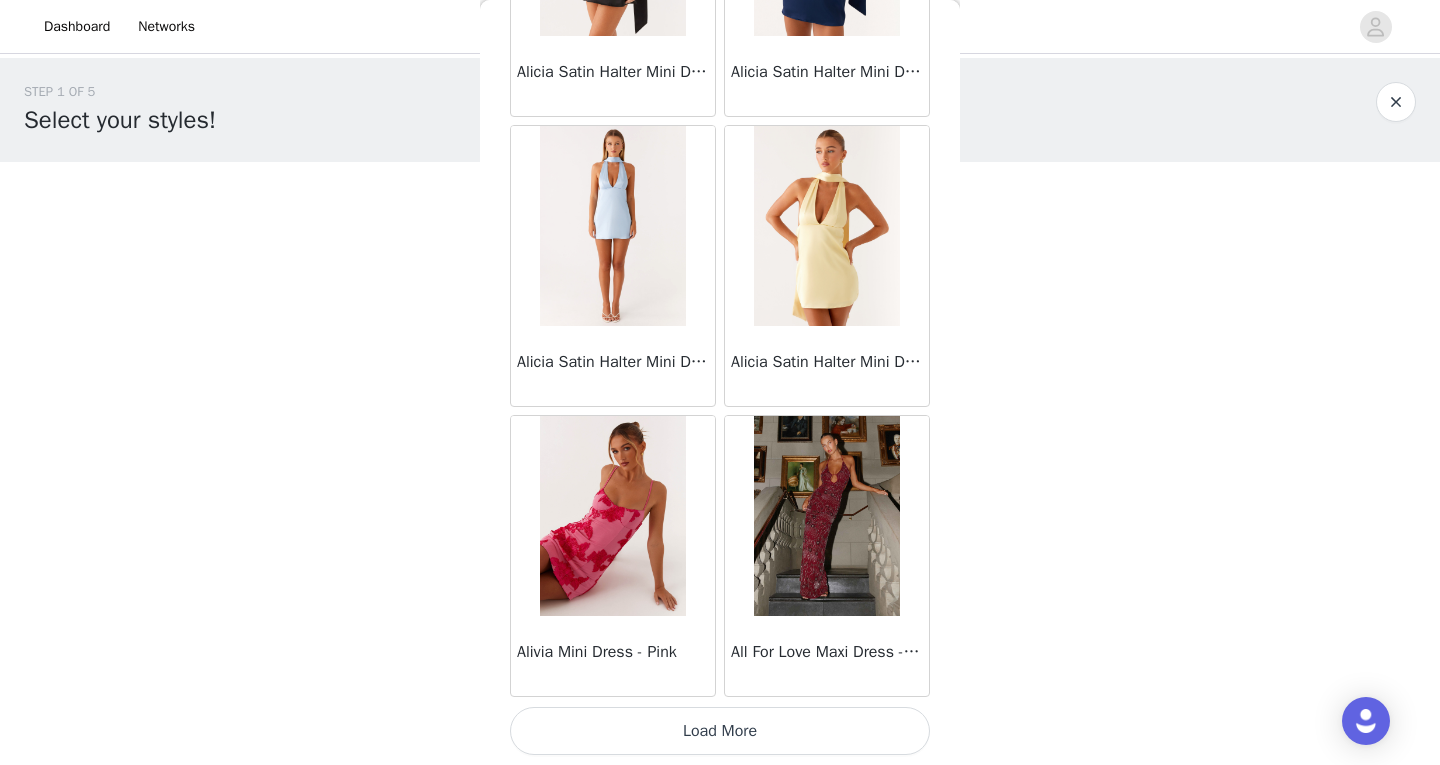 click on "Load More" at bounding box center (720, 731) 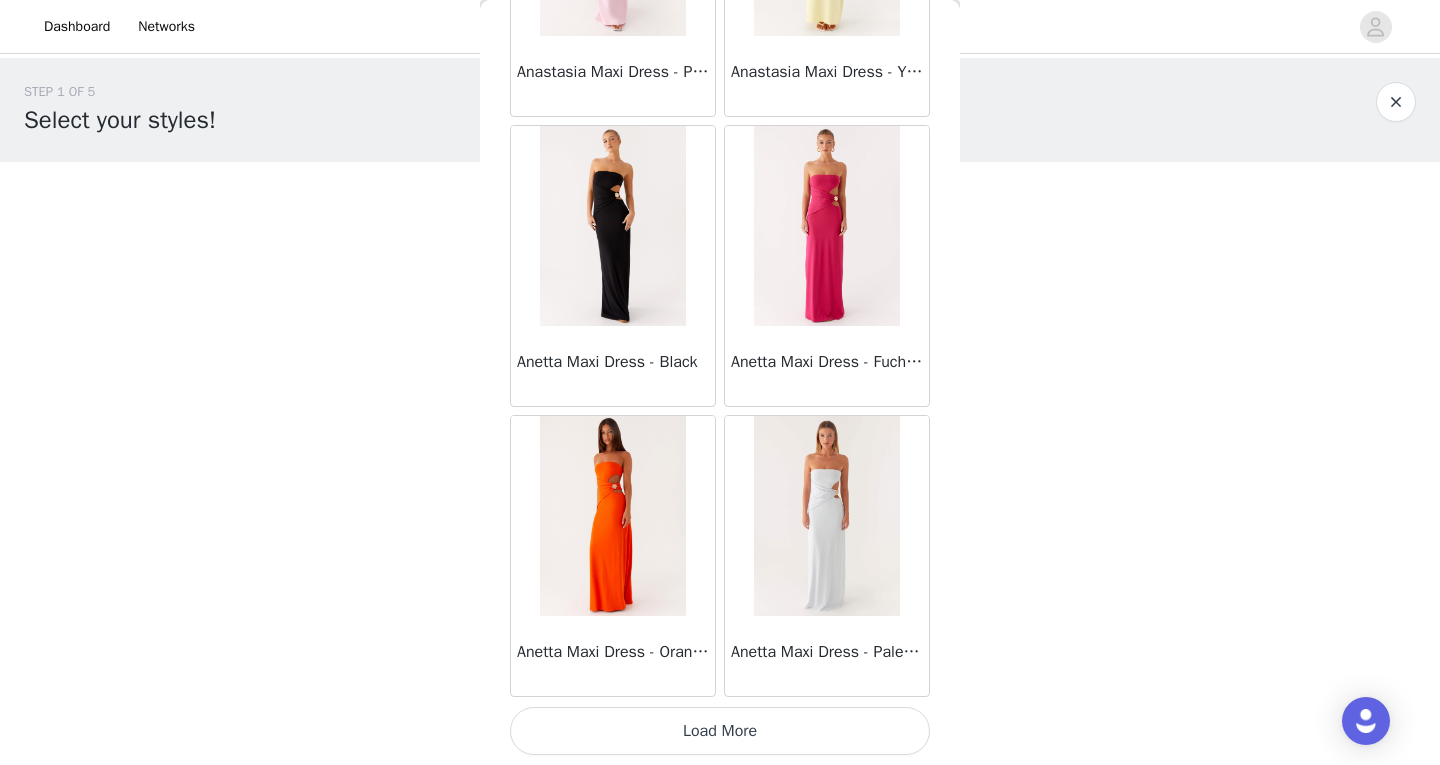 scroll, scrollTop: 83494, scrollLeft: 0, axis: vertical 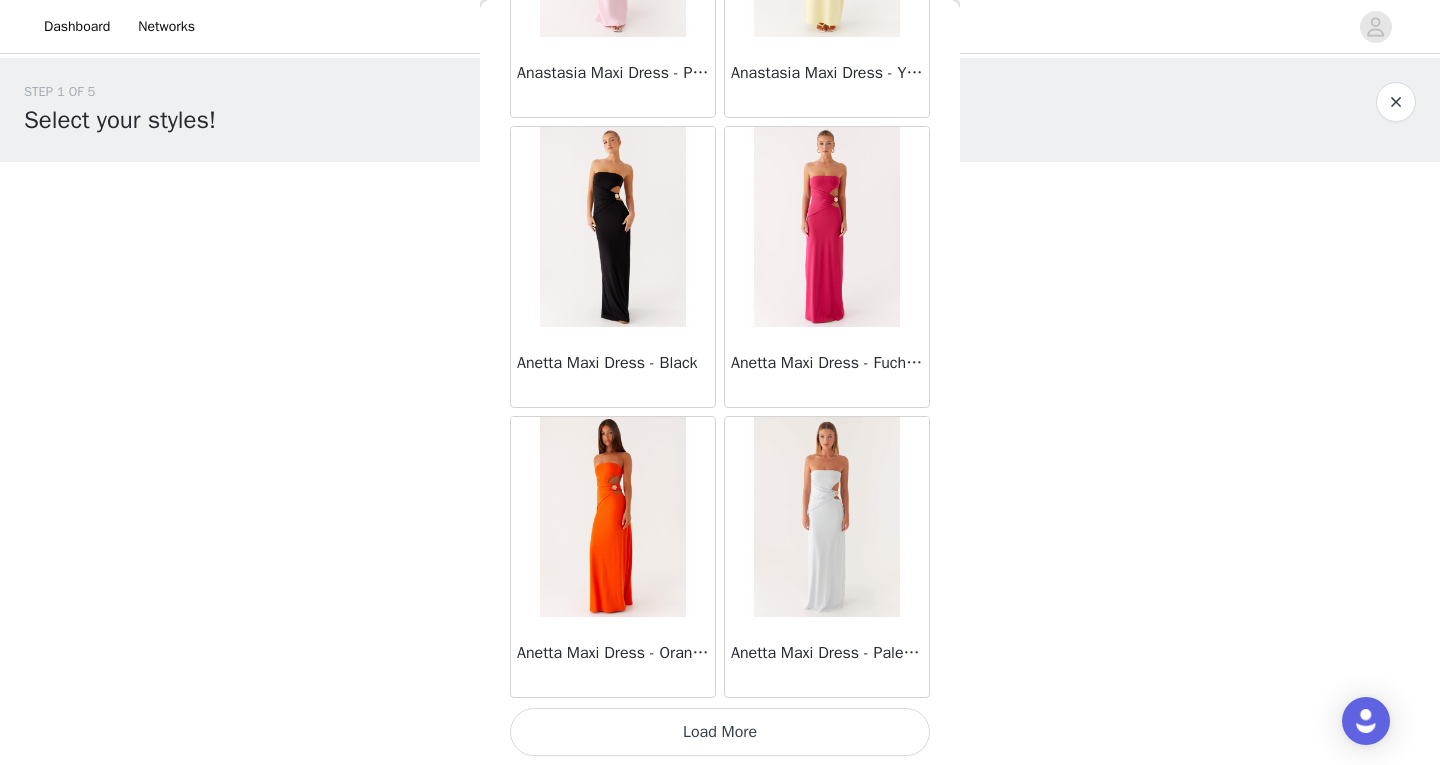click on "Load More" at bounding box center (720, 732) 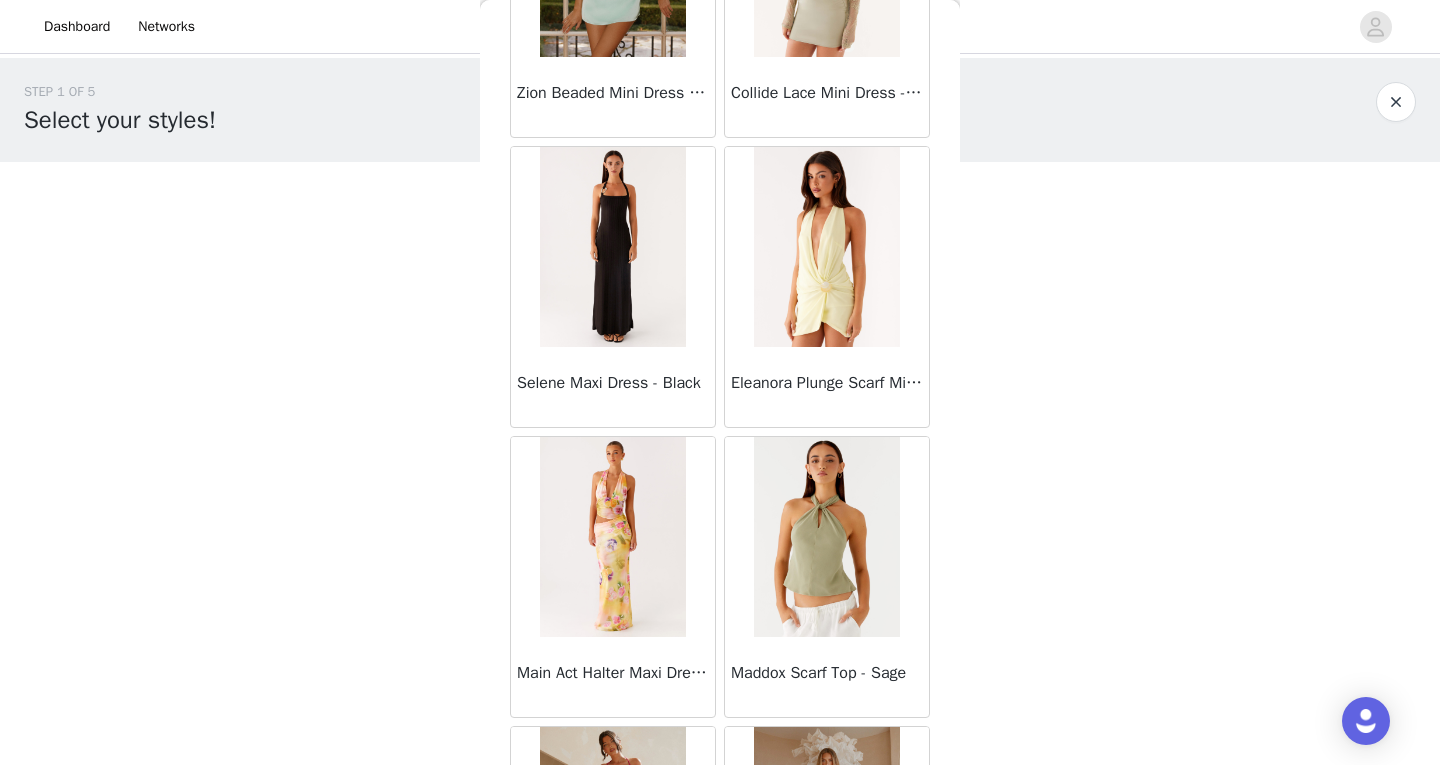 scroll, scrollTop: 49544, scrollLeft: 0, axis: vertical 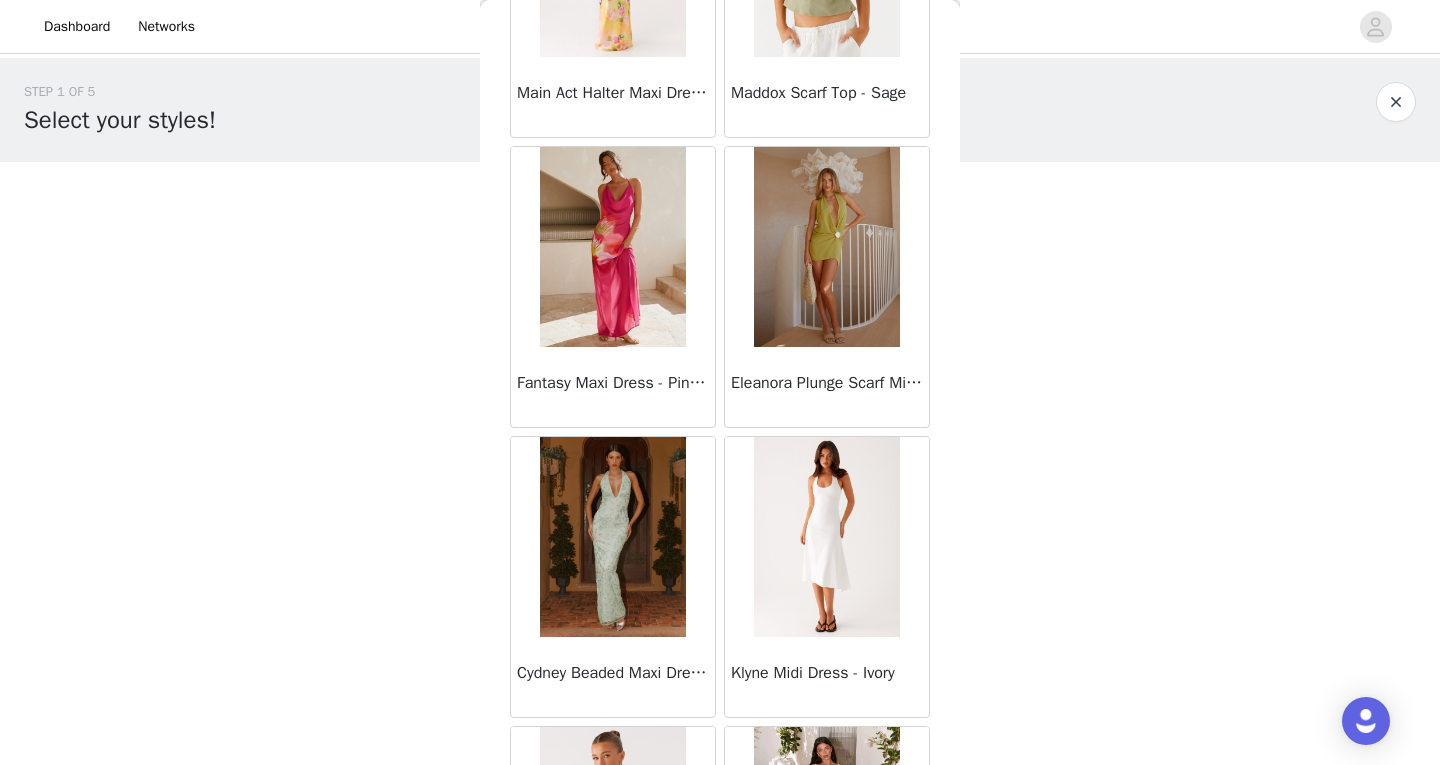 click at bounding box center [826, 247] 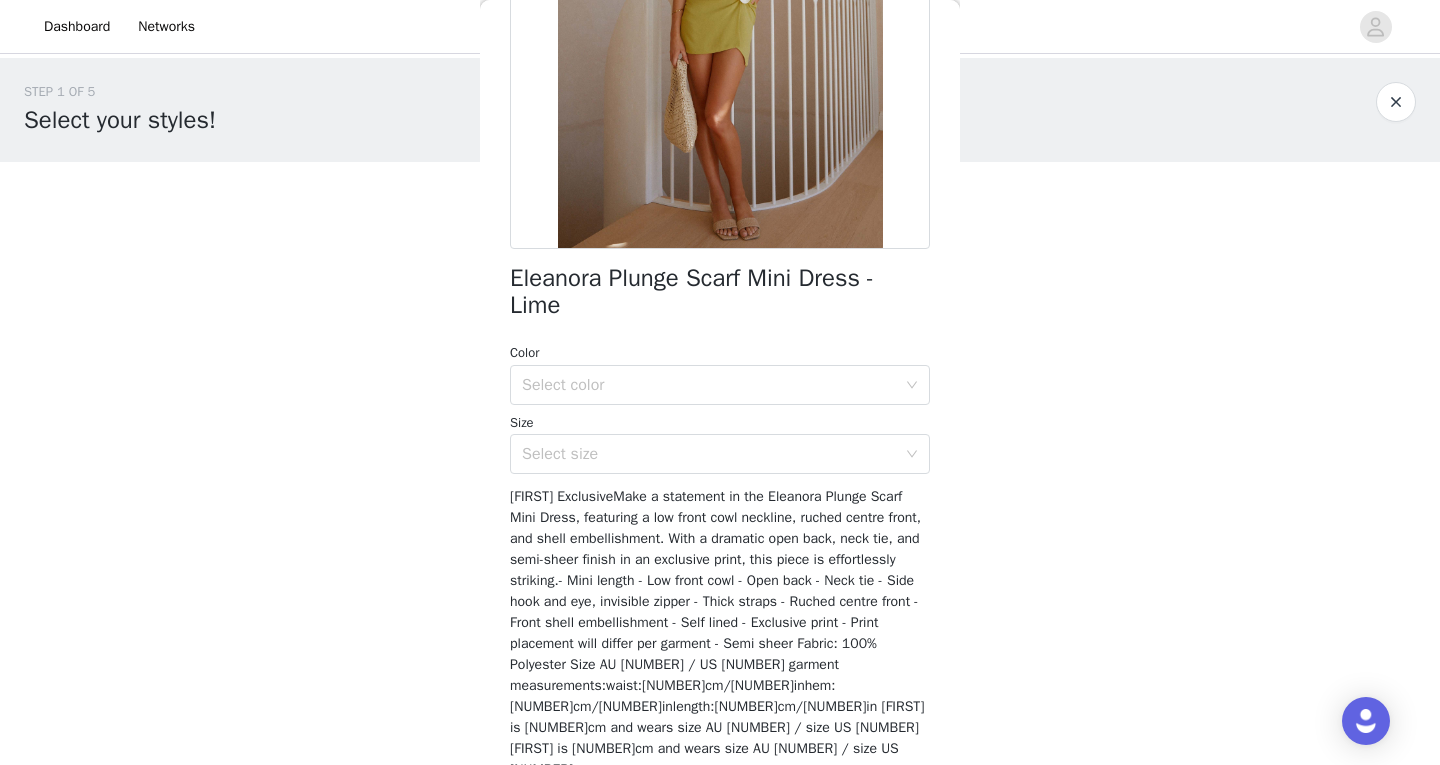 scroll, scrollTop: 302, scrollLeft: 0, axis: vertical 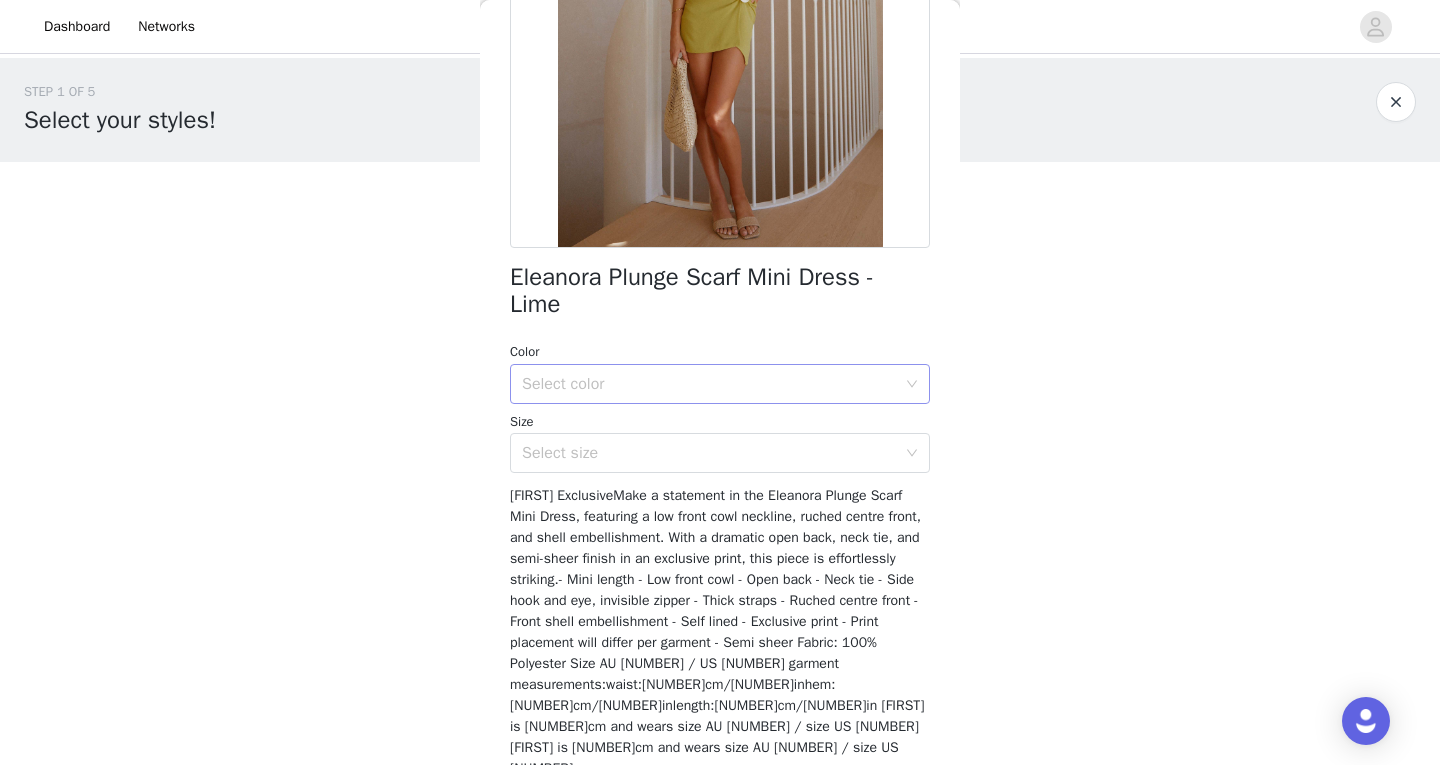 click on "Select color" at bounding box center (709, 384) 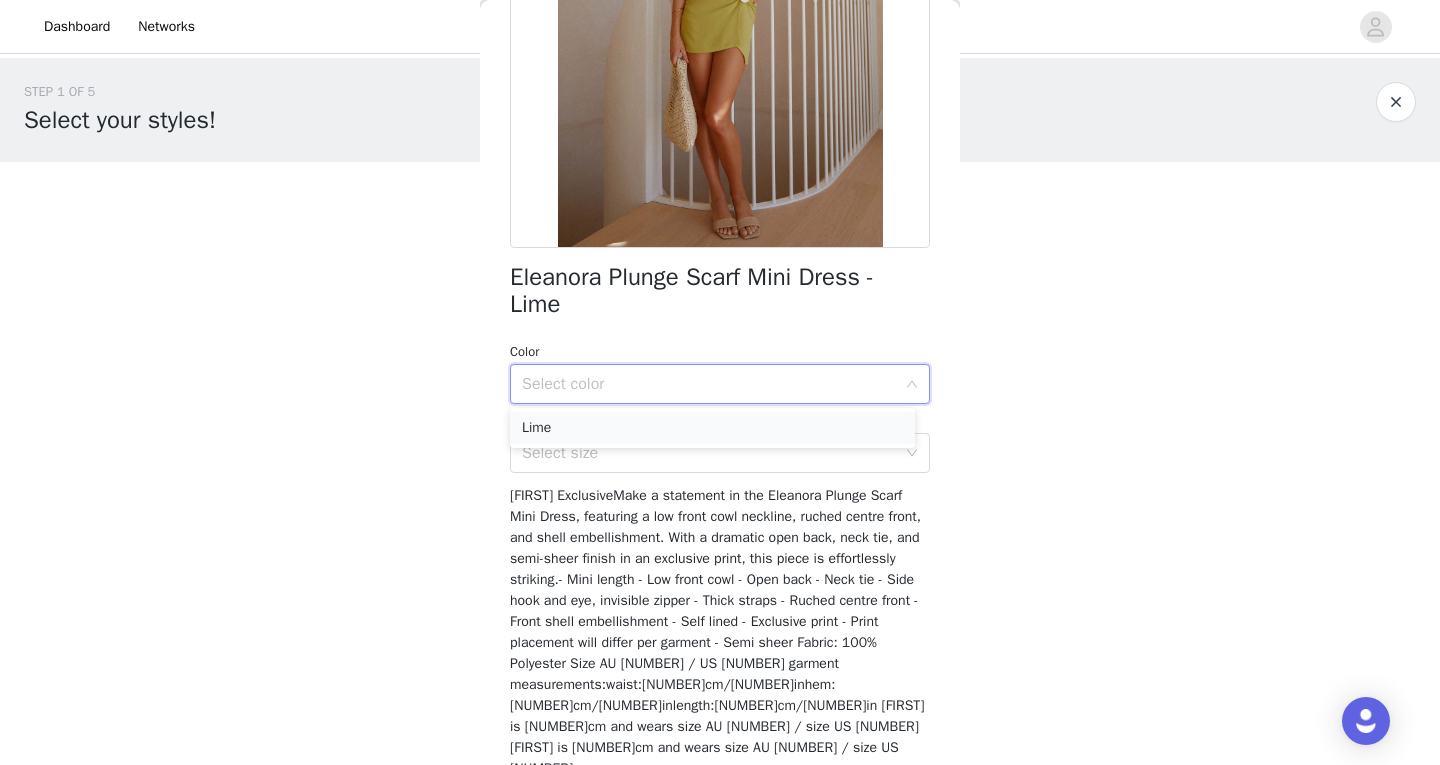 click on "Lime" at bounding box center (712, 428) 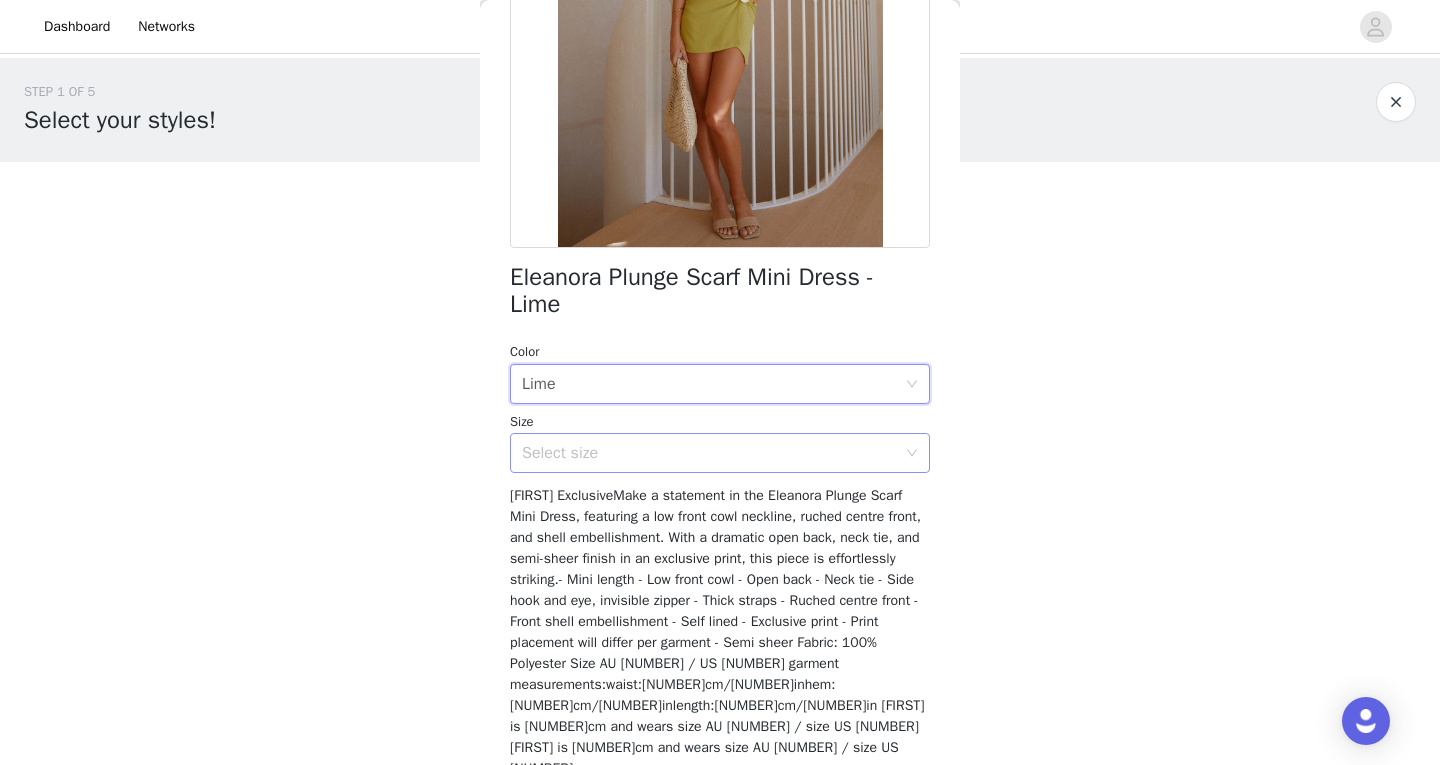 click on "Select size" at bounding box center (709, 453) 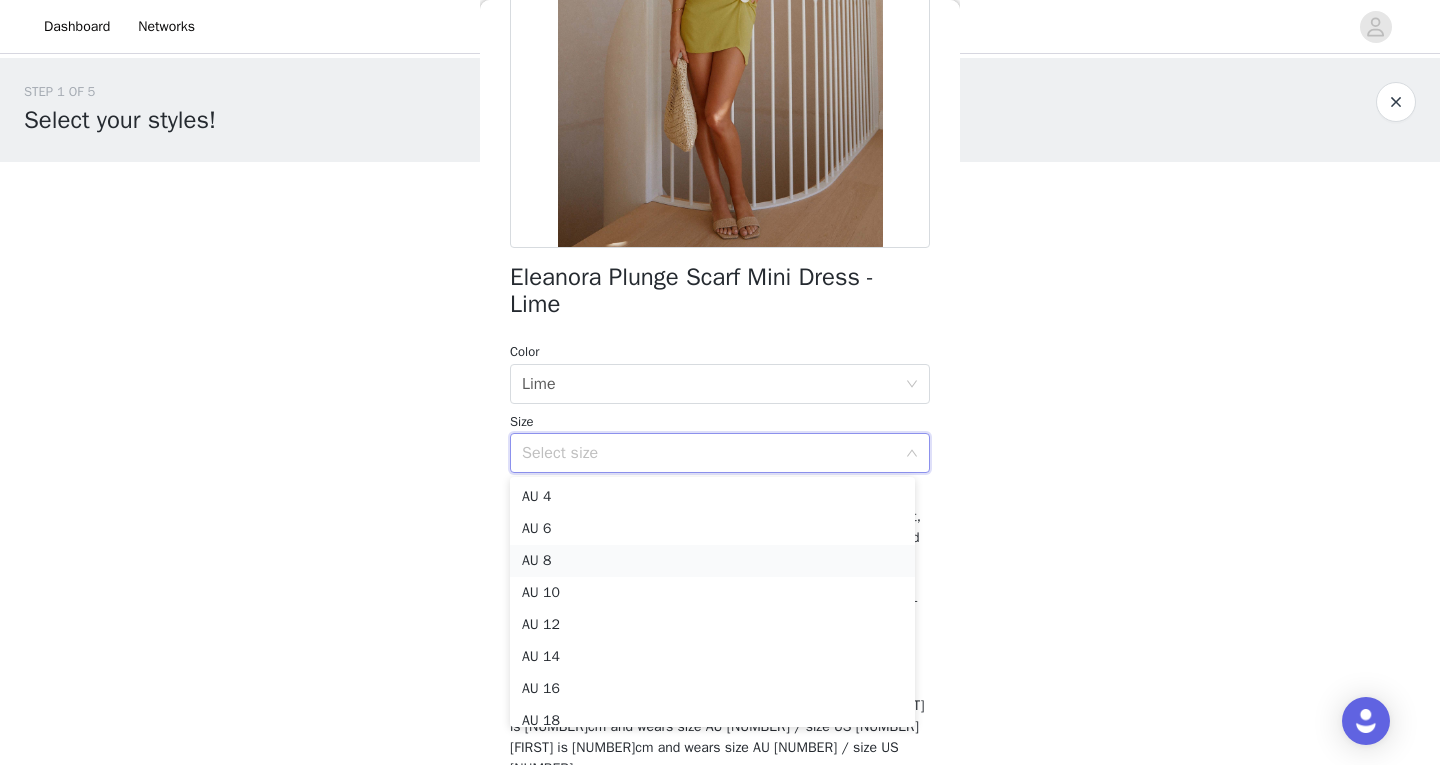click on "AU 8" at bounding box center (712, 561) 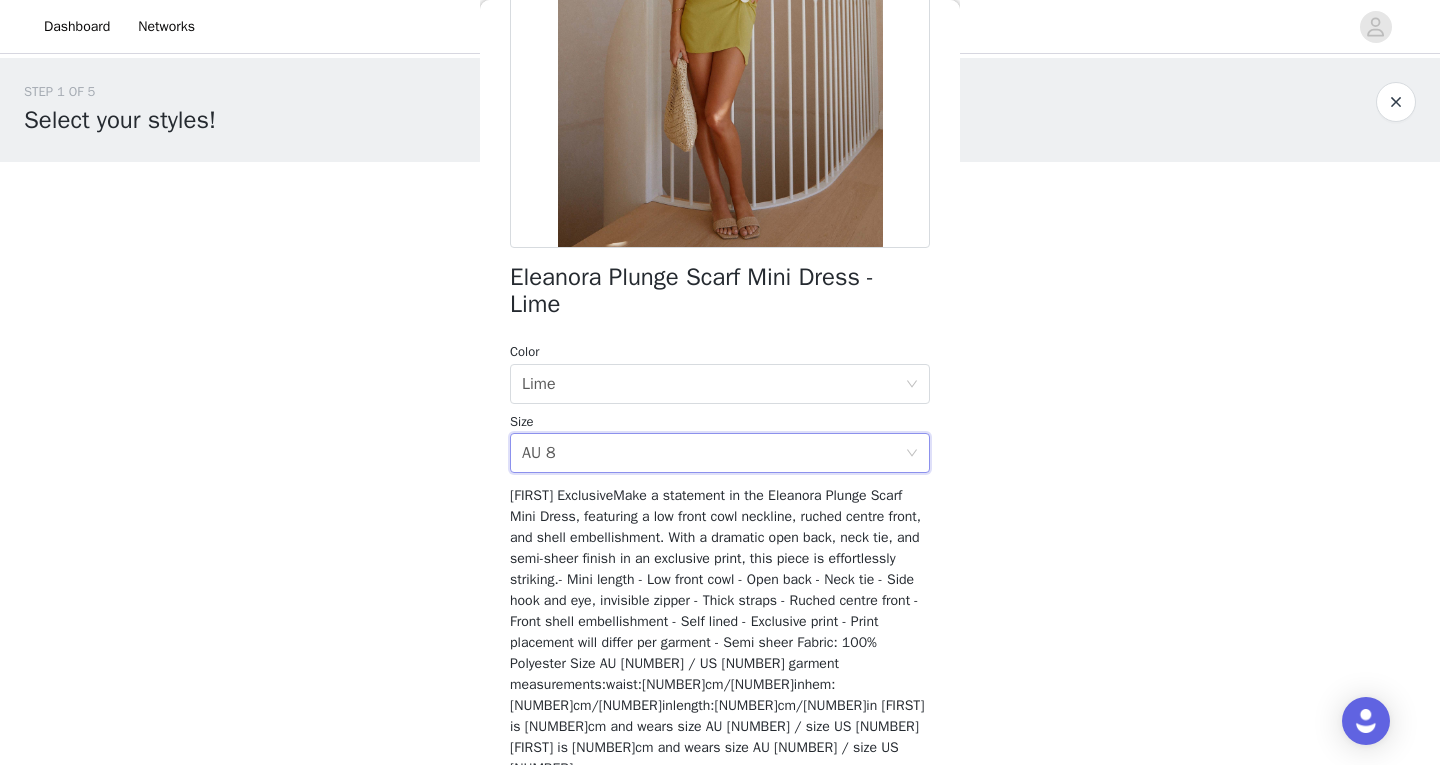 scroll, scrollTop: 358, scrollLeft: 0, axis: vertical 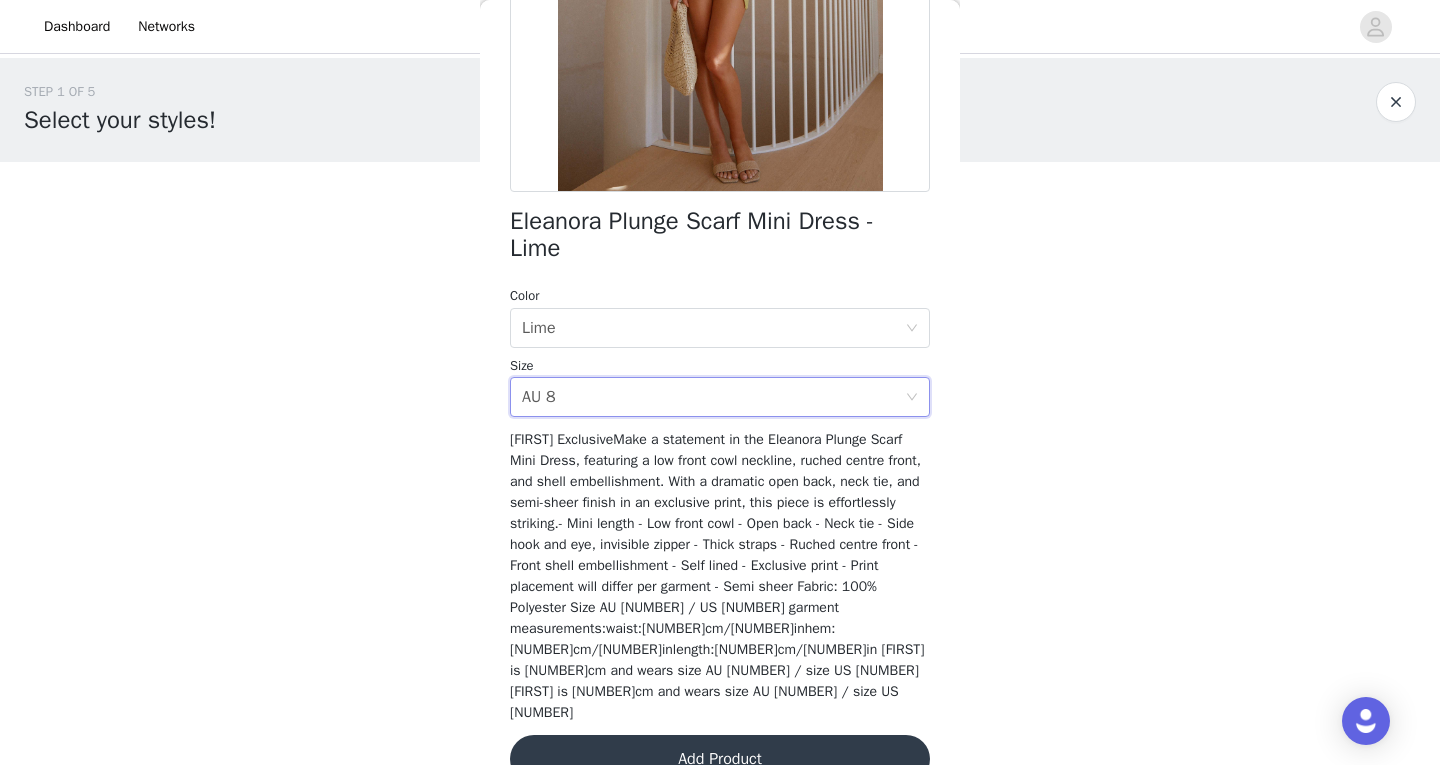 click on "Add Product" at bounding box center [720, 759] 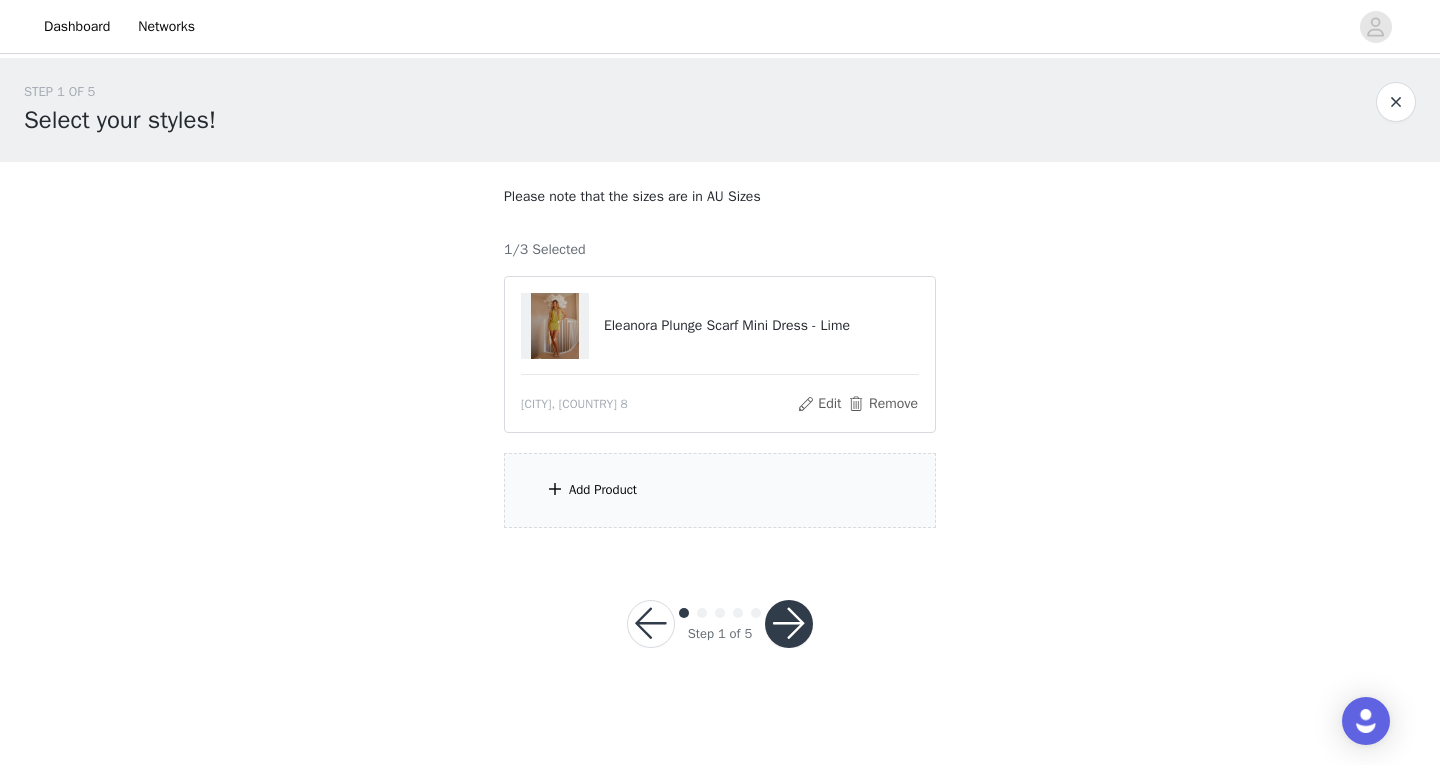 click on "Add Product" at bounding box center (720, 490) 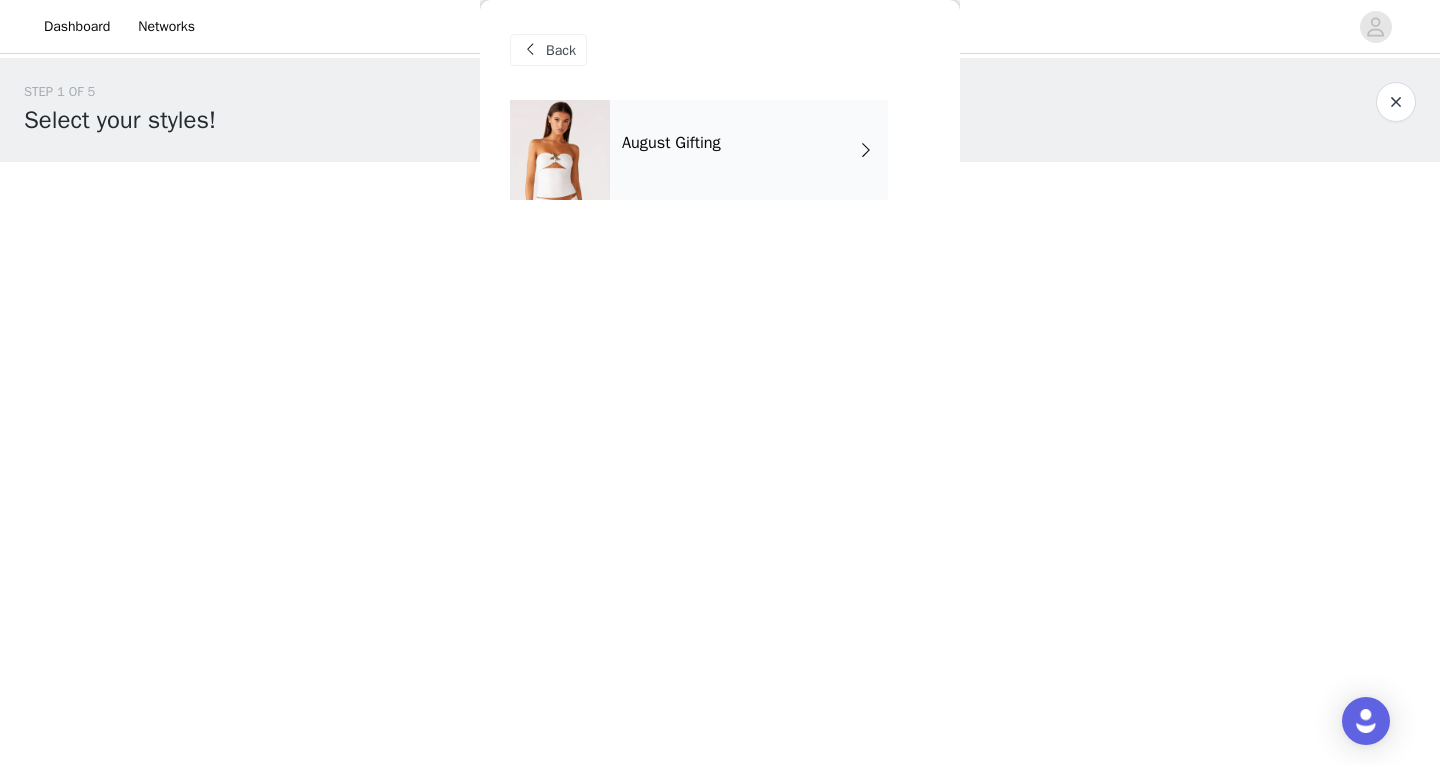 click on "August Gifting" at bounding box center [749, 150] 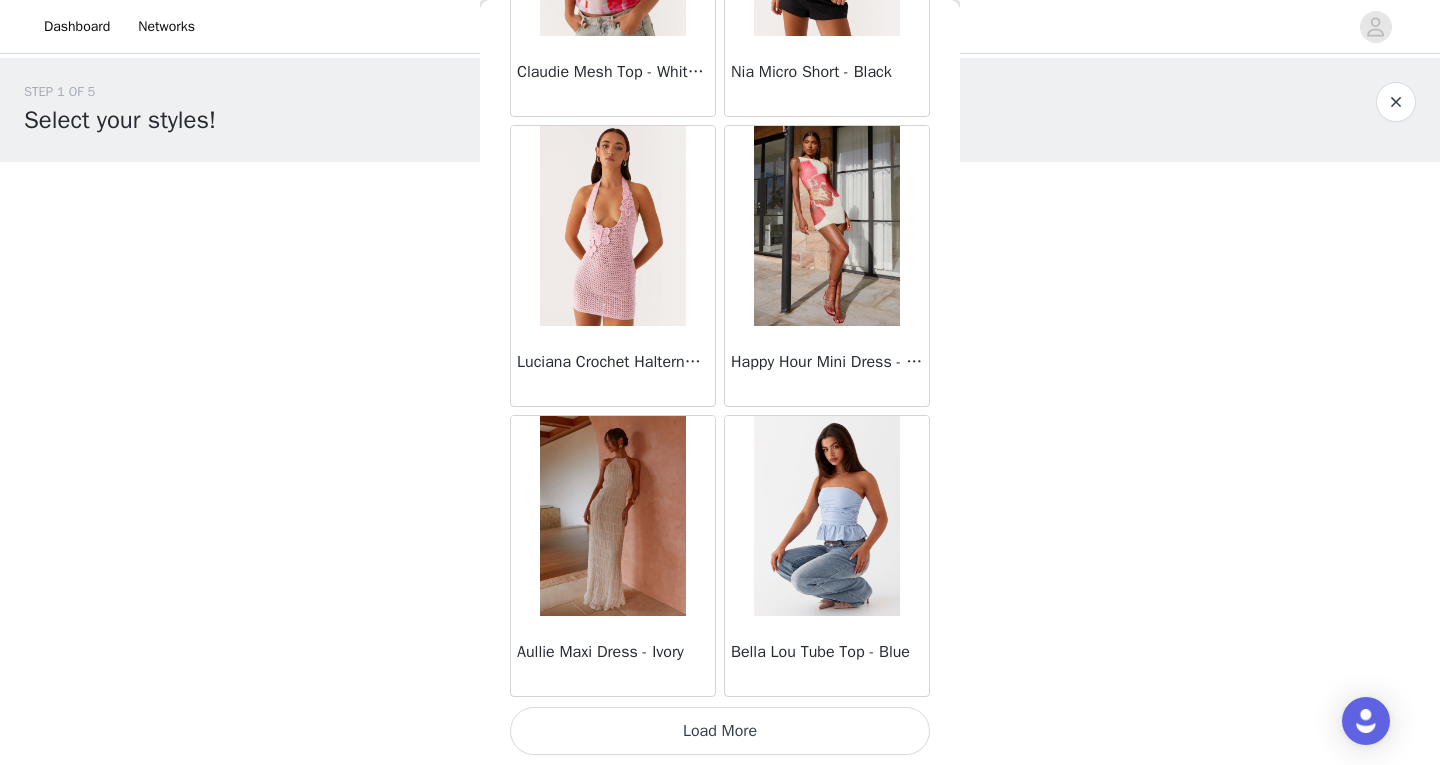 scroll, scrollTop: 2295, scrollLeft: 0, axis: vertical 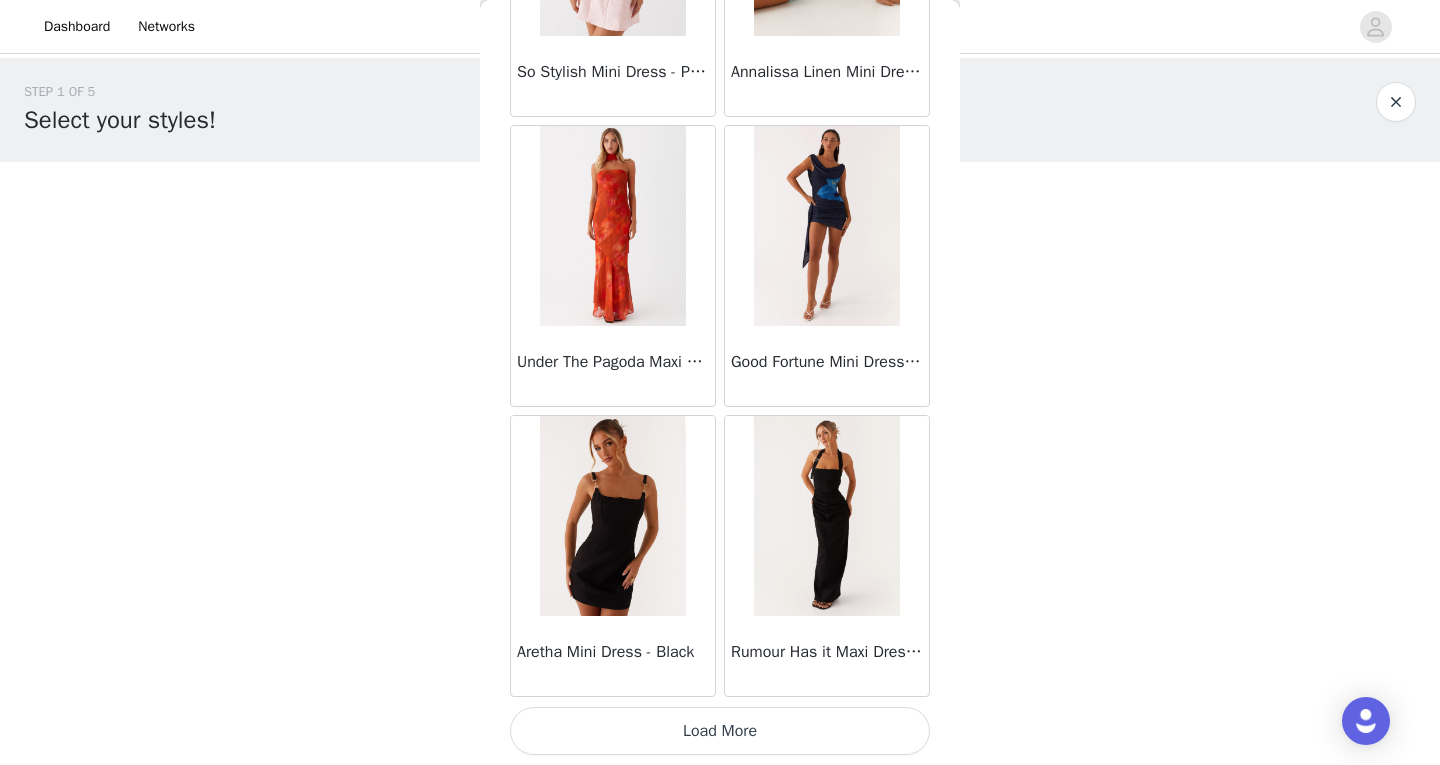 click on "Load More" at bounding box center (720, 731) 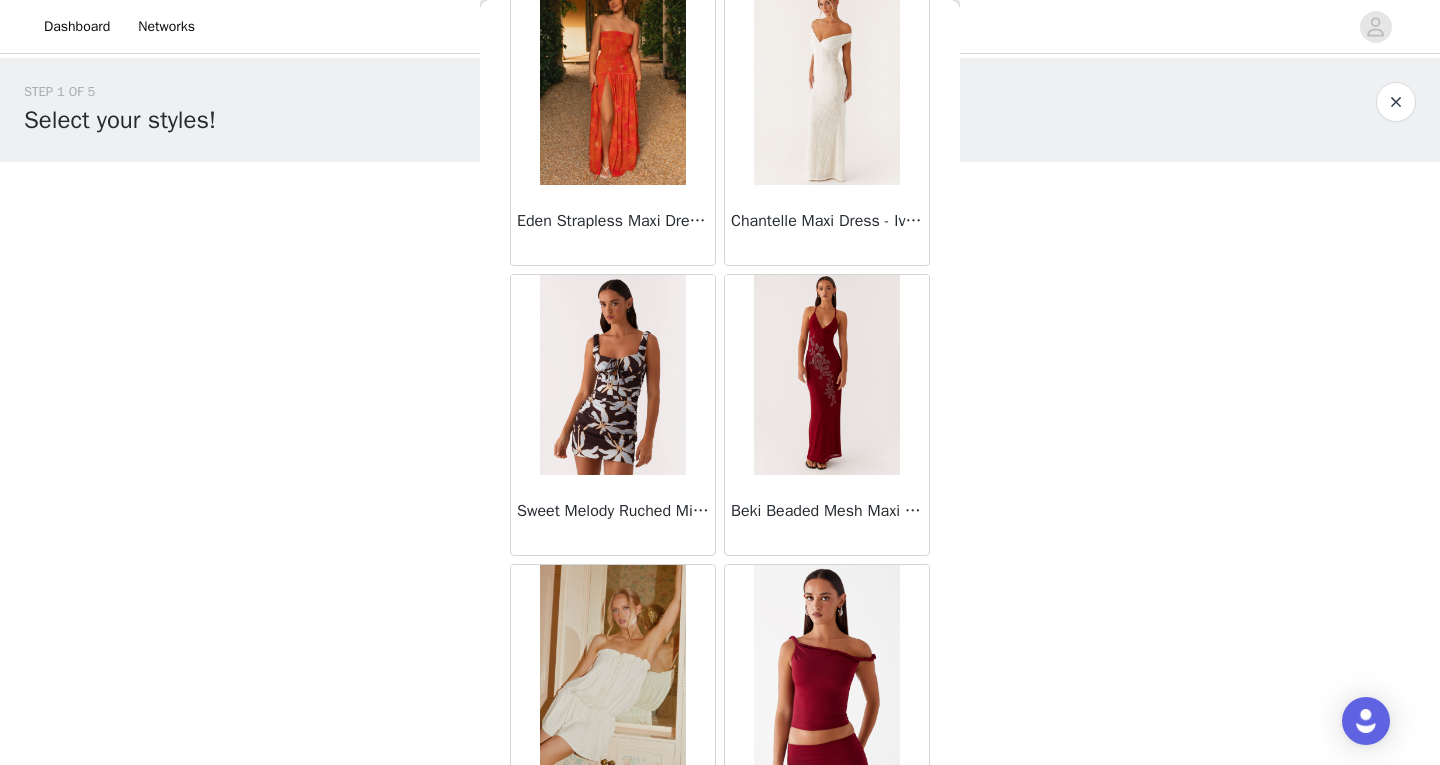 scroll, scrollTop: 8095, scrollLeft: 0, axis: vertical 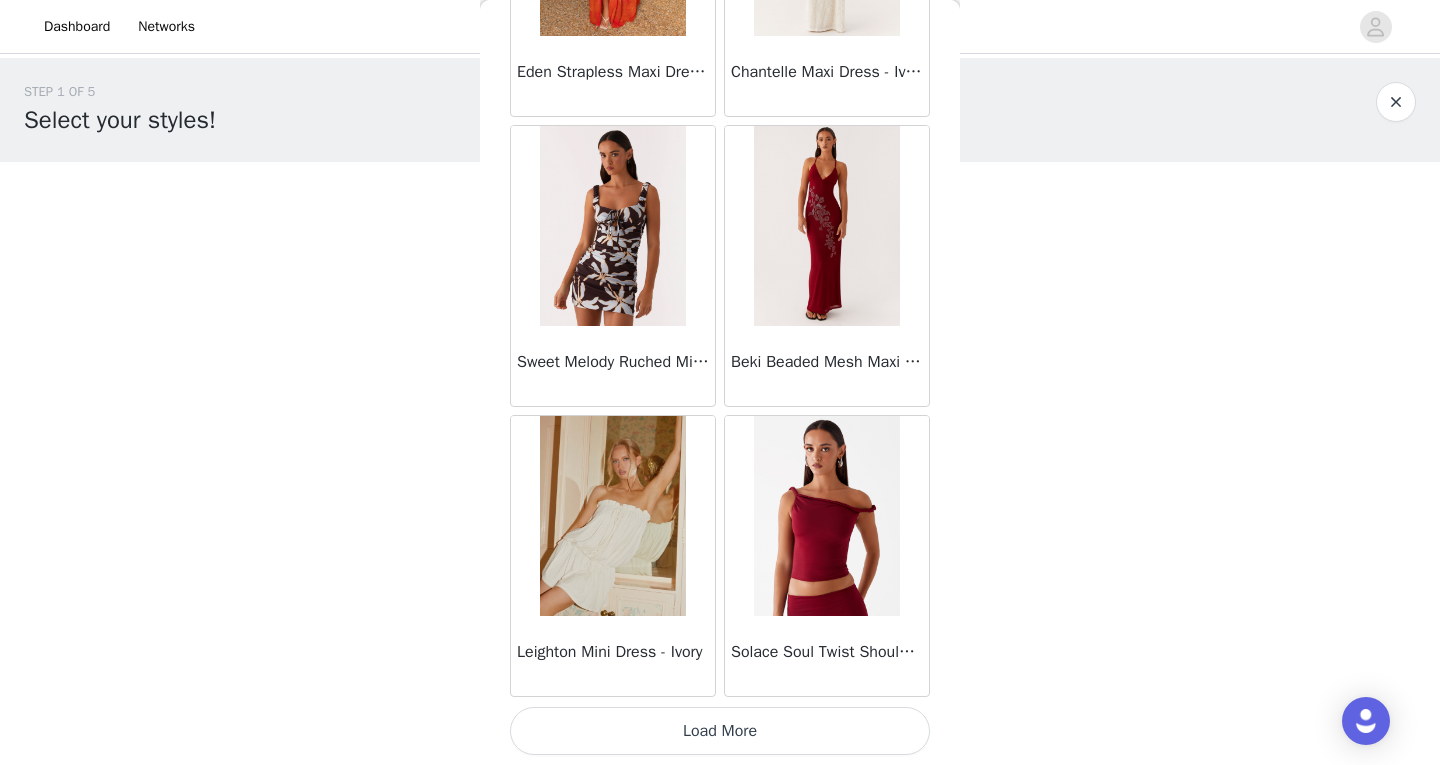 click on "Load More" at bounding box center [720, 731] 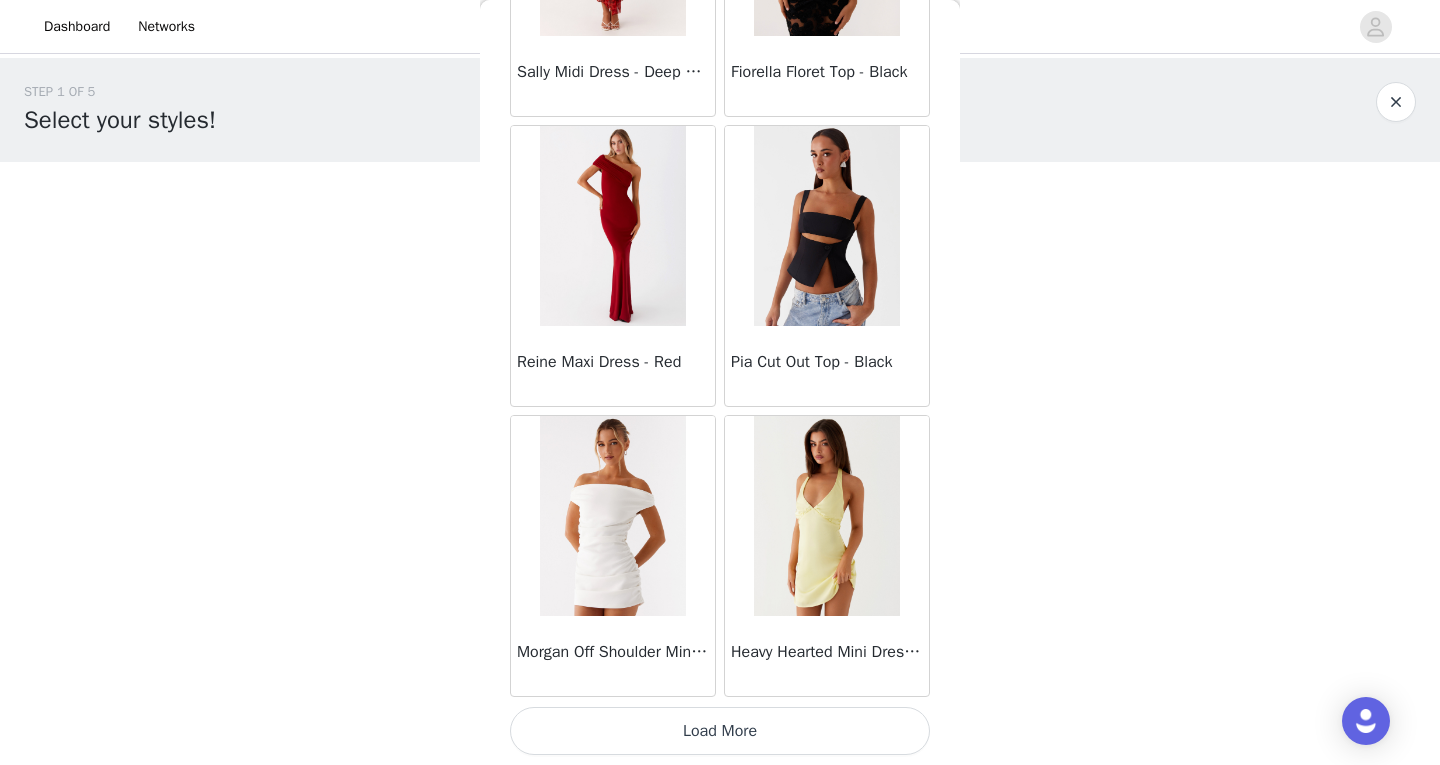 scroll, scrollTop: 10995, scrollLeft: 0, axis: vertical 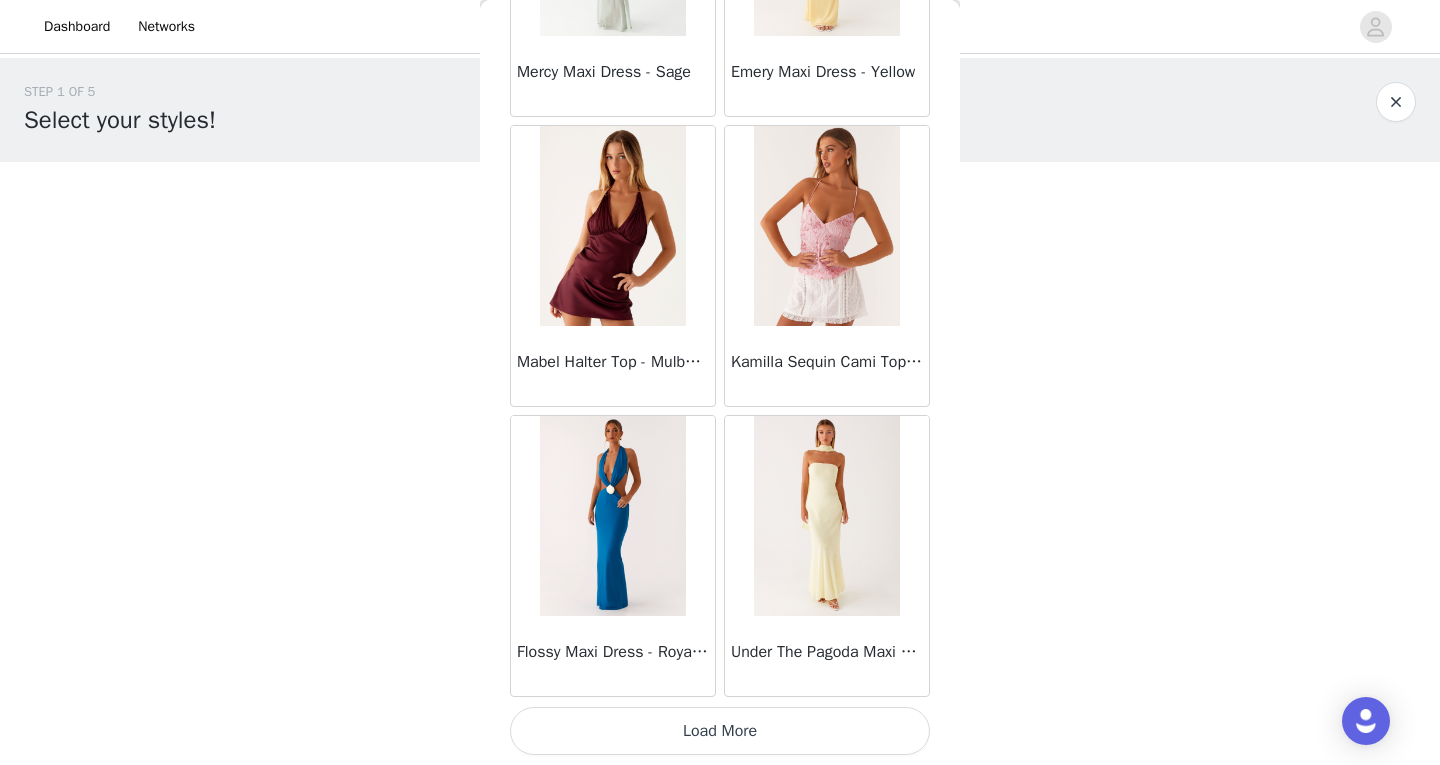 click on "Load More" at bounding box center [720, 731] 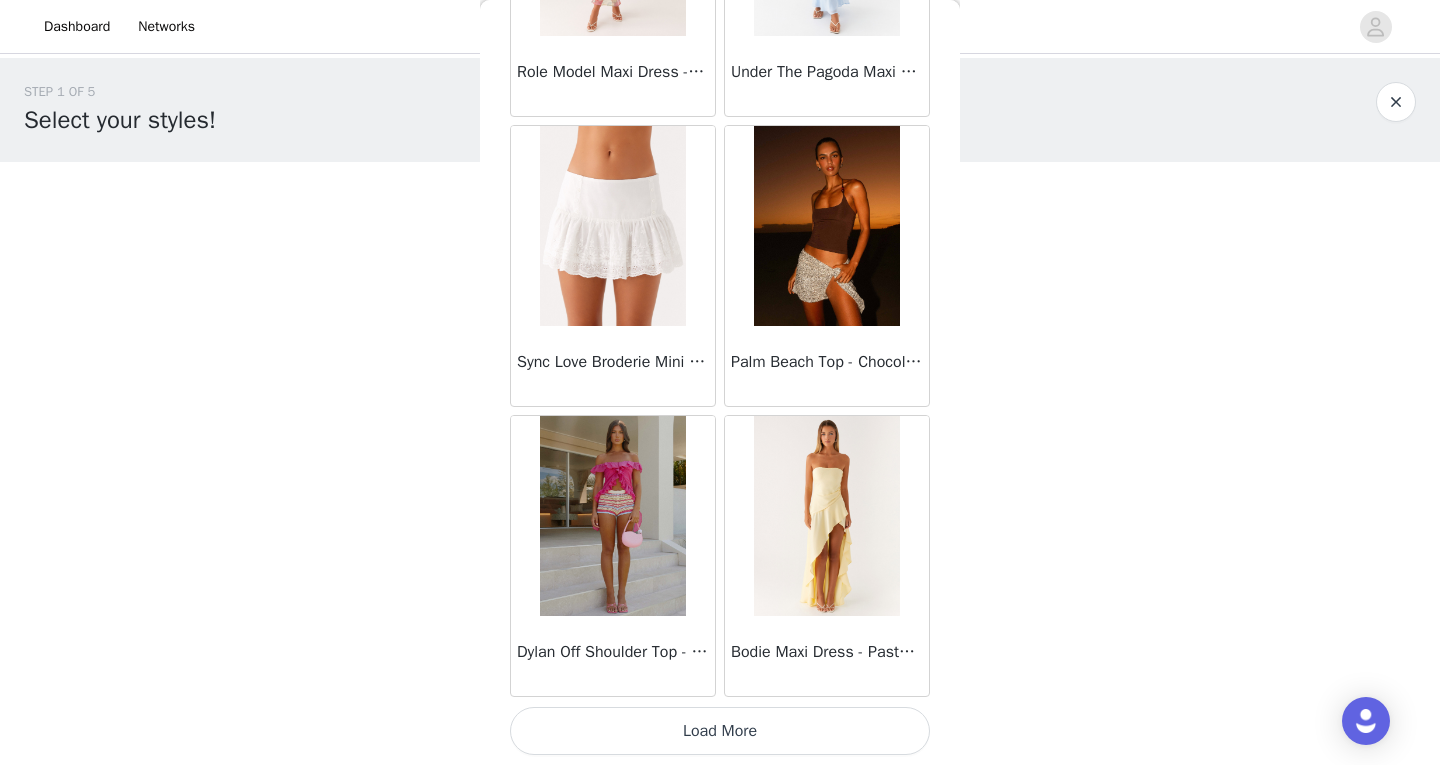 scroll, scrollTop: 16795, scrollLeft: 0, axis: vertical 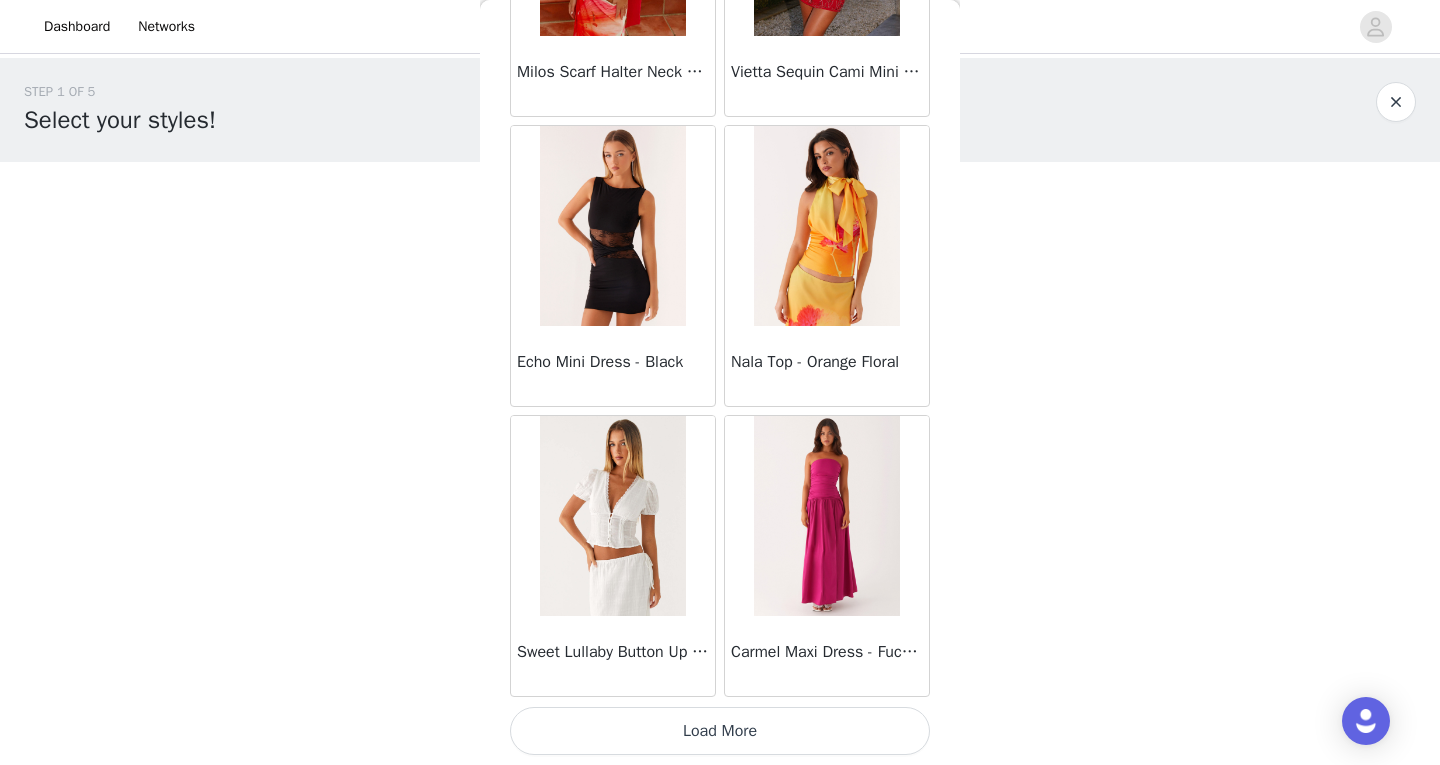 click on "Load More" at bounding box center [720, 731] 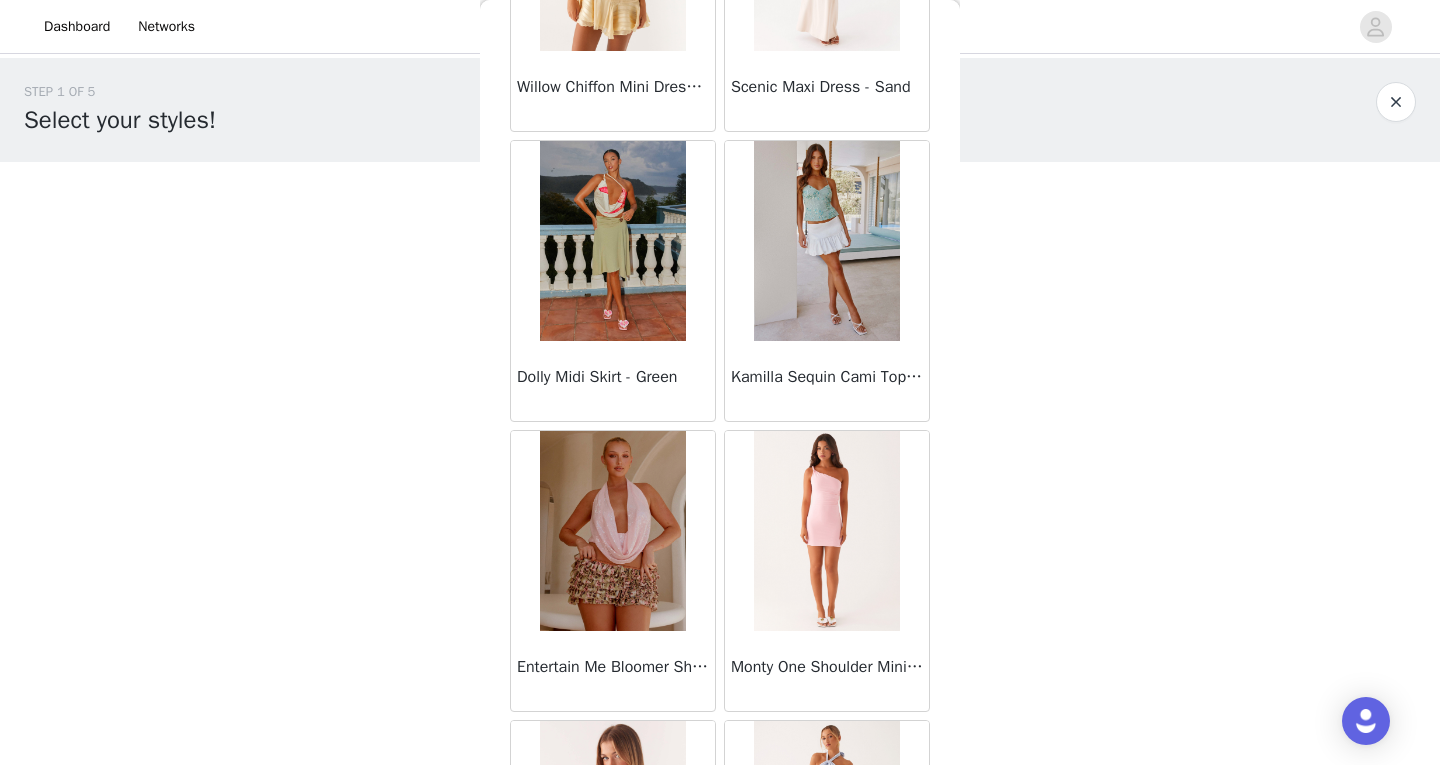 scroll, scrollTop: 22089, scrollLeft: 0, axis: vertical 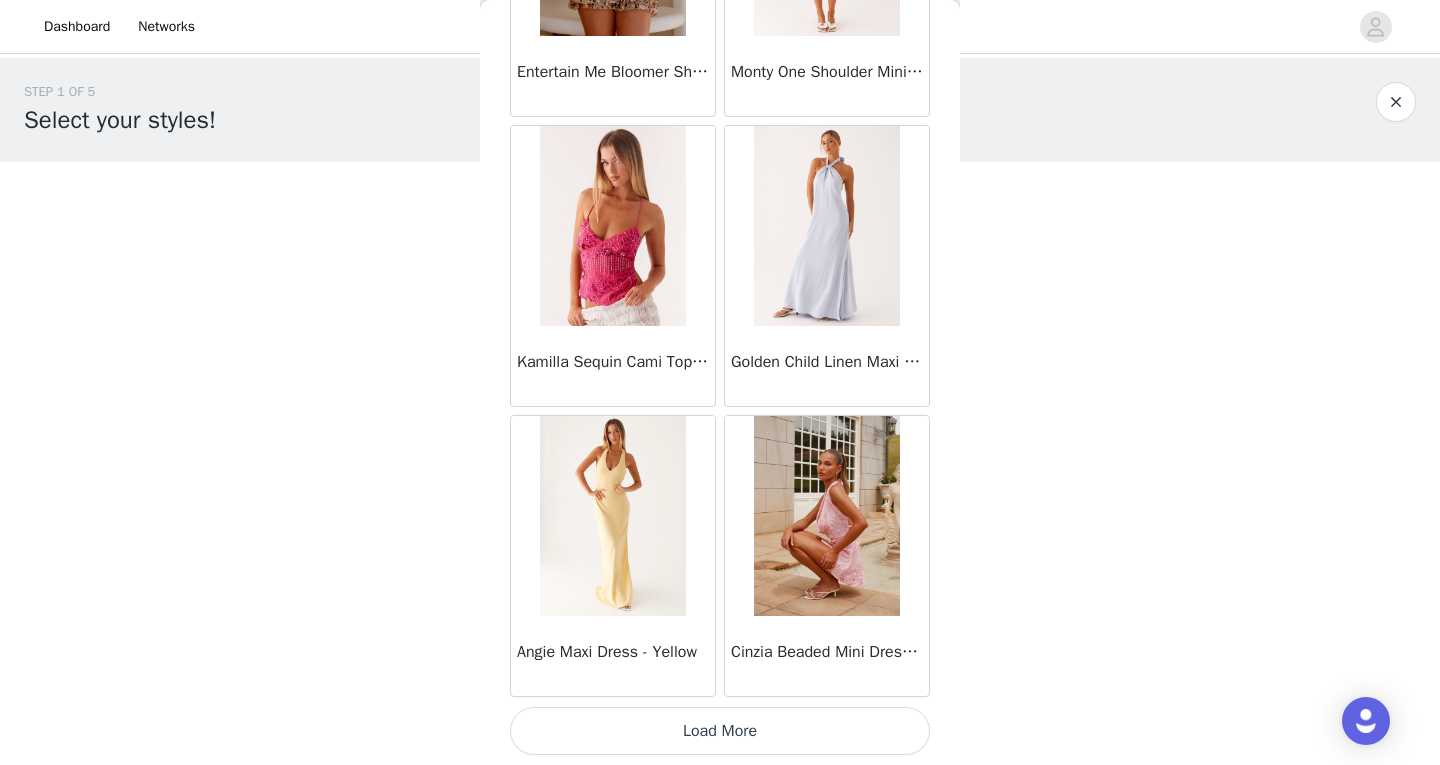 click on "Load More" at bounding box center [720, 731] 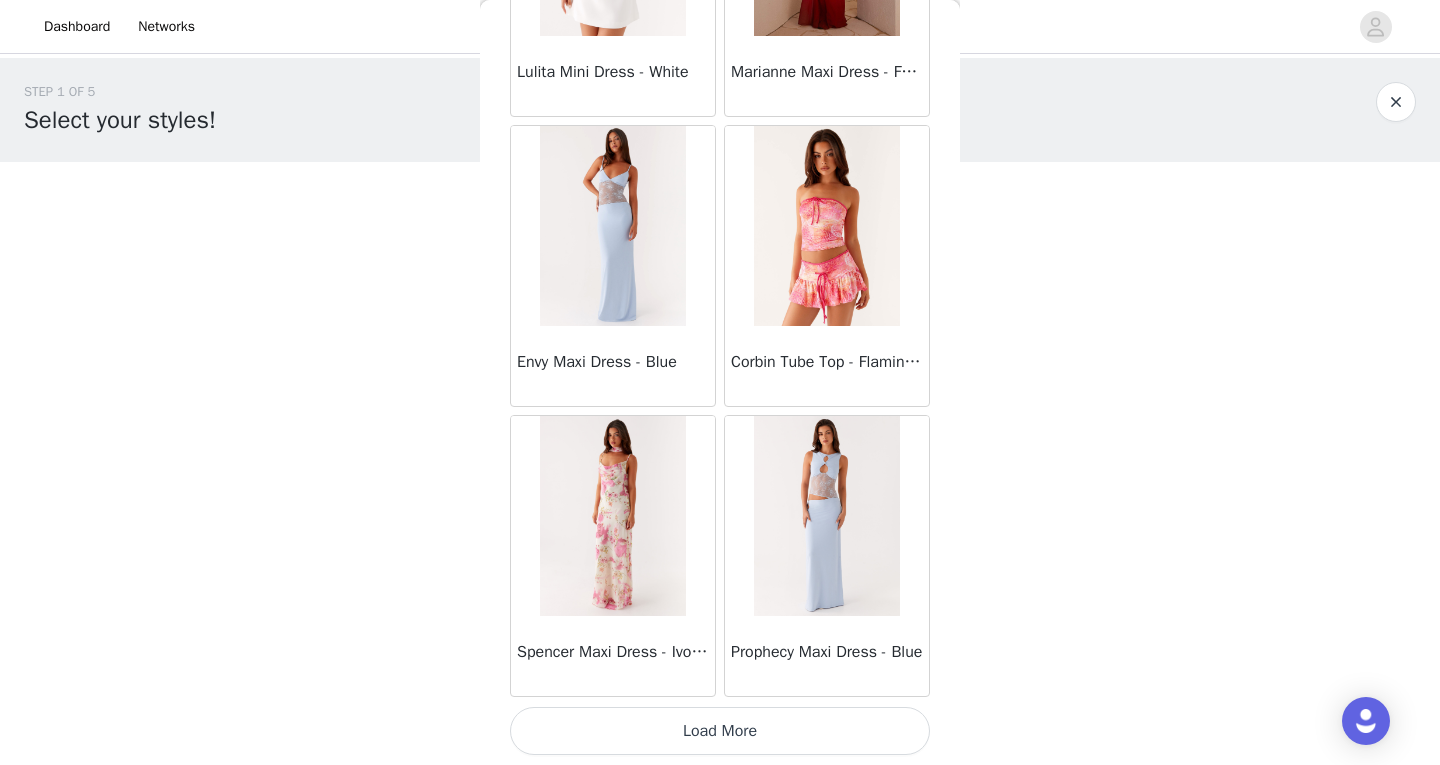 scroll, scrollTop: 25494, scrollLeft: 0, axis: vertical 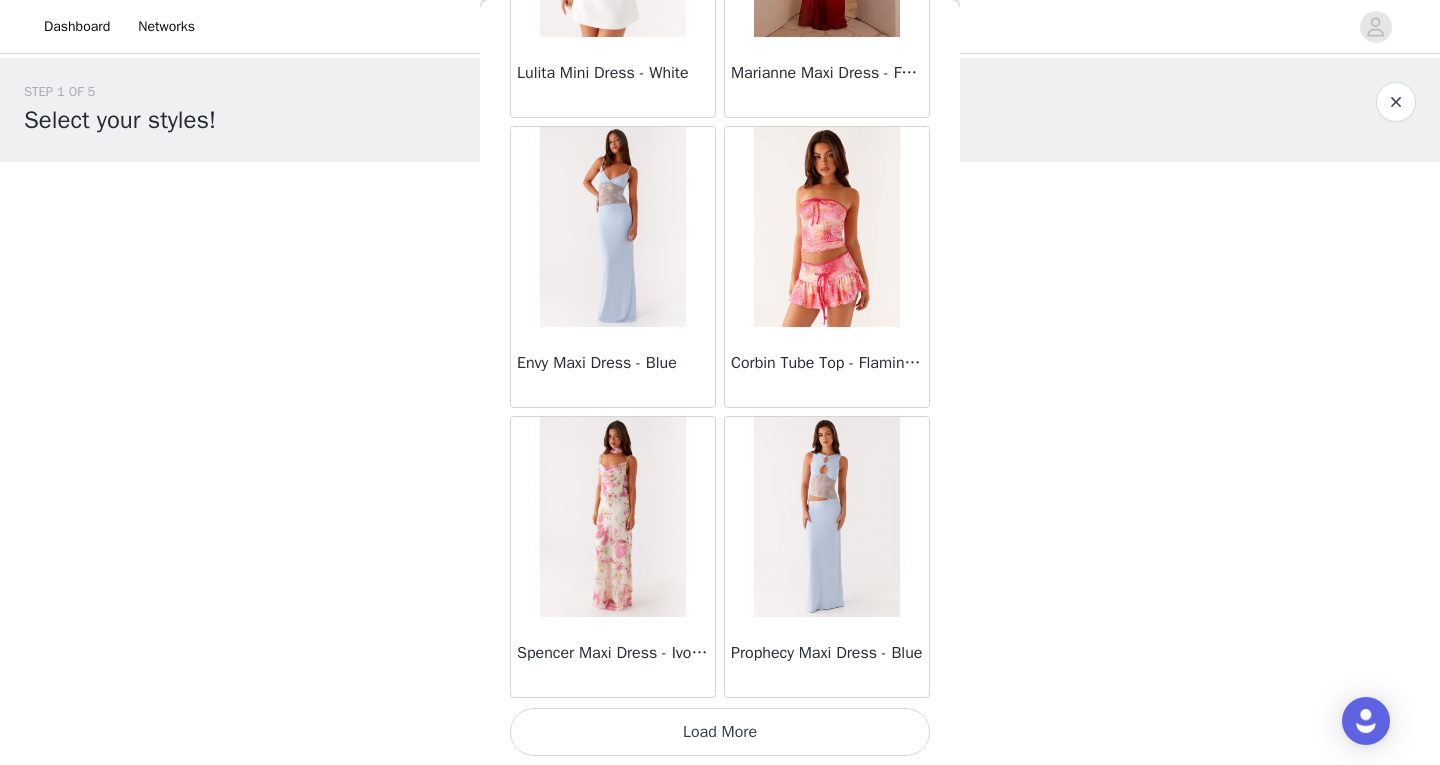 click on "Load More" at bounding box center [720, 732] 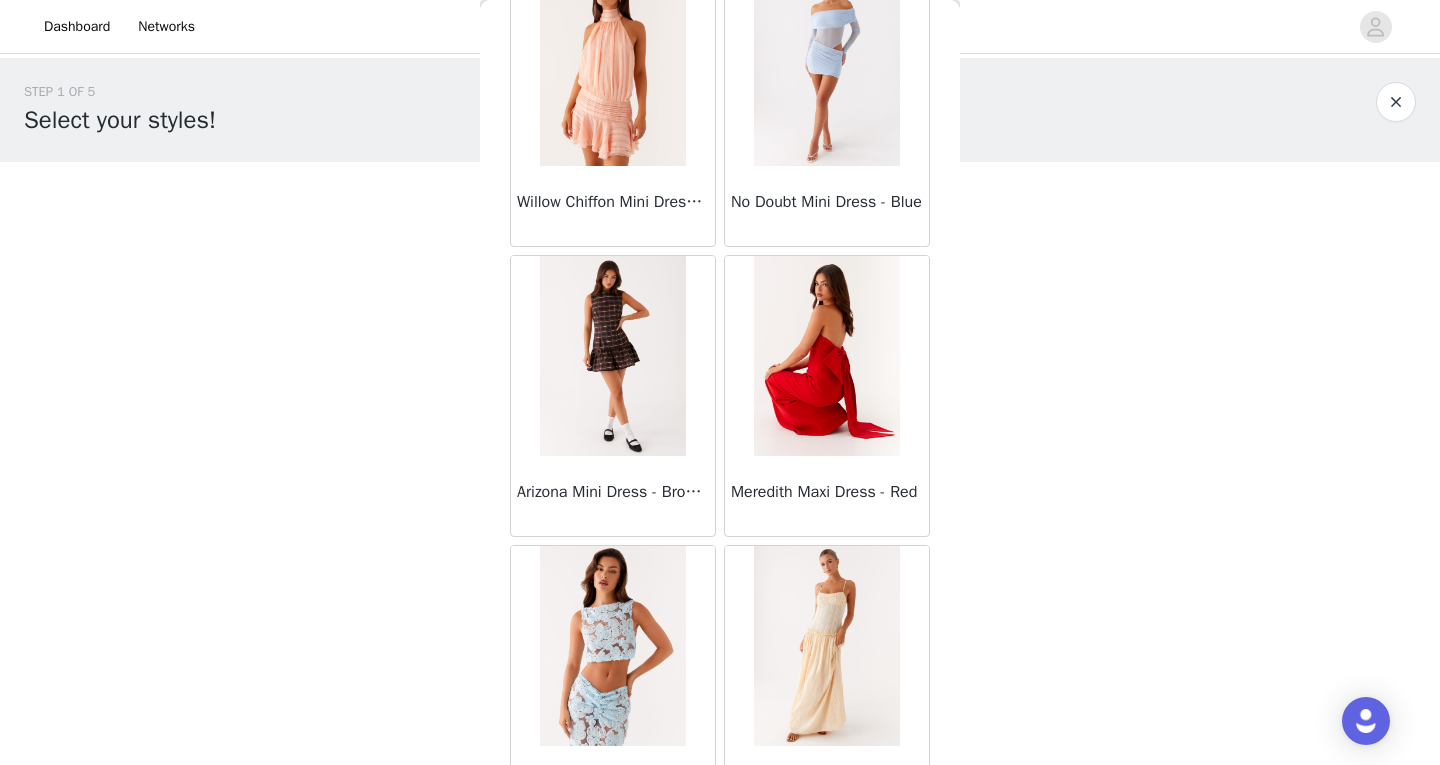 scroll, scrollTop: 28395, scrollLeft: 0, axis: vertical 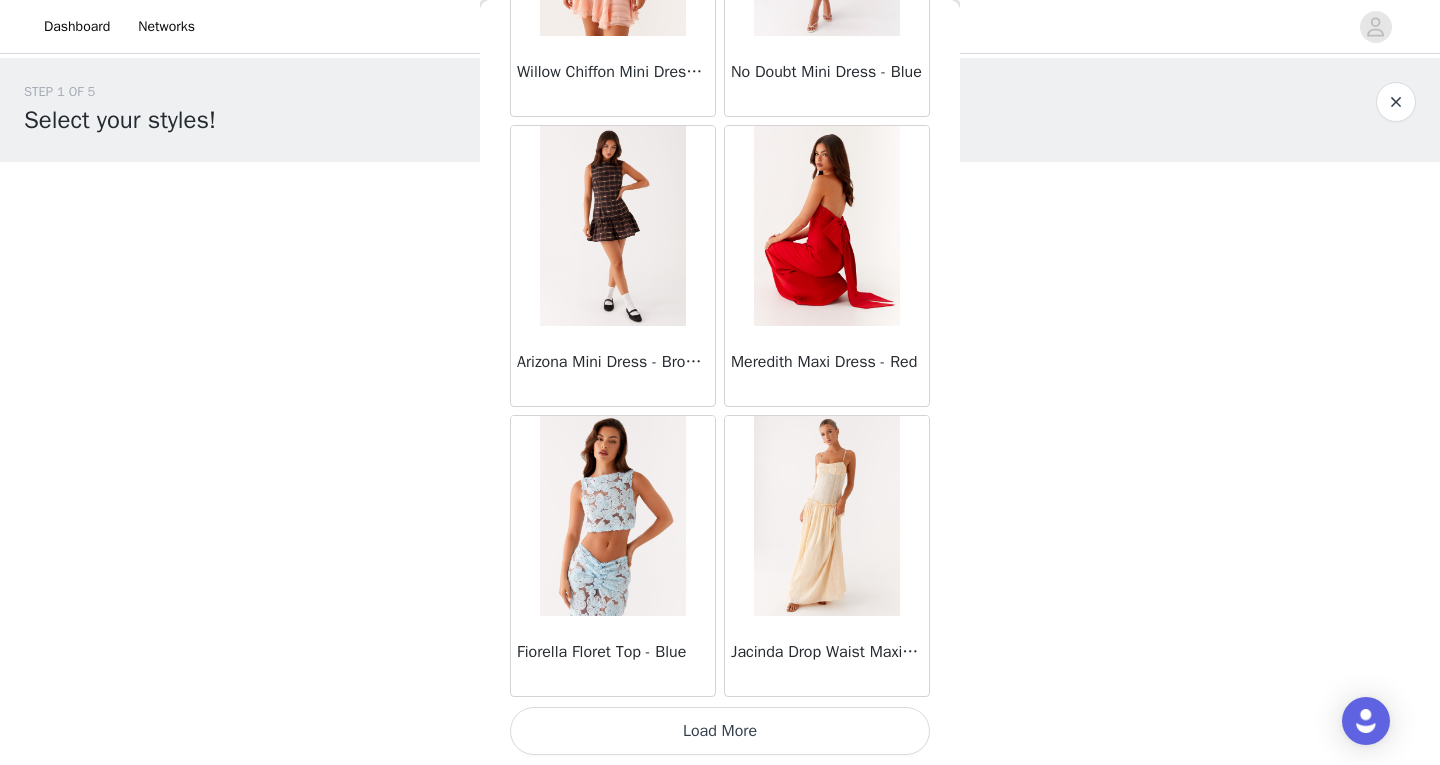 click on "Load More" at bounding box center [720, 731] 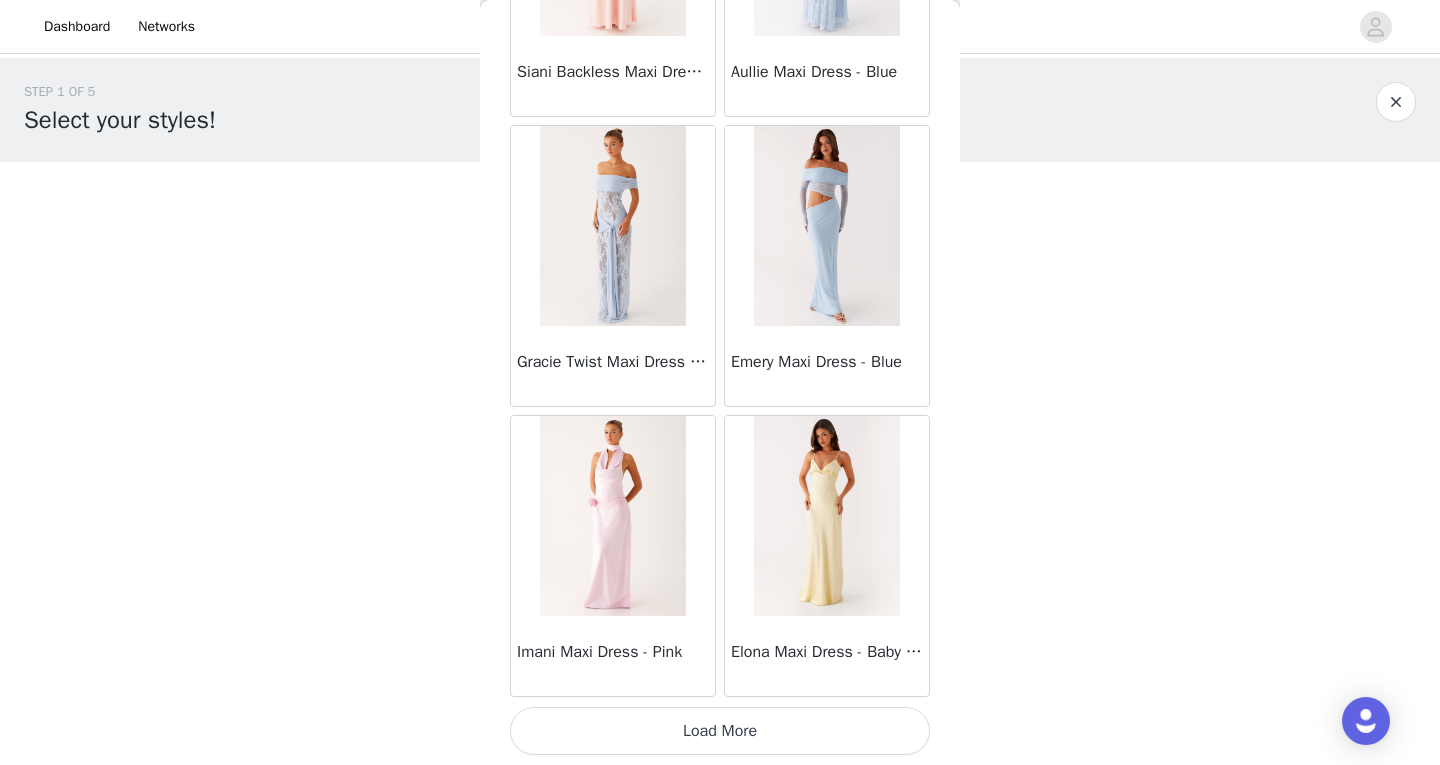 scroll, scrollTop: 31295, scrollLeft: 0, axis: vertical 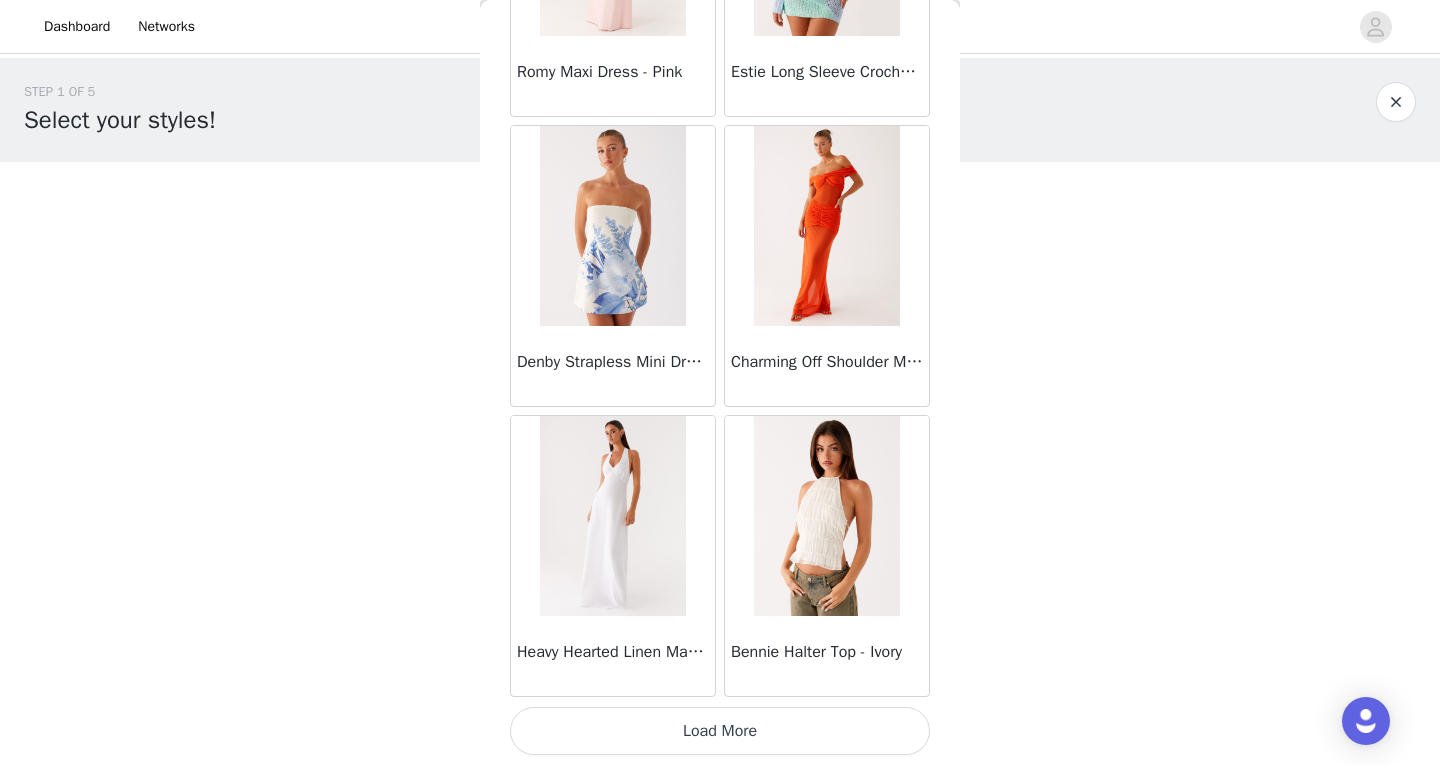 click on "Load More" at bounding box center (720, 731) 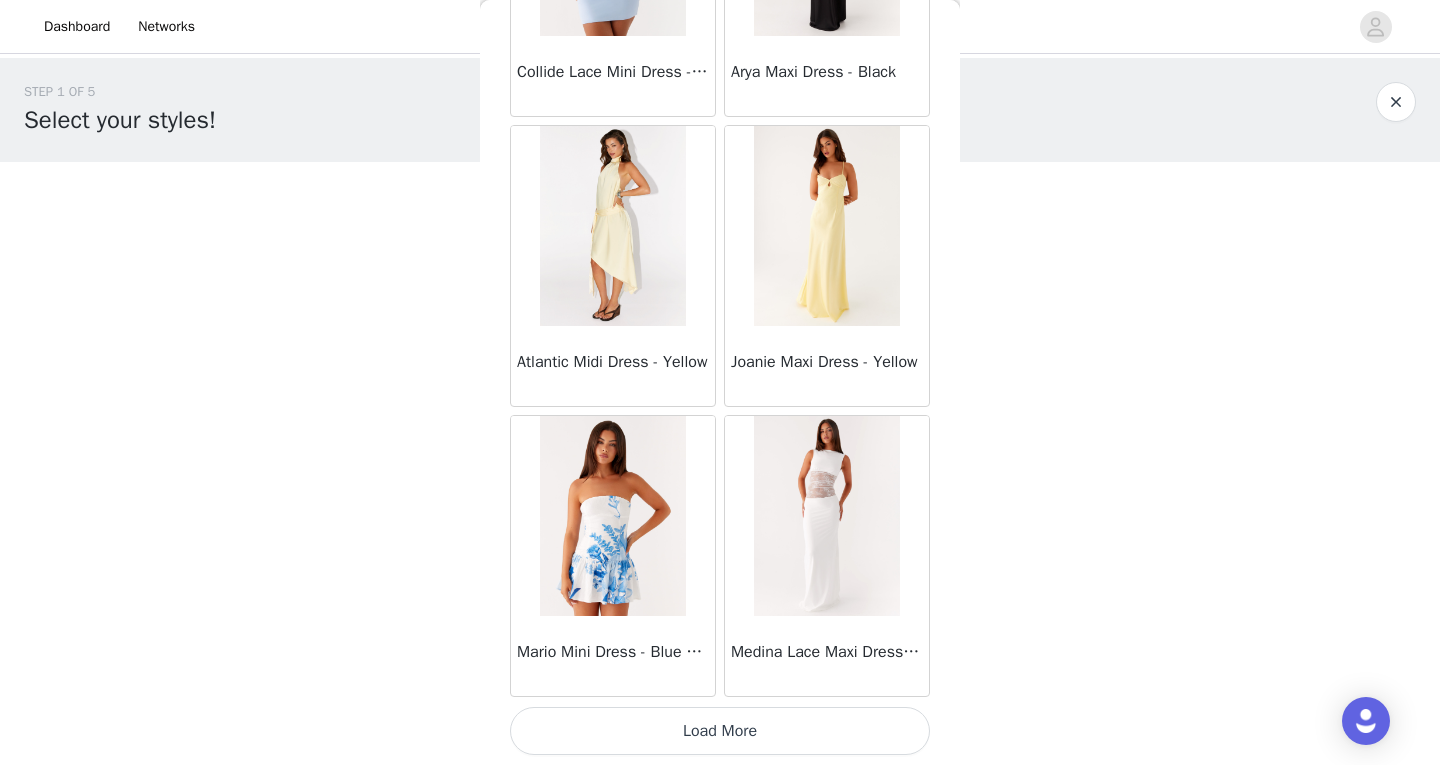 scroll, scrollTop: 37094, scrollLeft: 0, axis: vertical 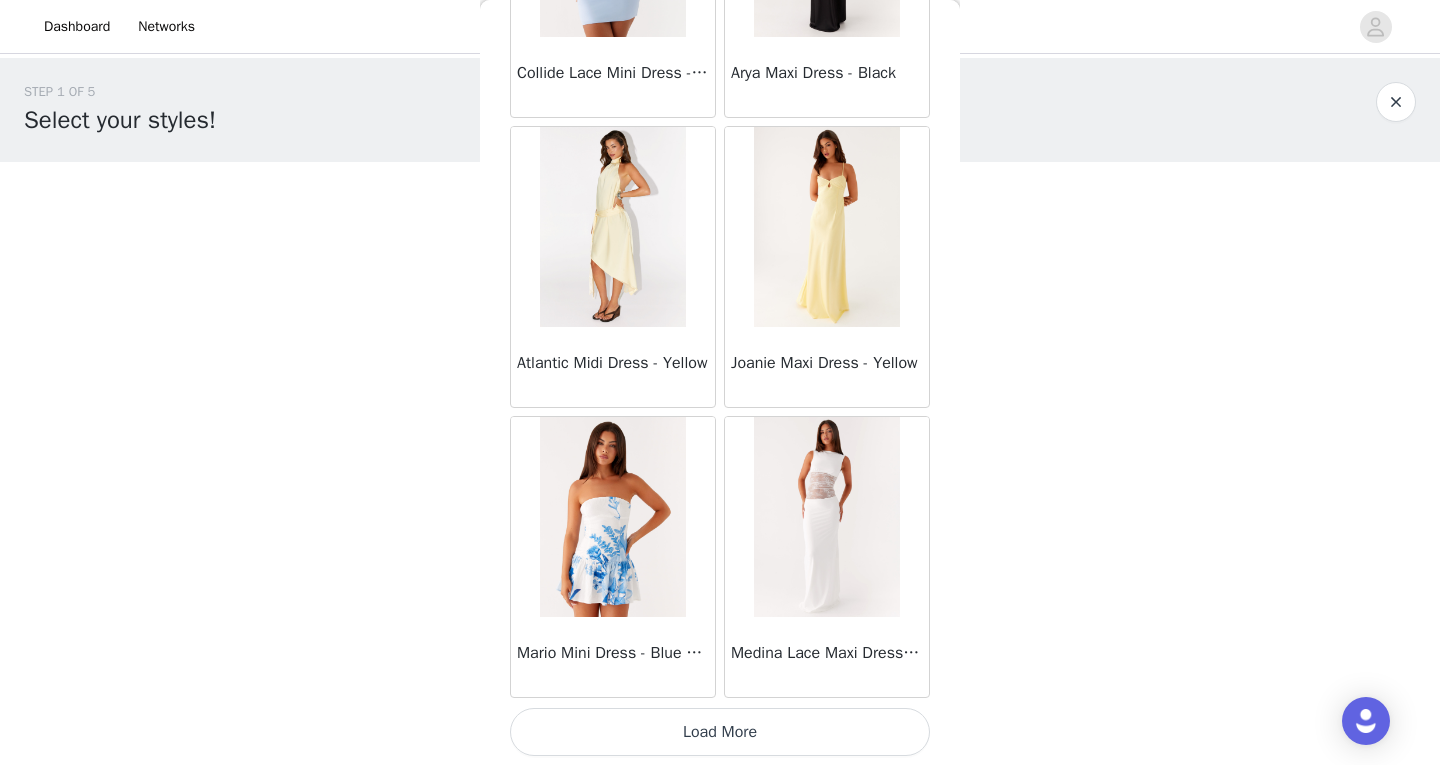 click on "Load More" at bounding box center (720, 732) 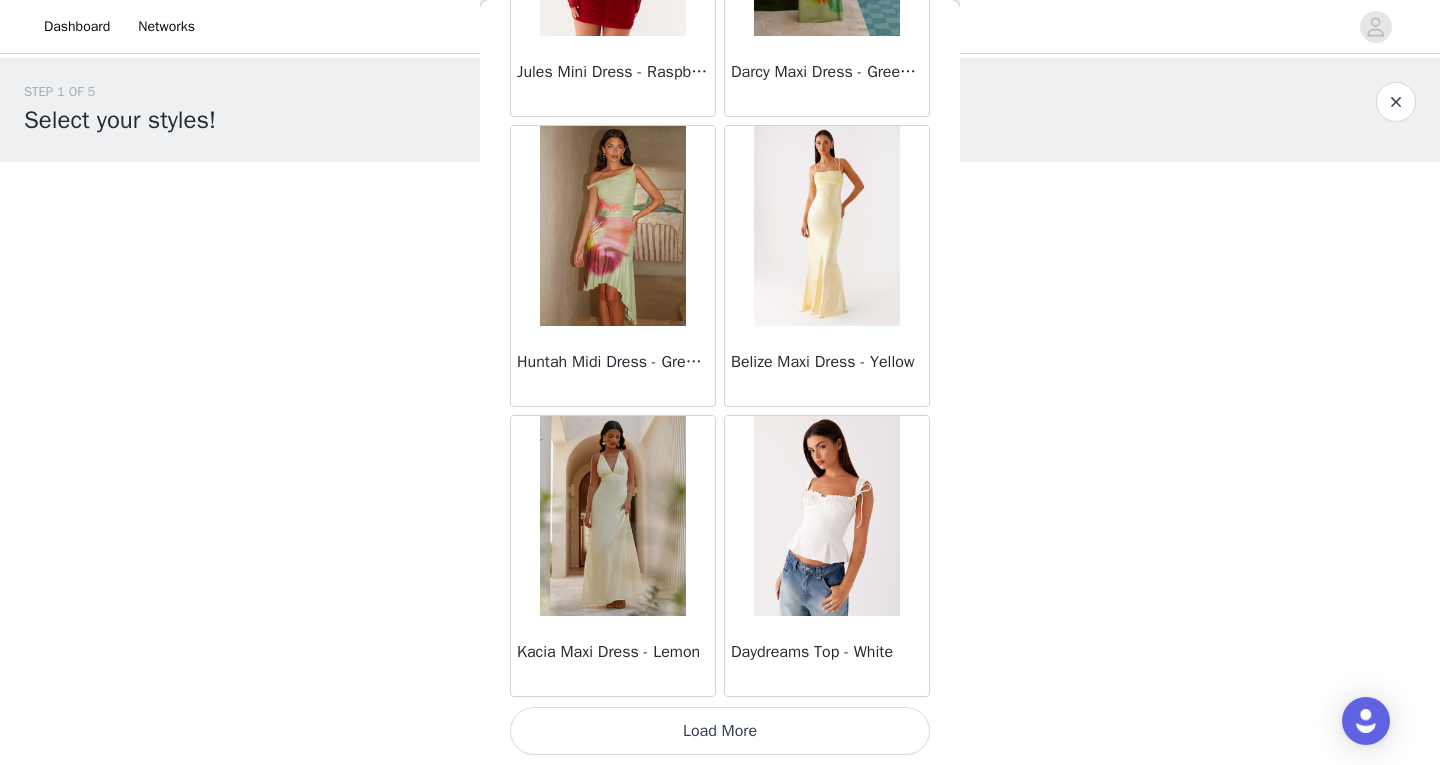 scroll, scrollTop: 39995, scrollLeft: 0, axis: vertical 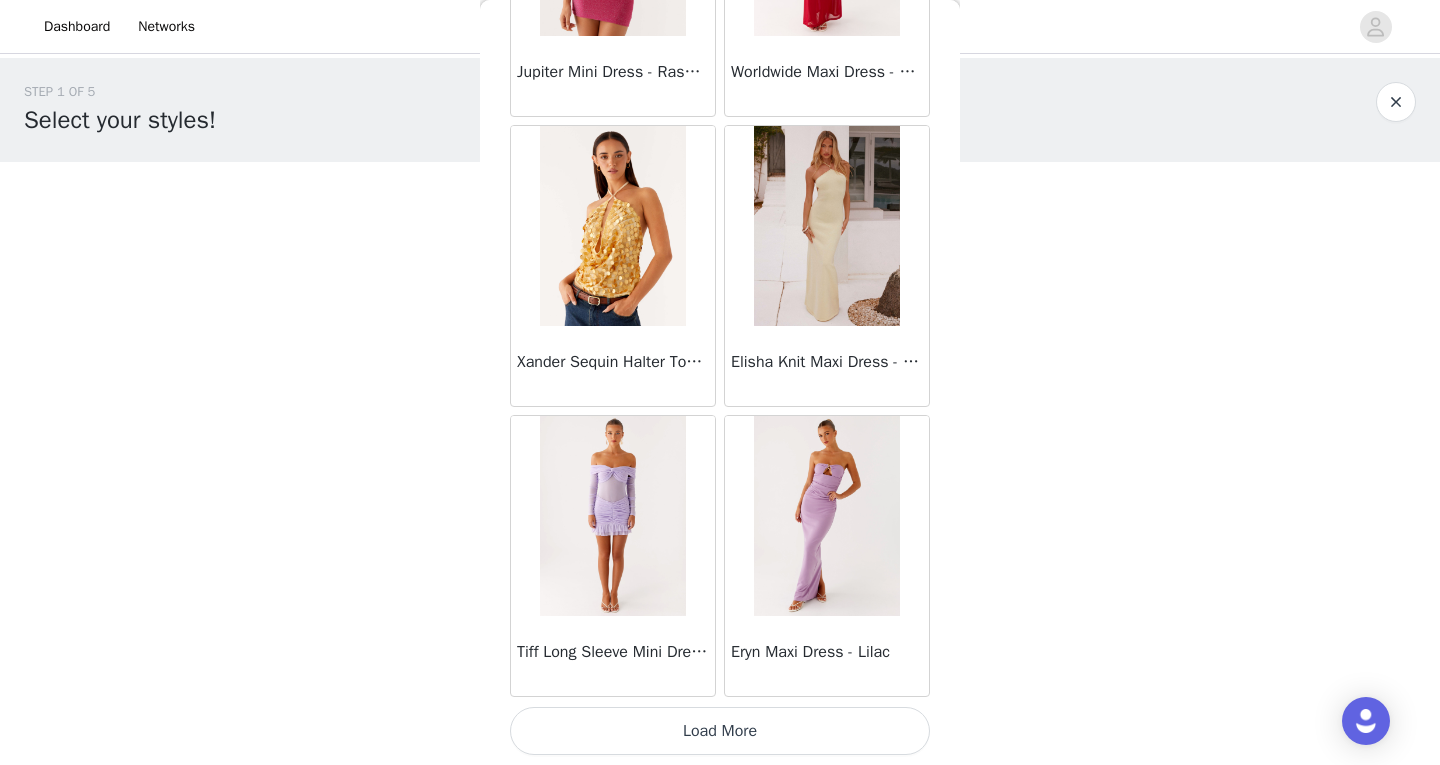 click on "Load More" at bounding box center (720, 731) 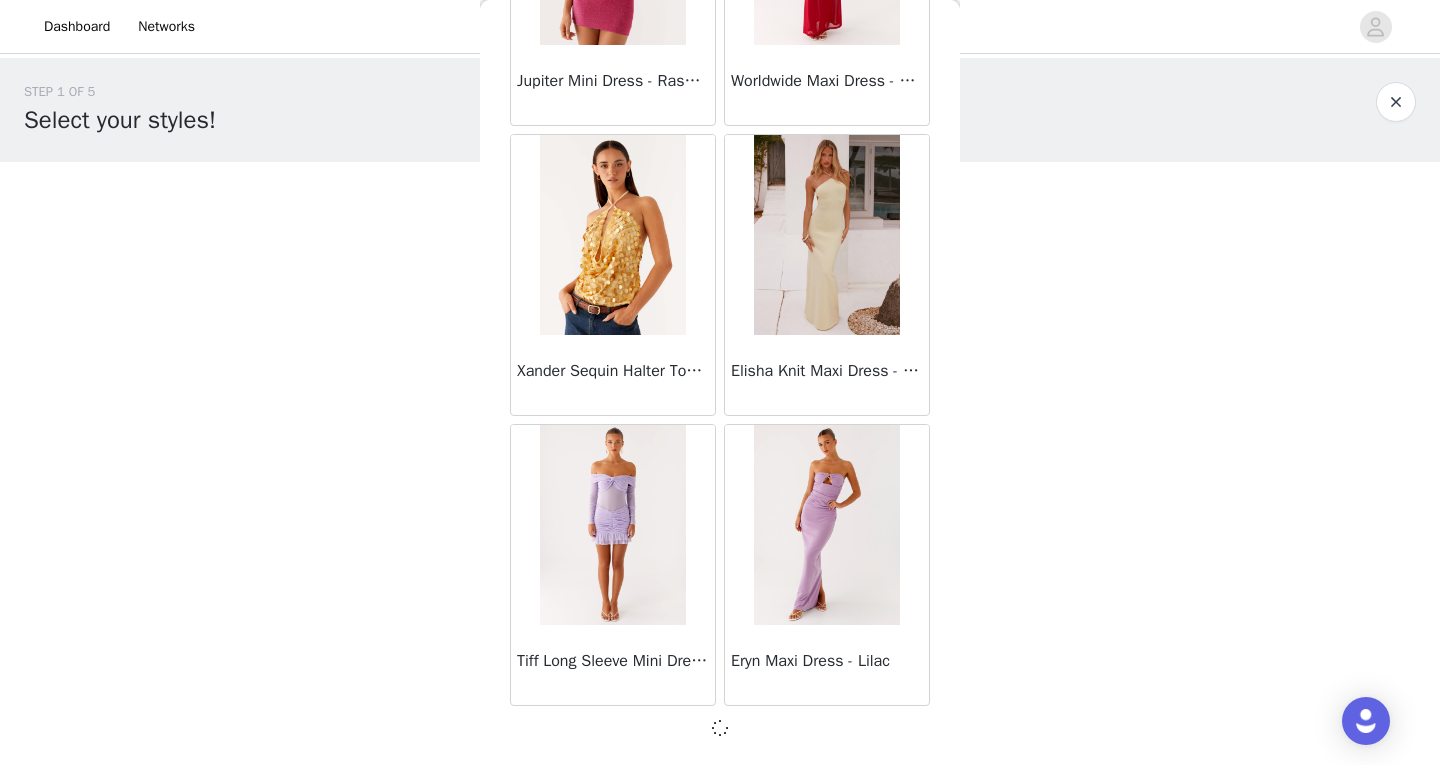 scroll, scrollTop: 42886, scrollLeft: 0, axis: vertical 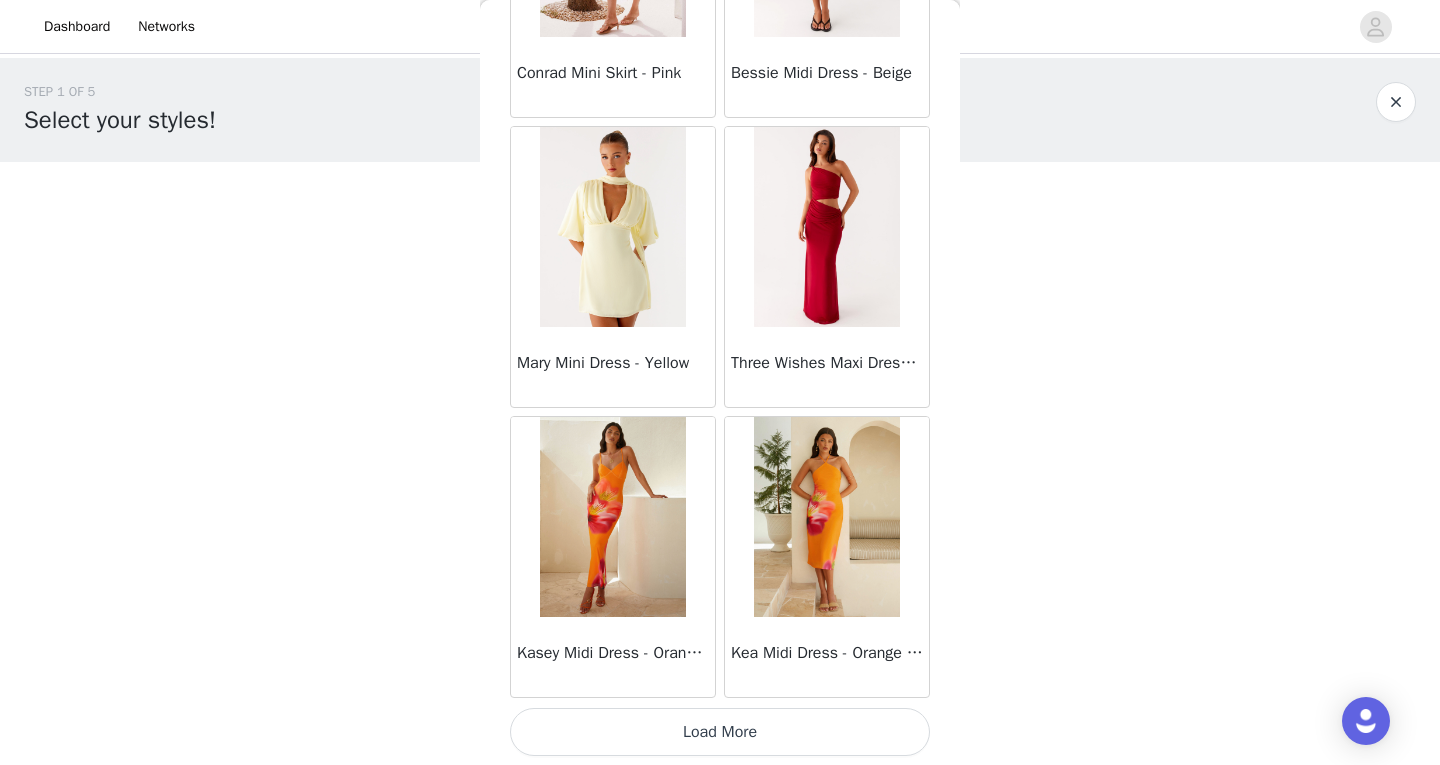 click on "Load More" at bounding box center [720, 732] 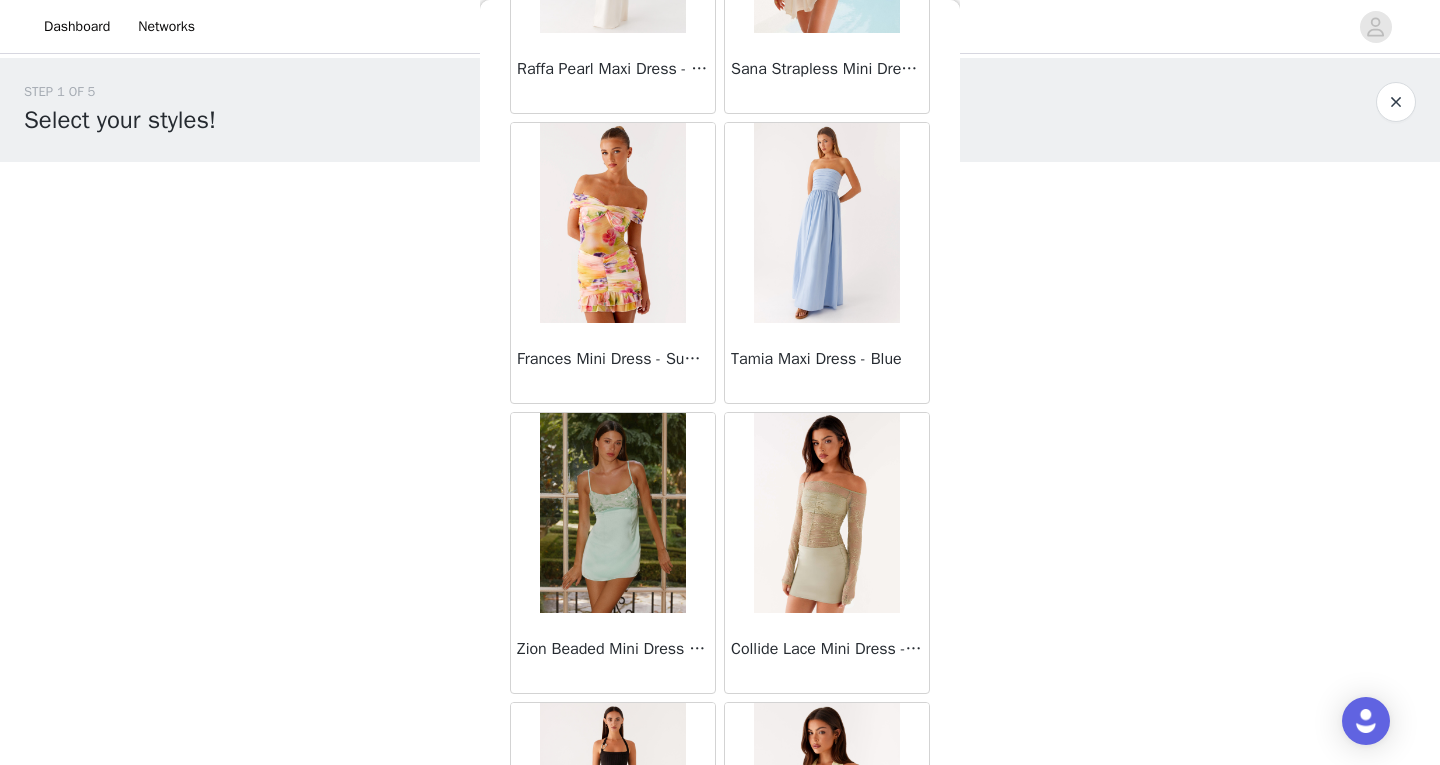 scroll, scrollTop: 48695, scrollLeft: 0, axis: vertical 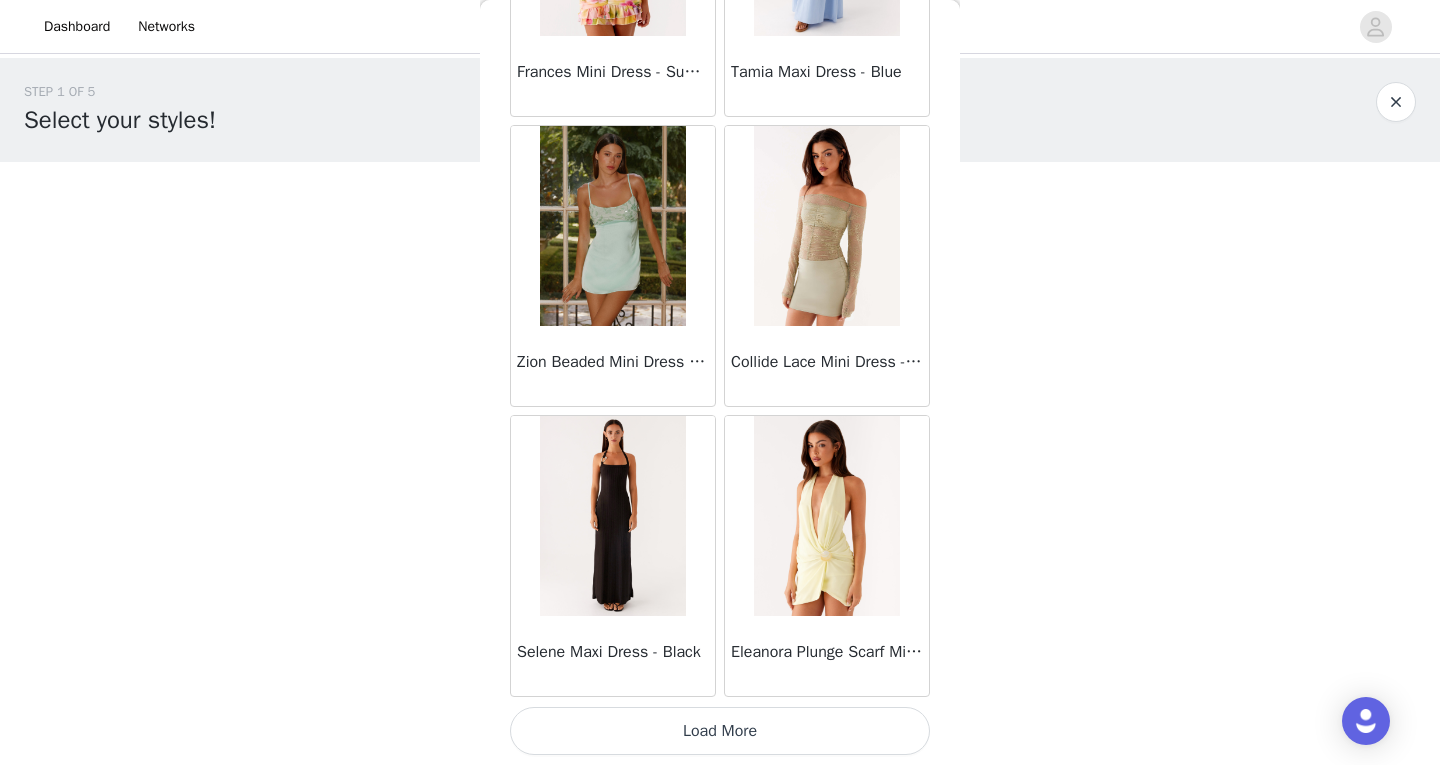 click on "Load More" at bounding box center (720, 731) 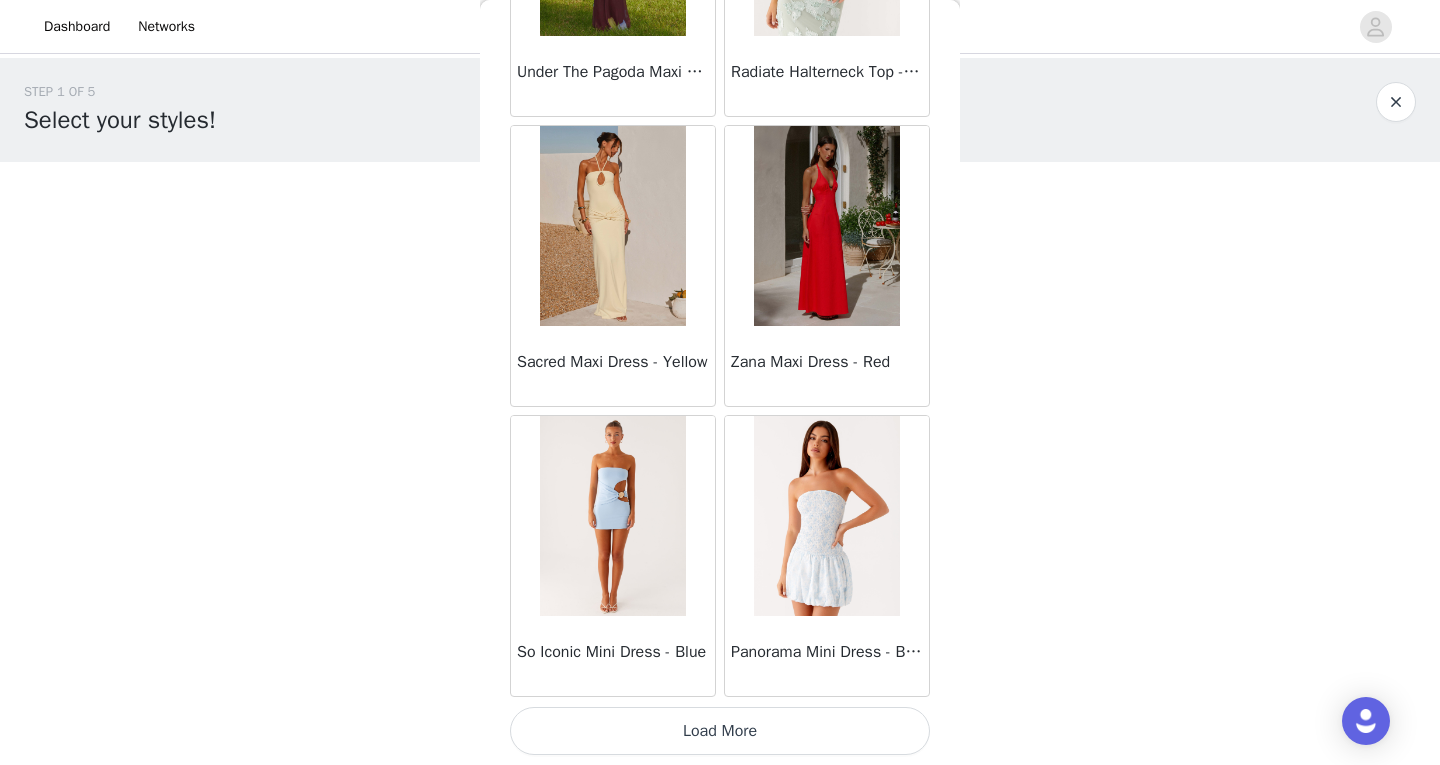 scroll, scrollTop: 51594, scrollLeft: 0, axis: vertical 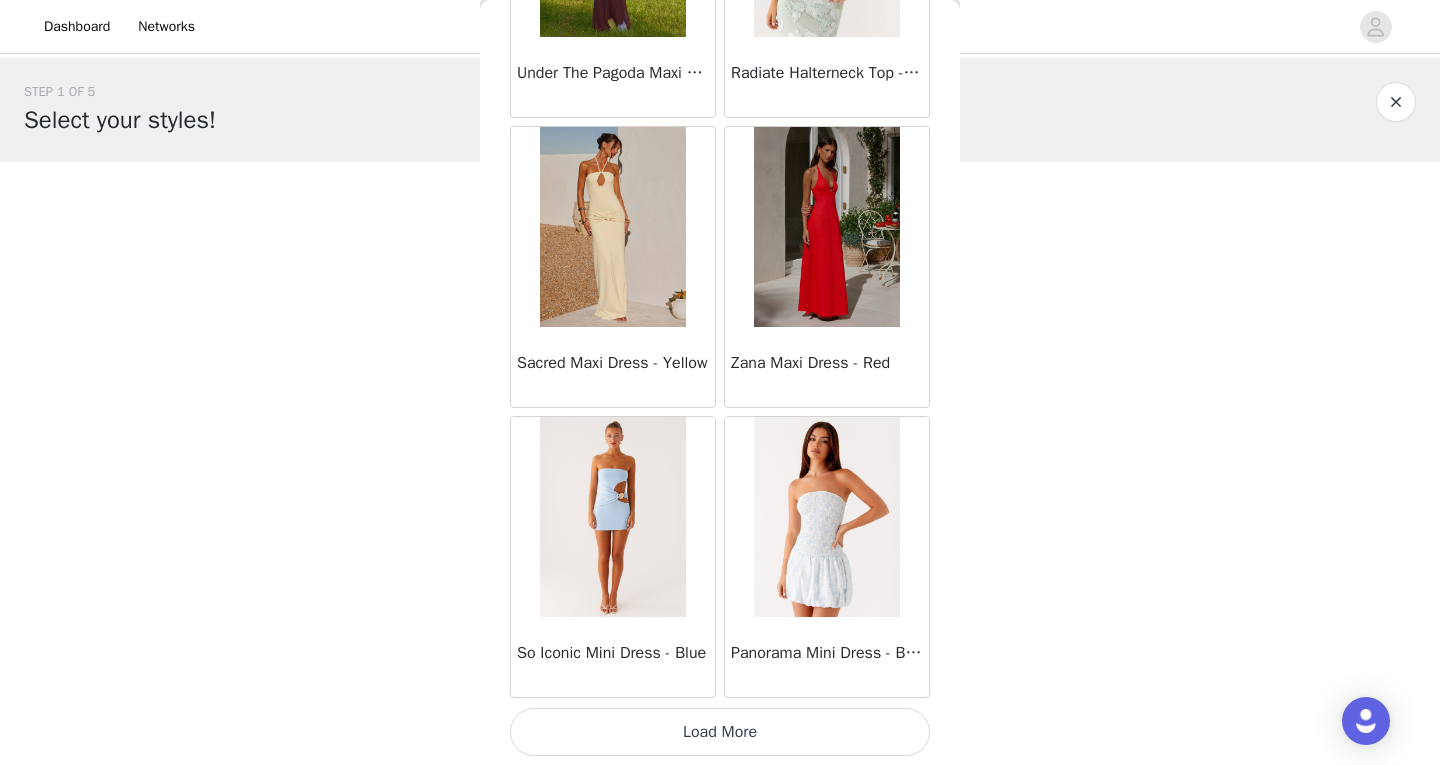 click on "Load More" at bounding box center [720, 732] 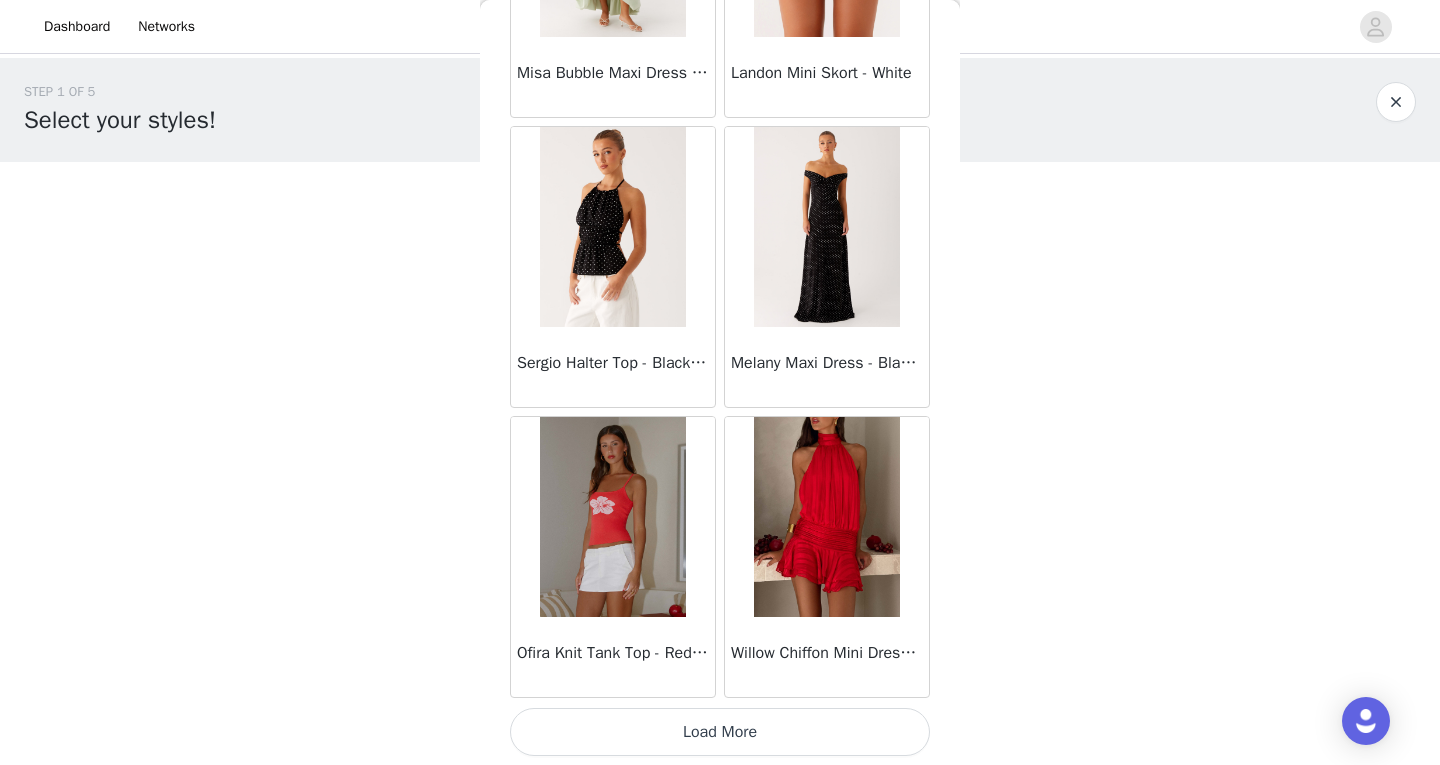 scroll, scrollTop: 54495, scrollLeft: 0, axis: vertical 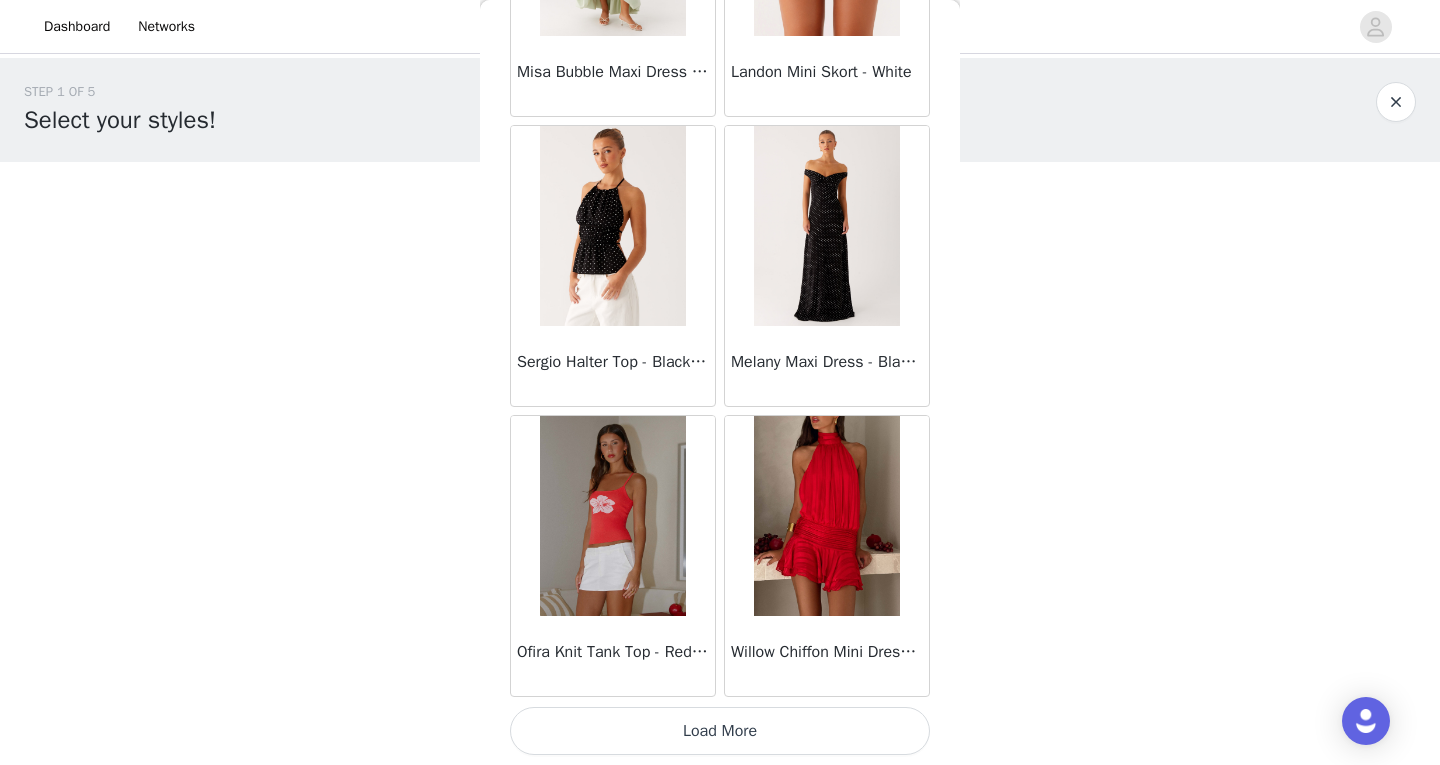 click on "Load More" at bounding box center [720, 731] 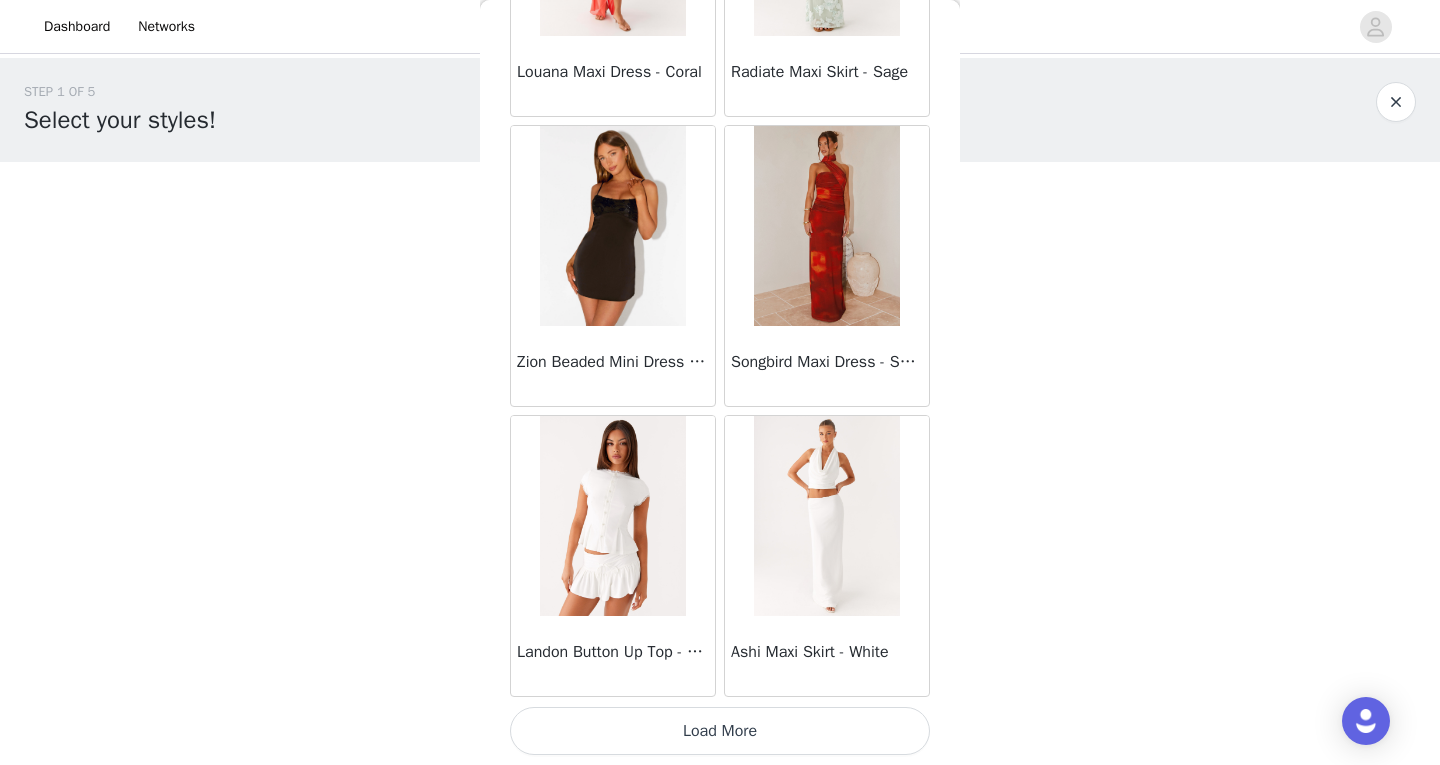 scroll, scrollTop: 57394, scrollLeft: 0, axis: vertical 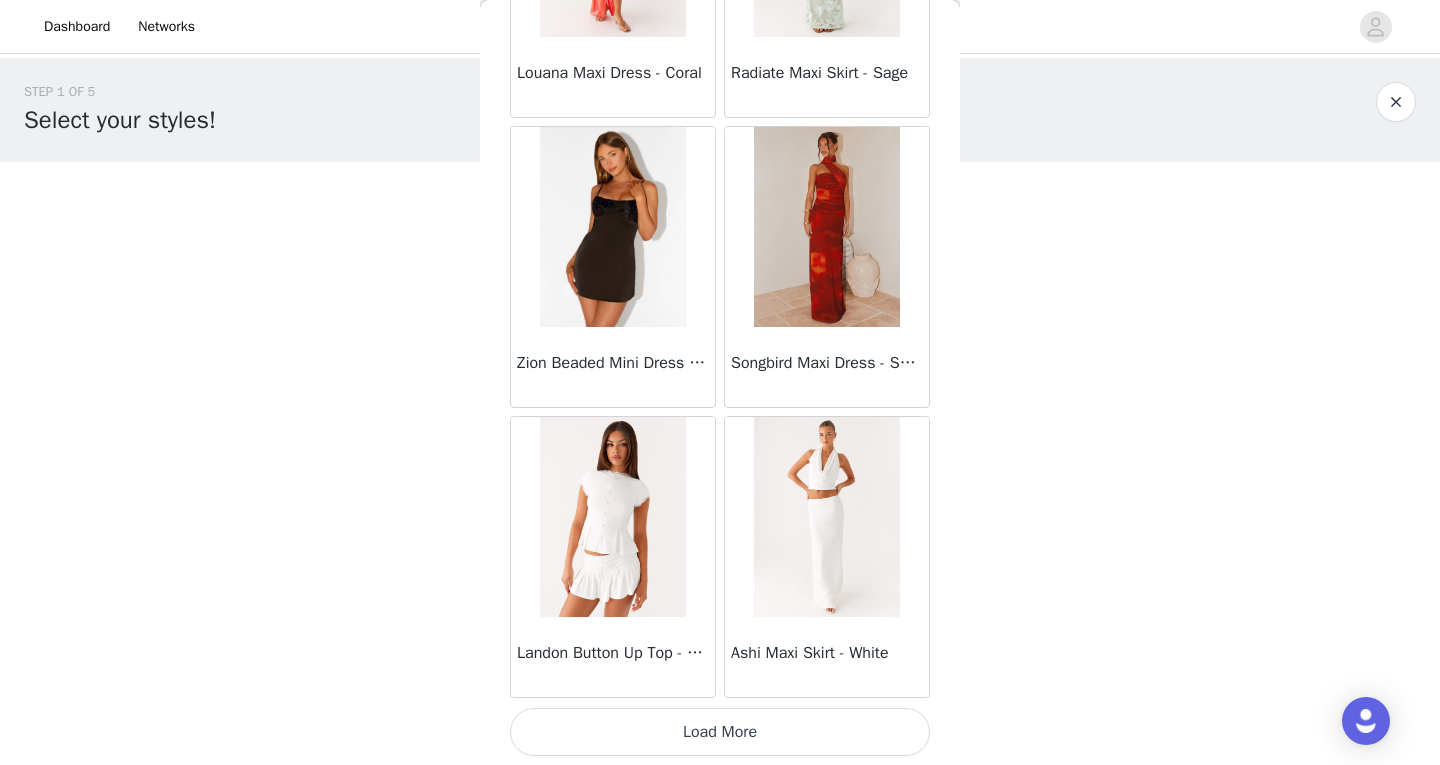 click on "Load More" at bounding box center (720, 732) 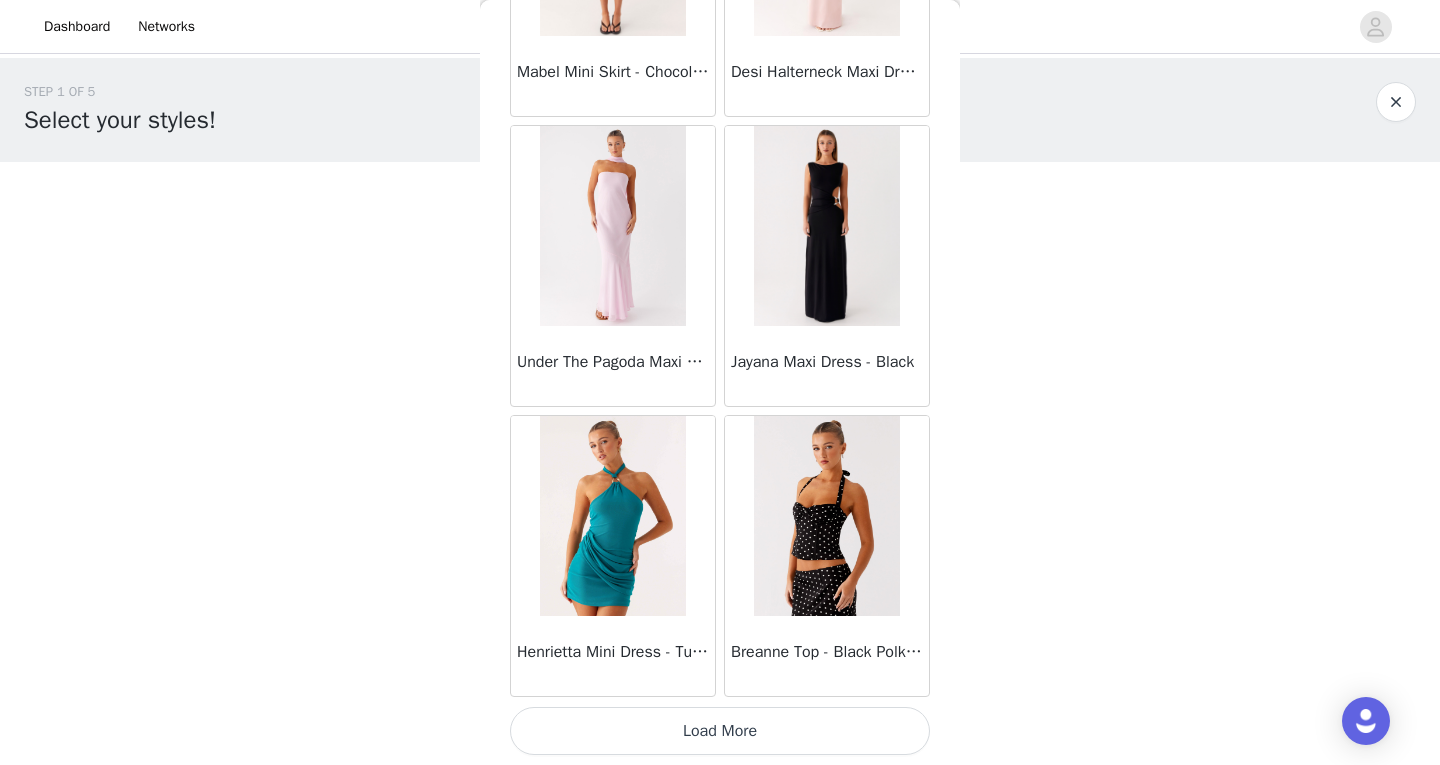 scroll, scrollTop: 60295, scrollLeft: 0, axis: vertical 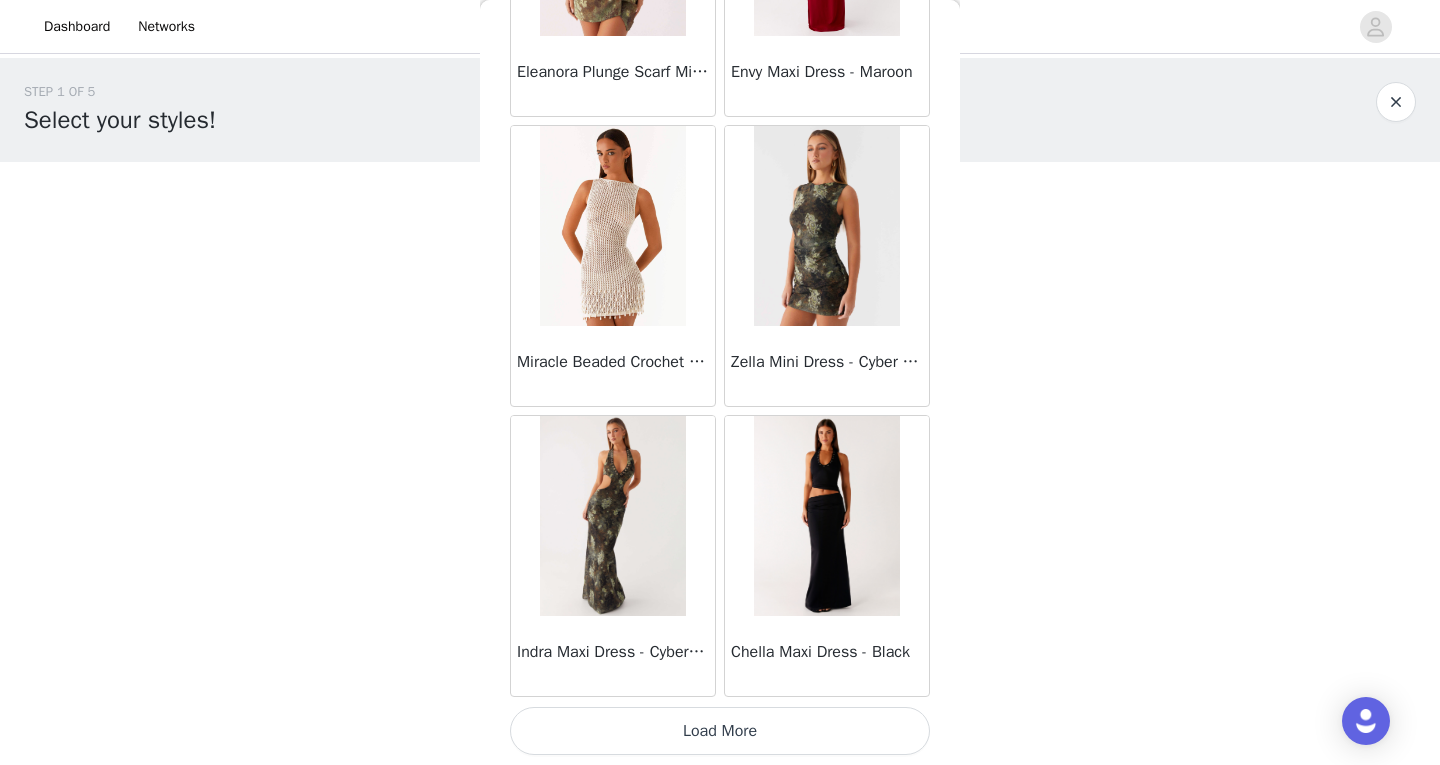 click on "Load More" at bounding box center [720, 731] 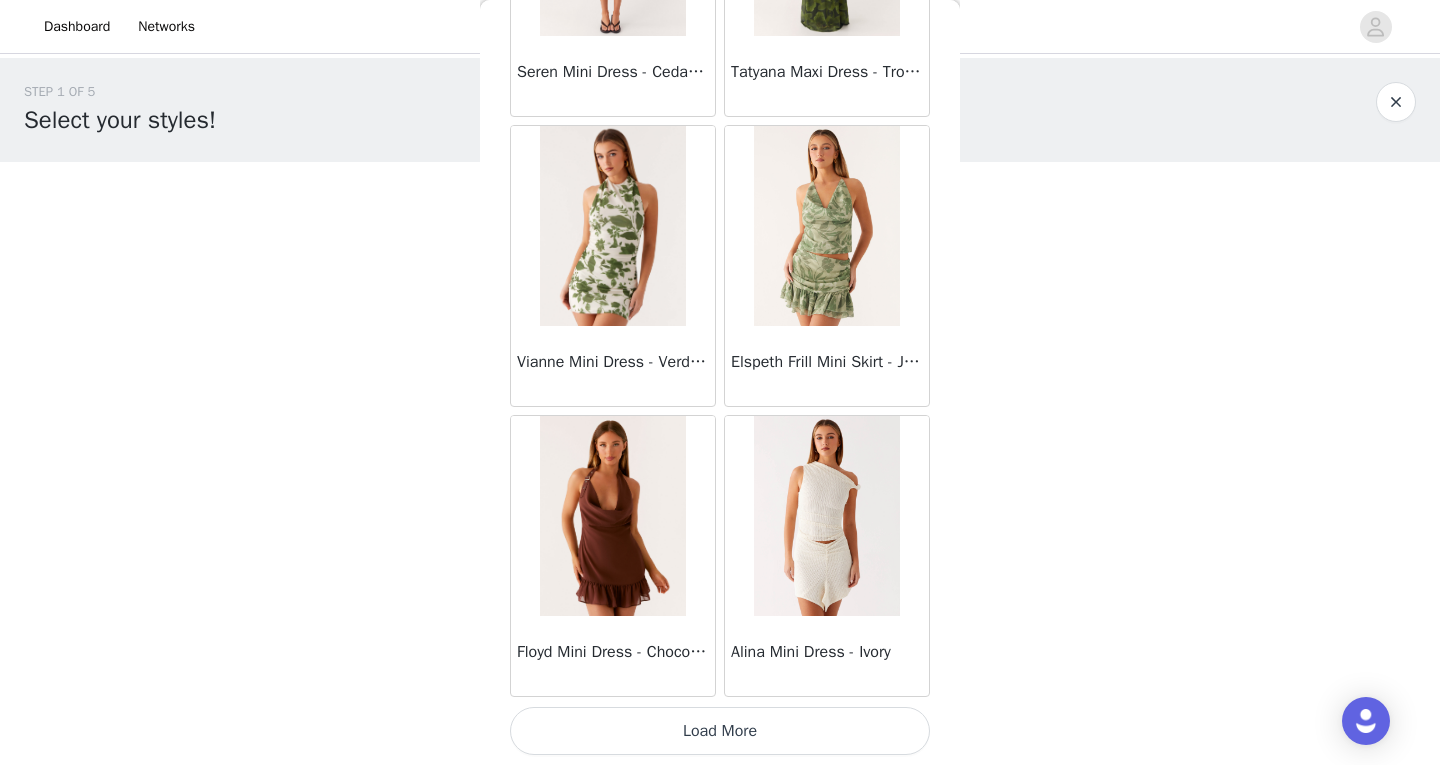 scroll, scrollTop: 66094, scrollLeft: 0, axis: vertical 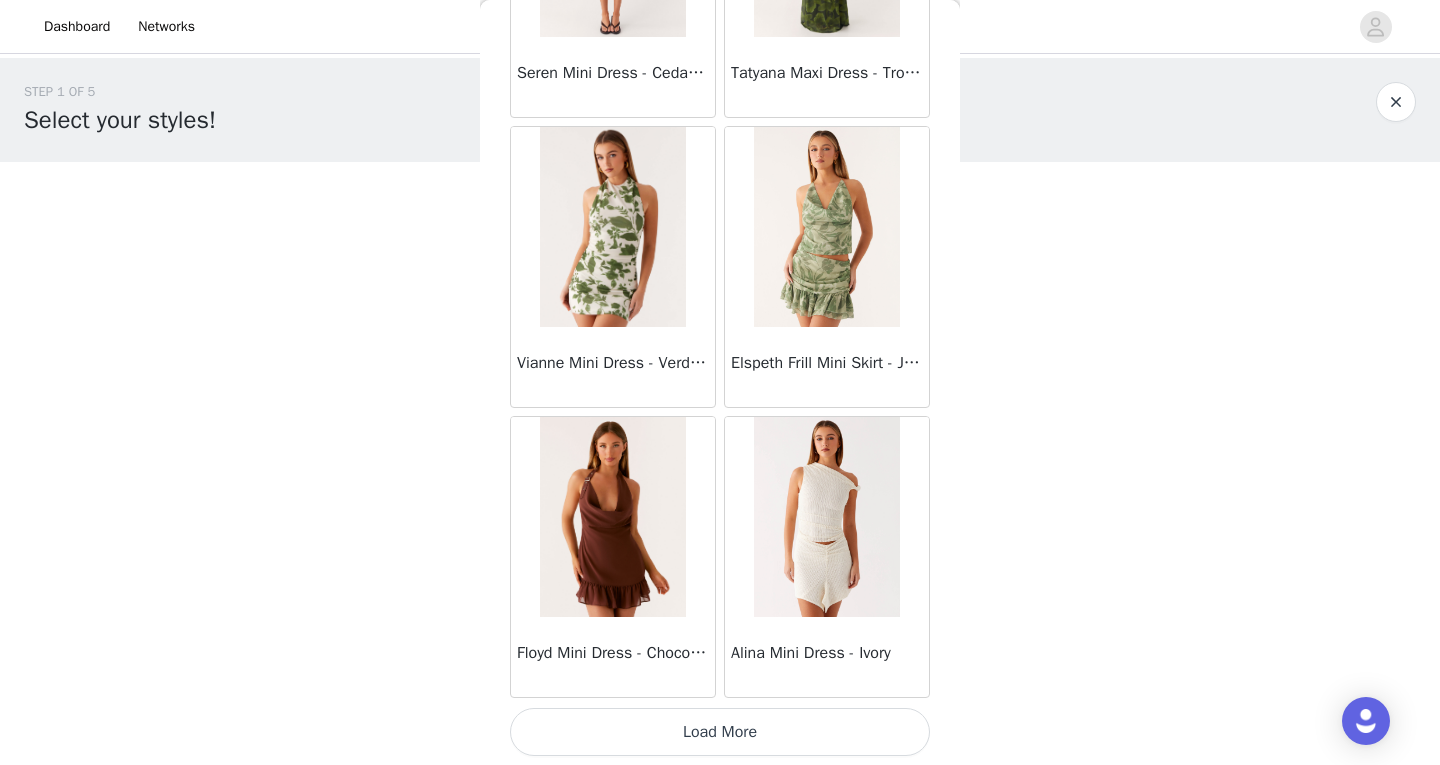 click on "Load More" at bounding box center [720, 732] 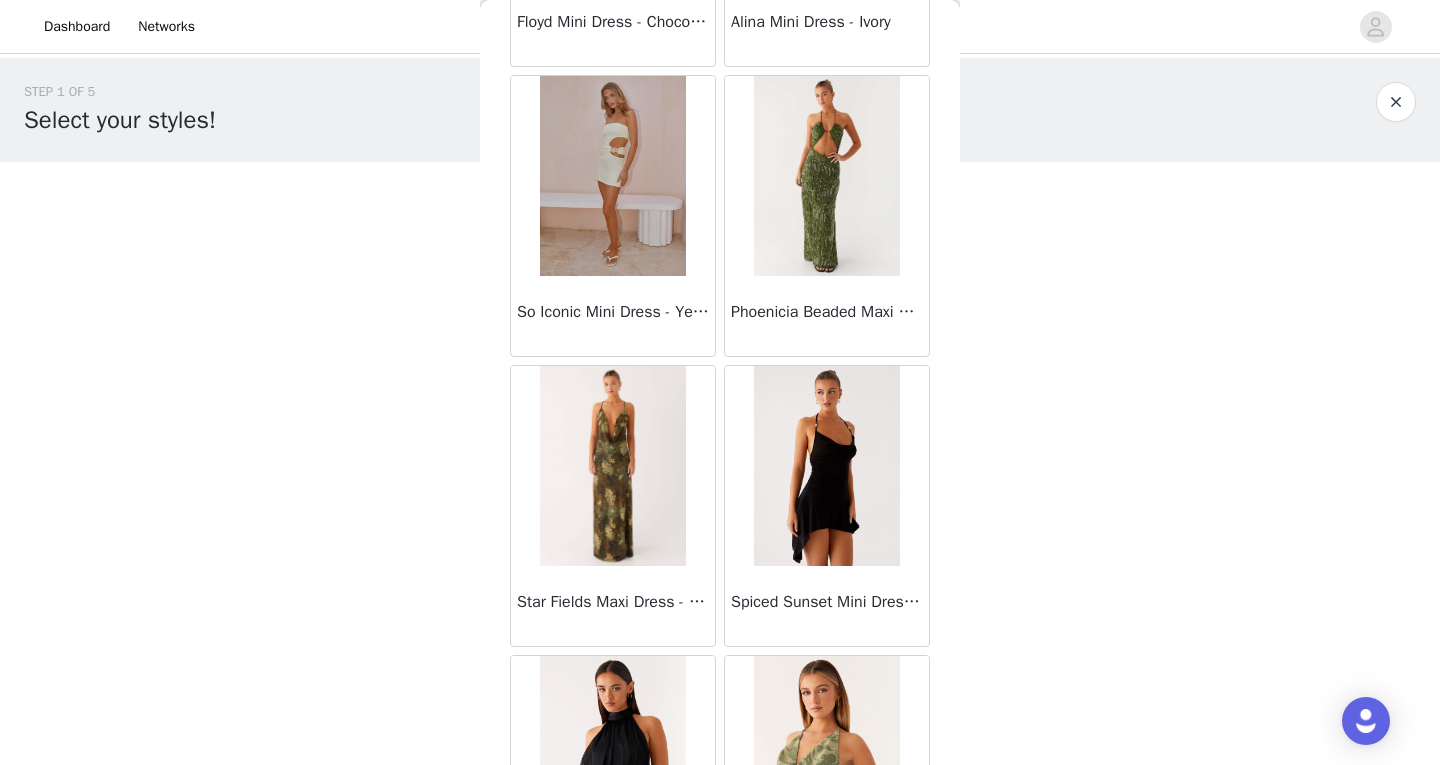 scroll, scrollTop: 66759, scrollLeft: 0, axis: vertical 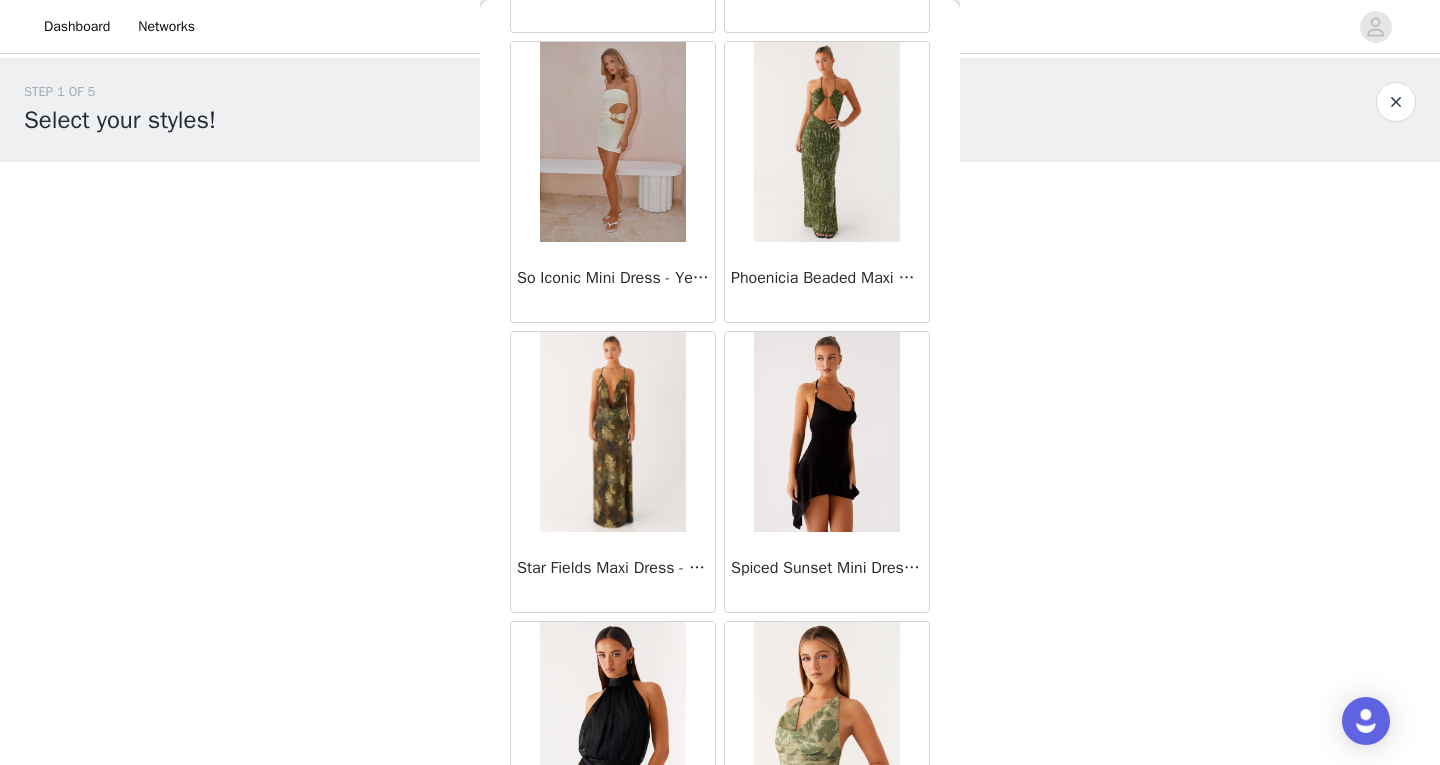 click at bounding box center [826, 142] 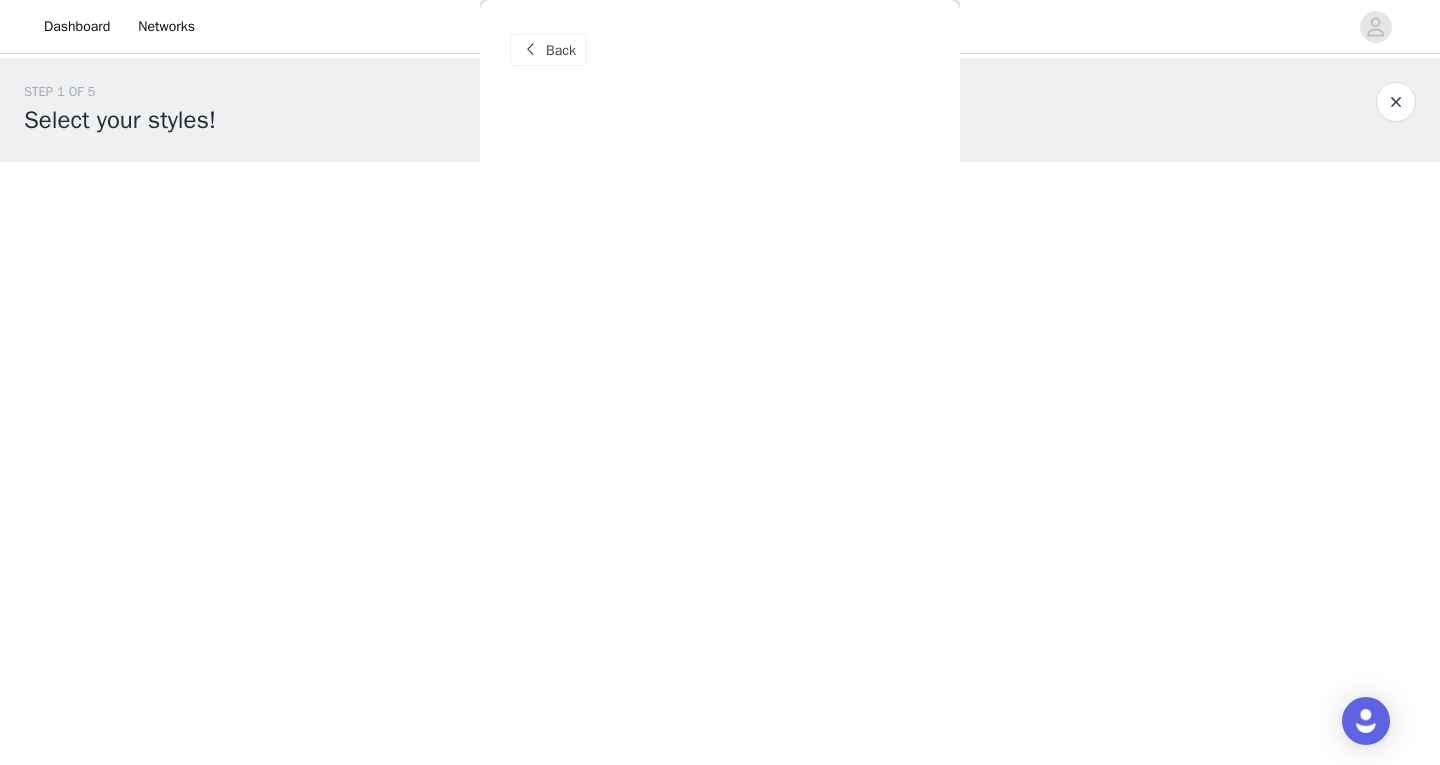 scroll, scrollTop: 0, scrollLeft: 0, axis: both 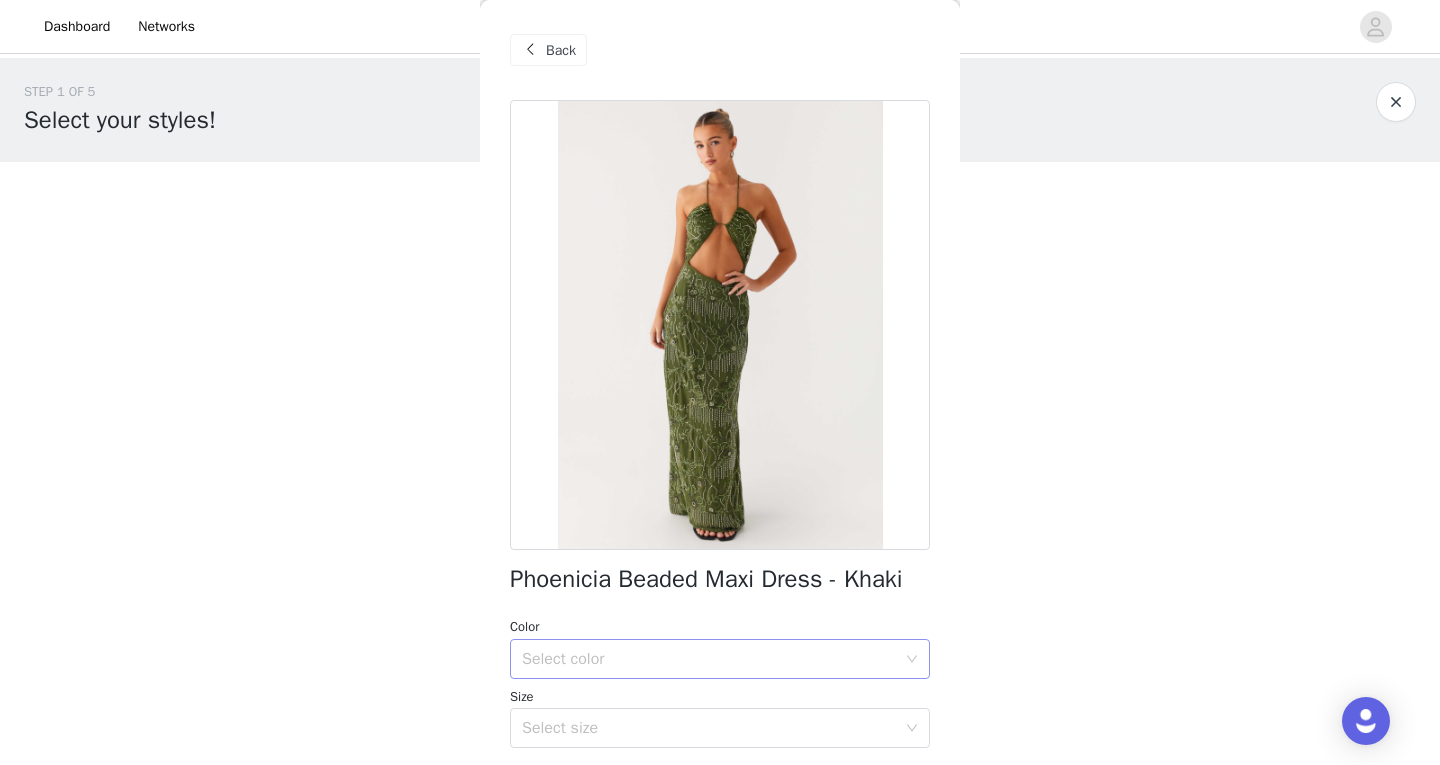 click on "Select color" at bounding box center (709, 659) 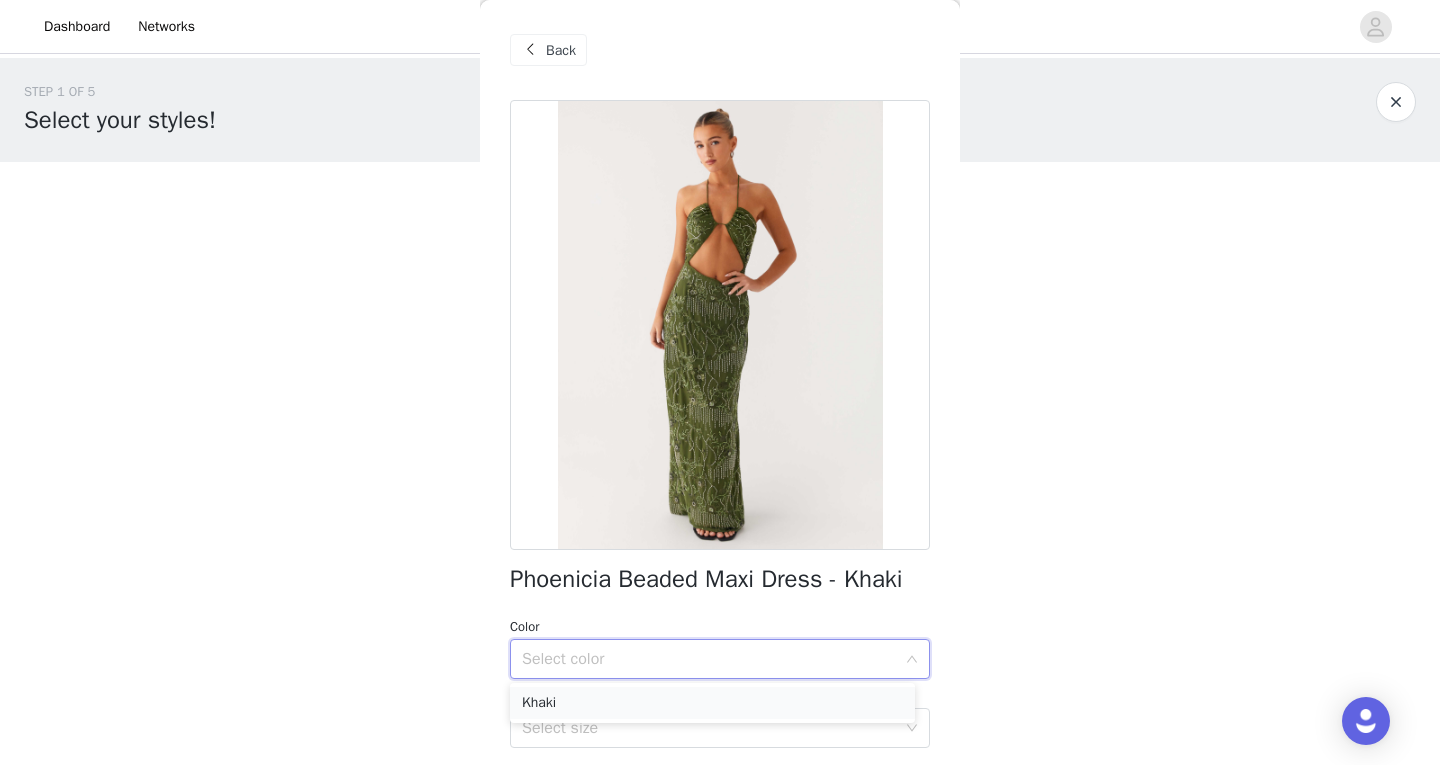 click on "Khaki" at bounding box center (712, 703) 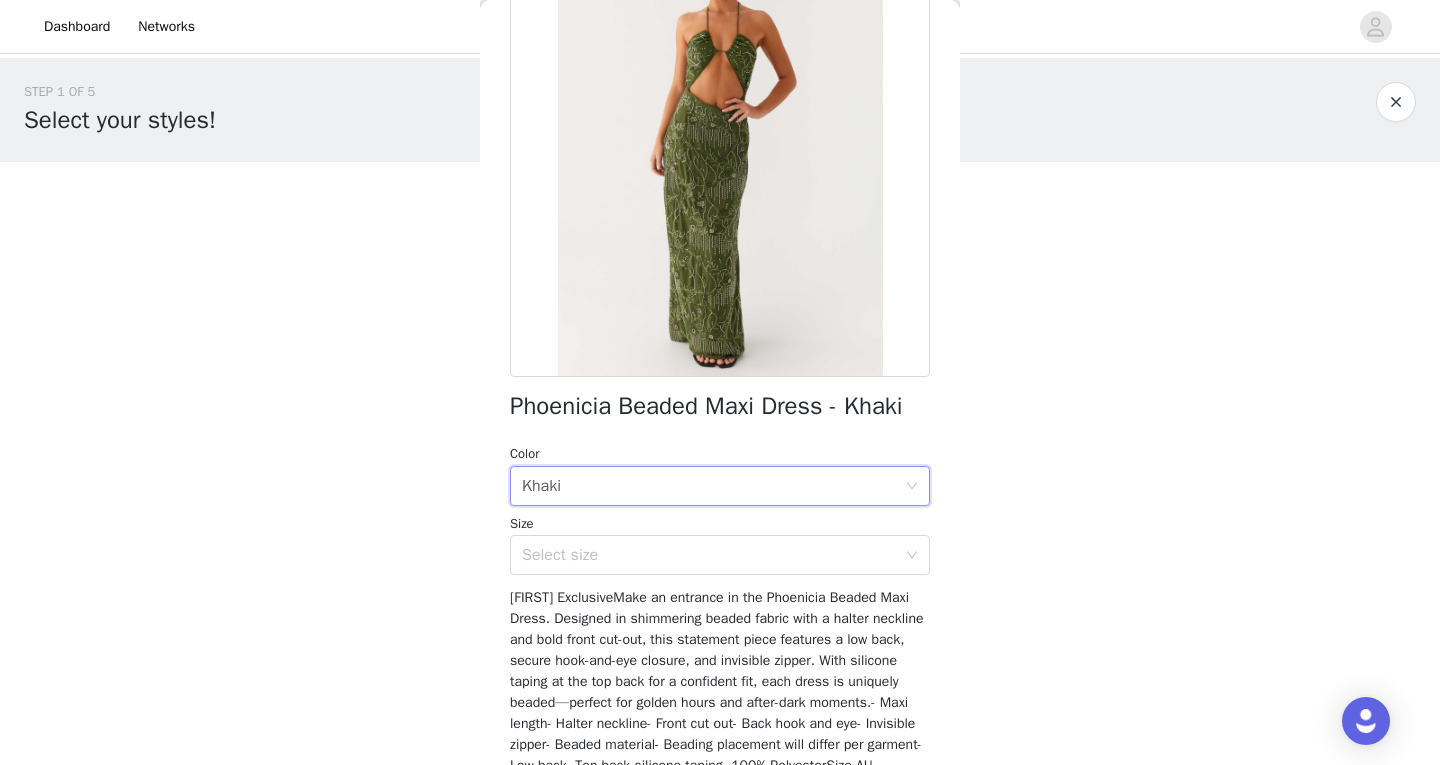 scroll, scrollTop: 176, scrollLeft: 0, axis: vertical 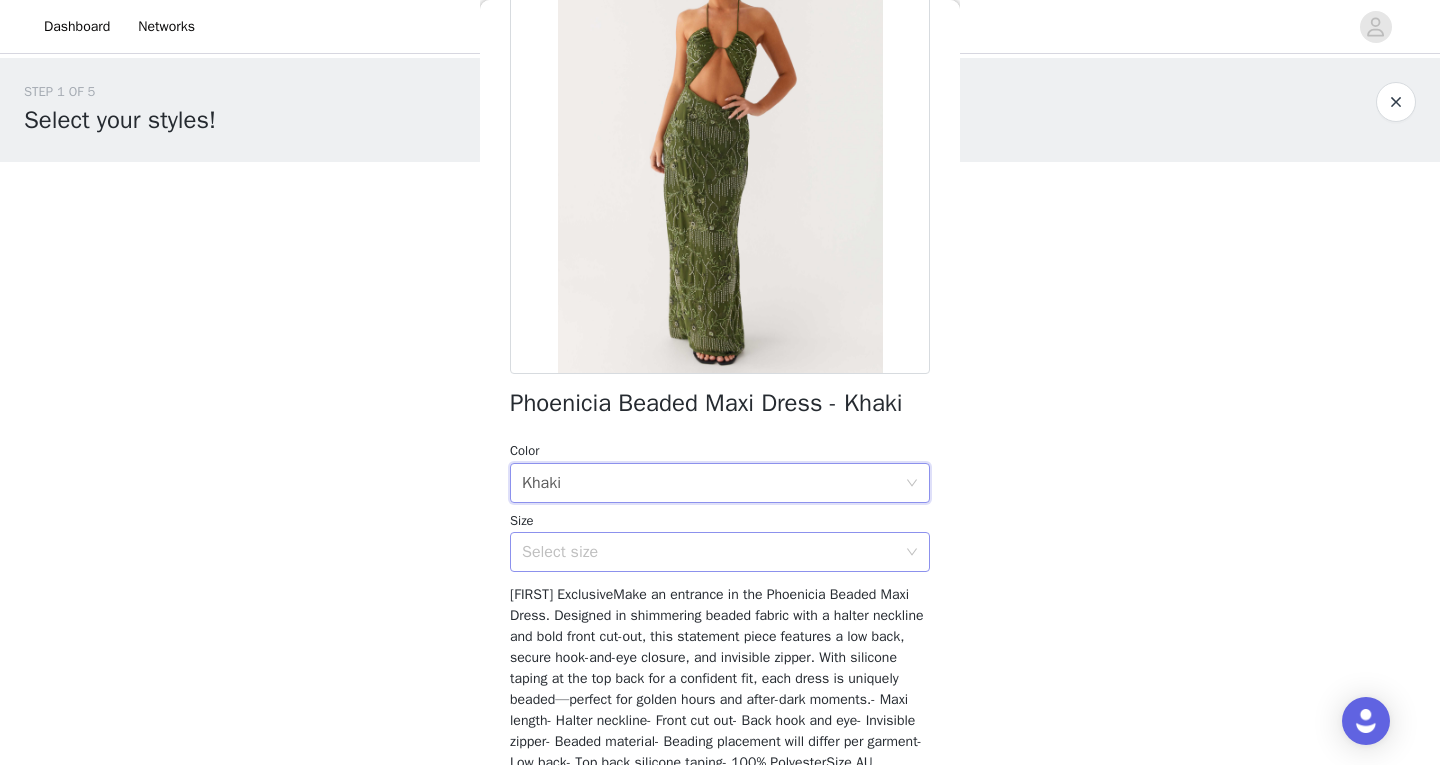 click on "Select size" at bounding box center (709, 552) 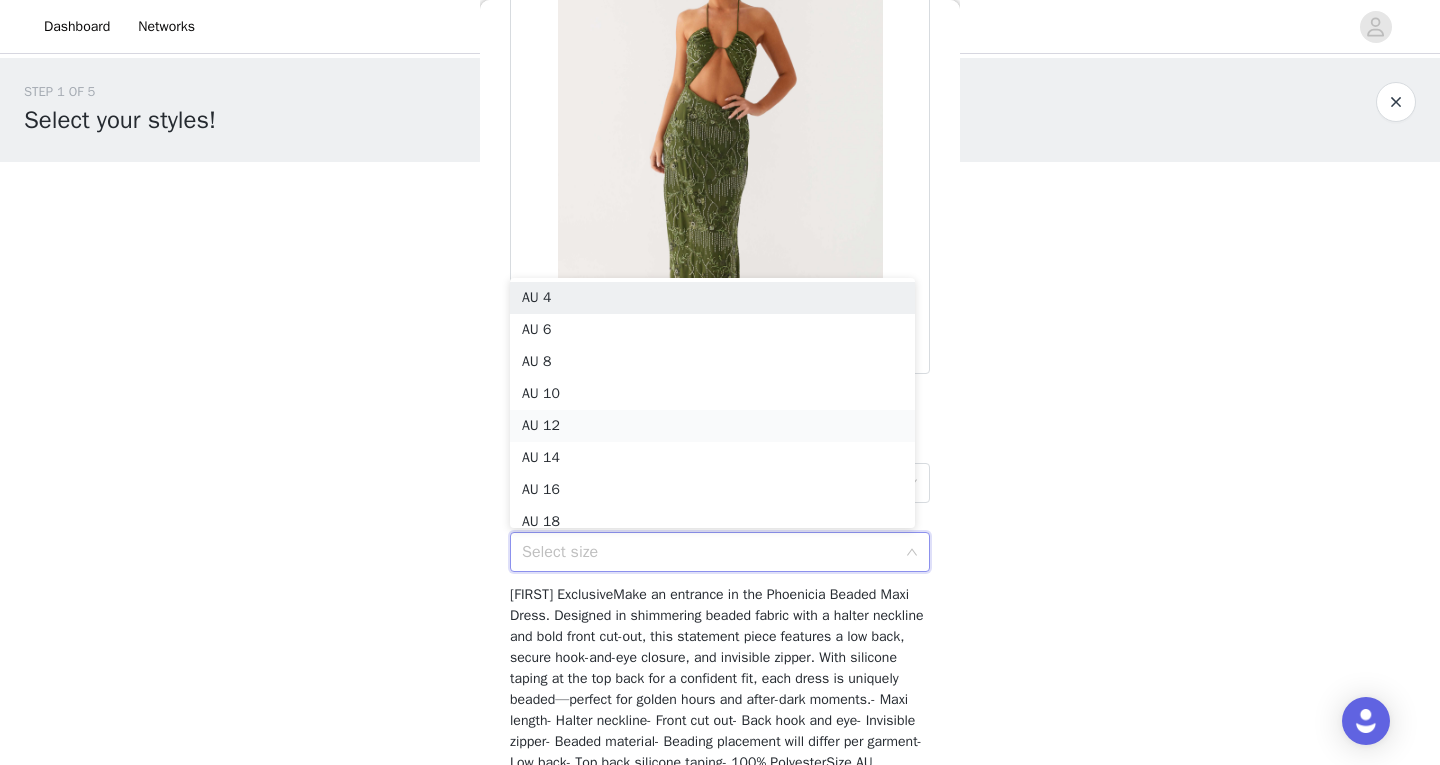 scroll, scrollTop: 10, scrollLeft: 0, axis: vertical 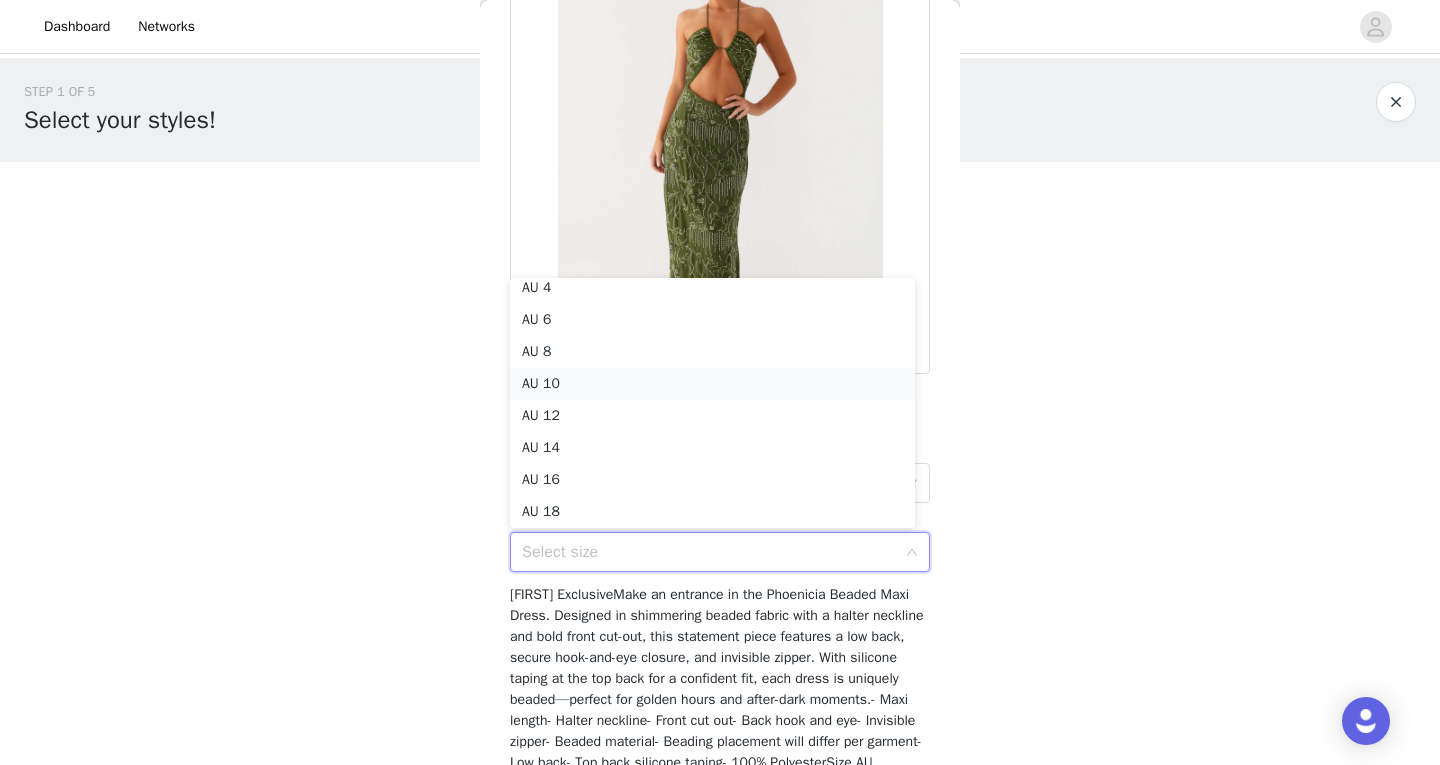click on "AU 10" at bounding box center [712, 384] 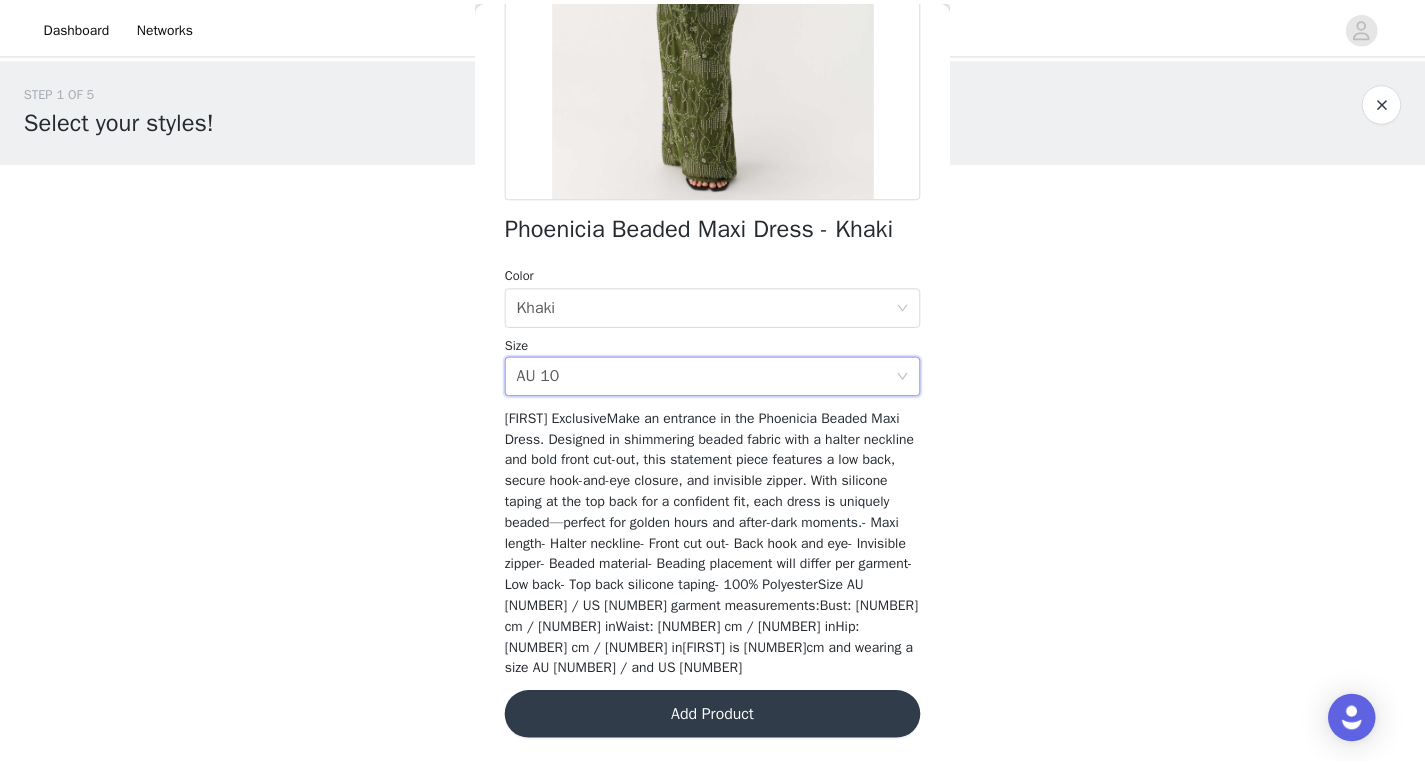 scroll, scrollTop: 352, scrollLeft: 0, axis: vertical 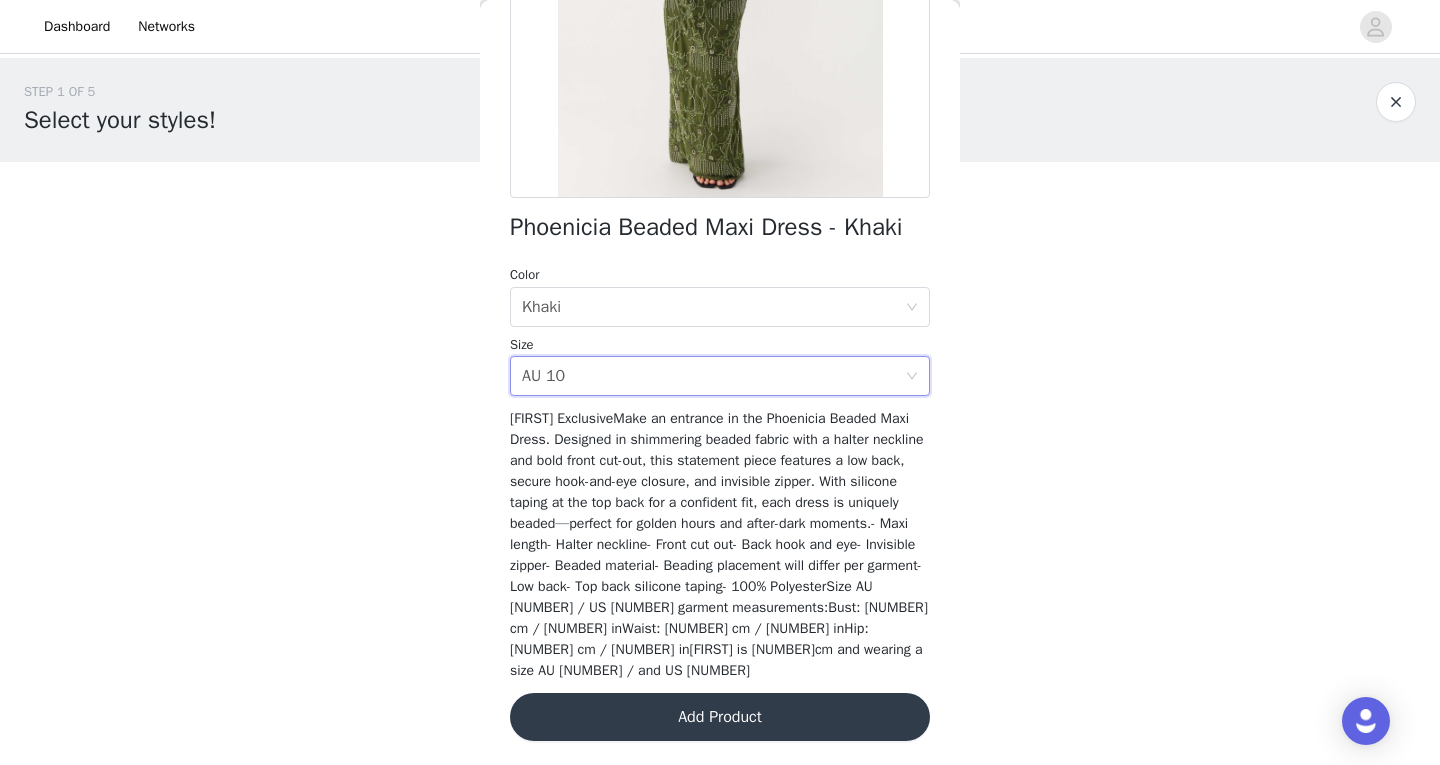 click on "Add Product" at bounding box center [720, 717] 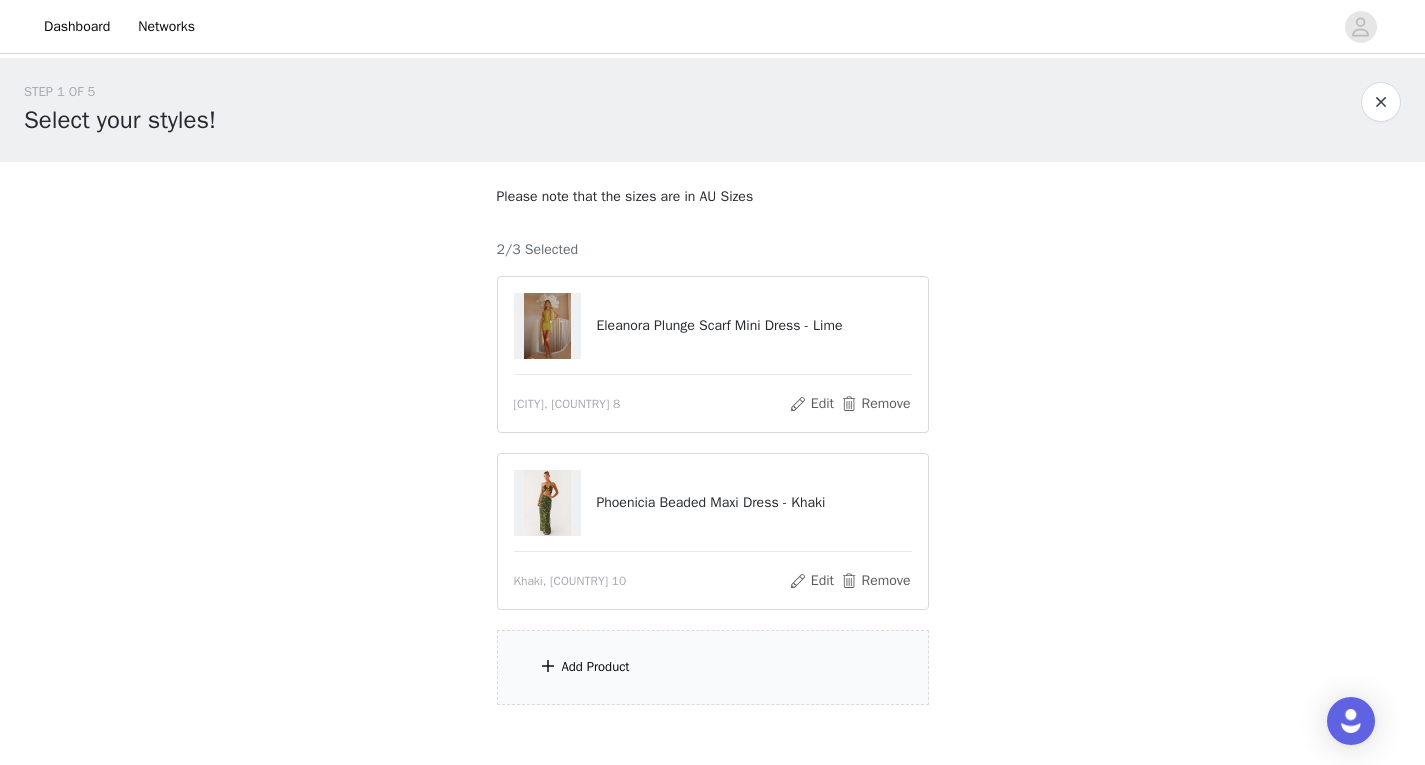 click on "Add Product" at bounding box center [713, 667] 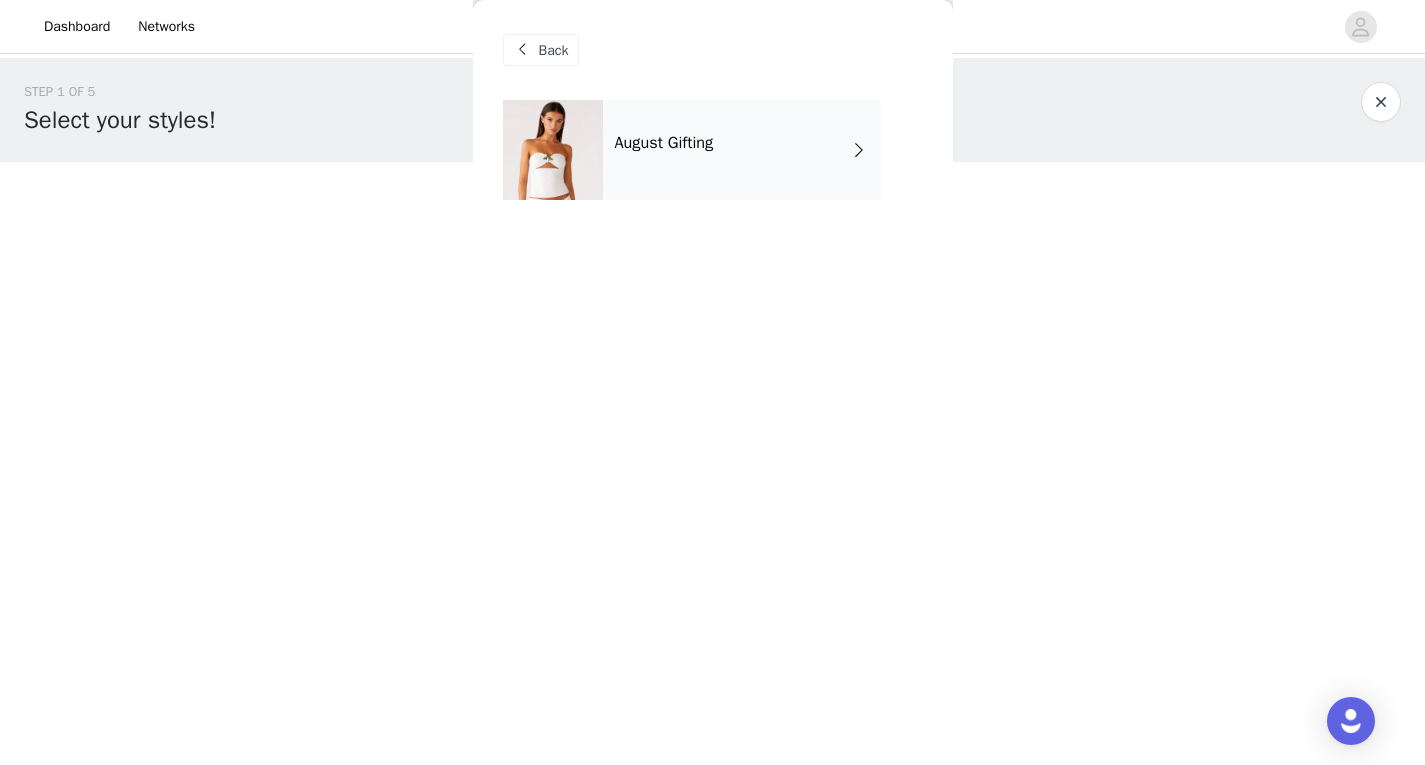 click on "August Gifting" at bounding box center [742, 150] 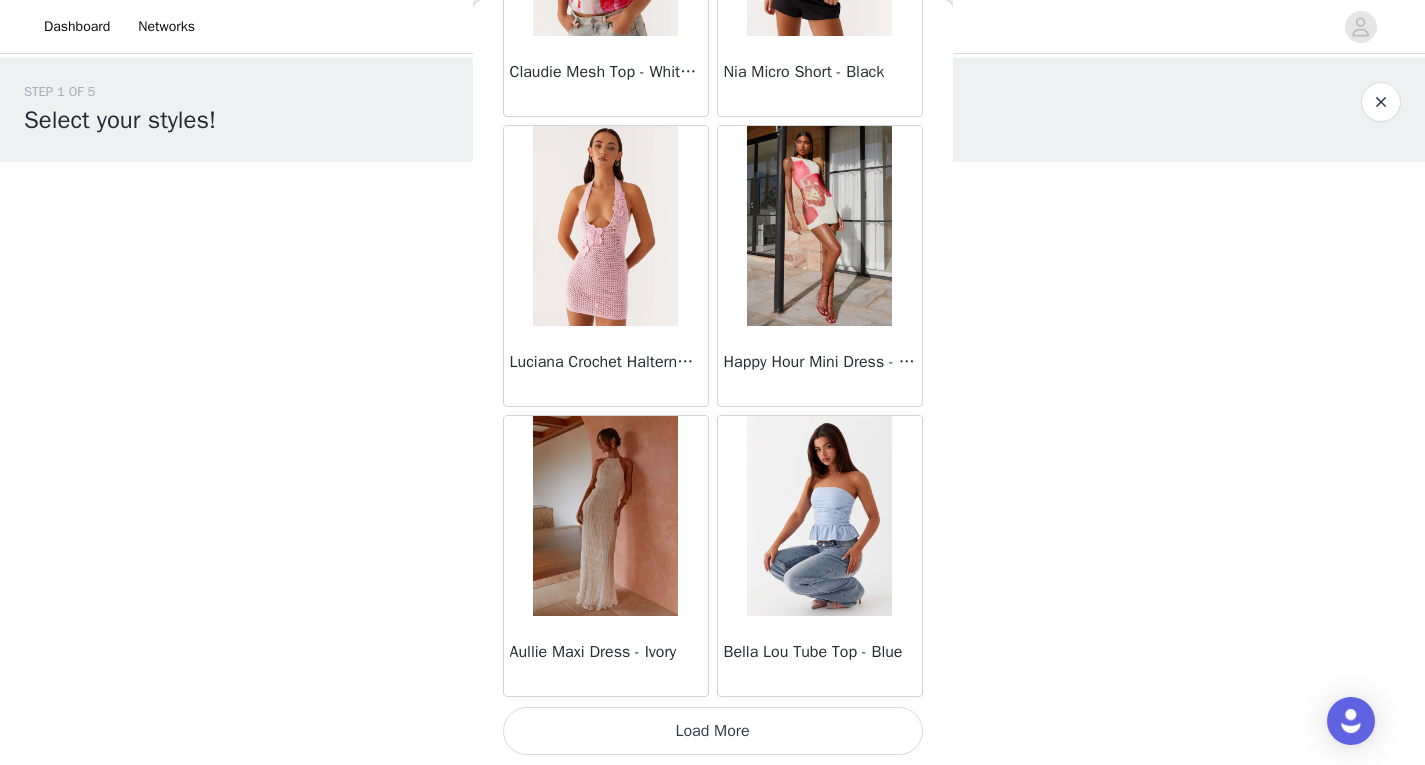scroll, scrollTop: 2295, scrollLeft: 0, axis: vertical 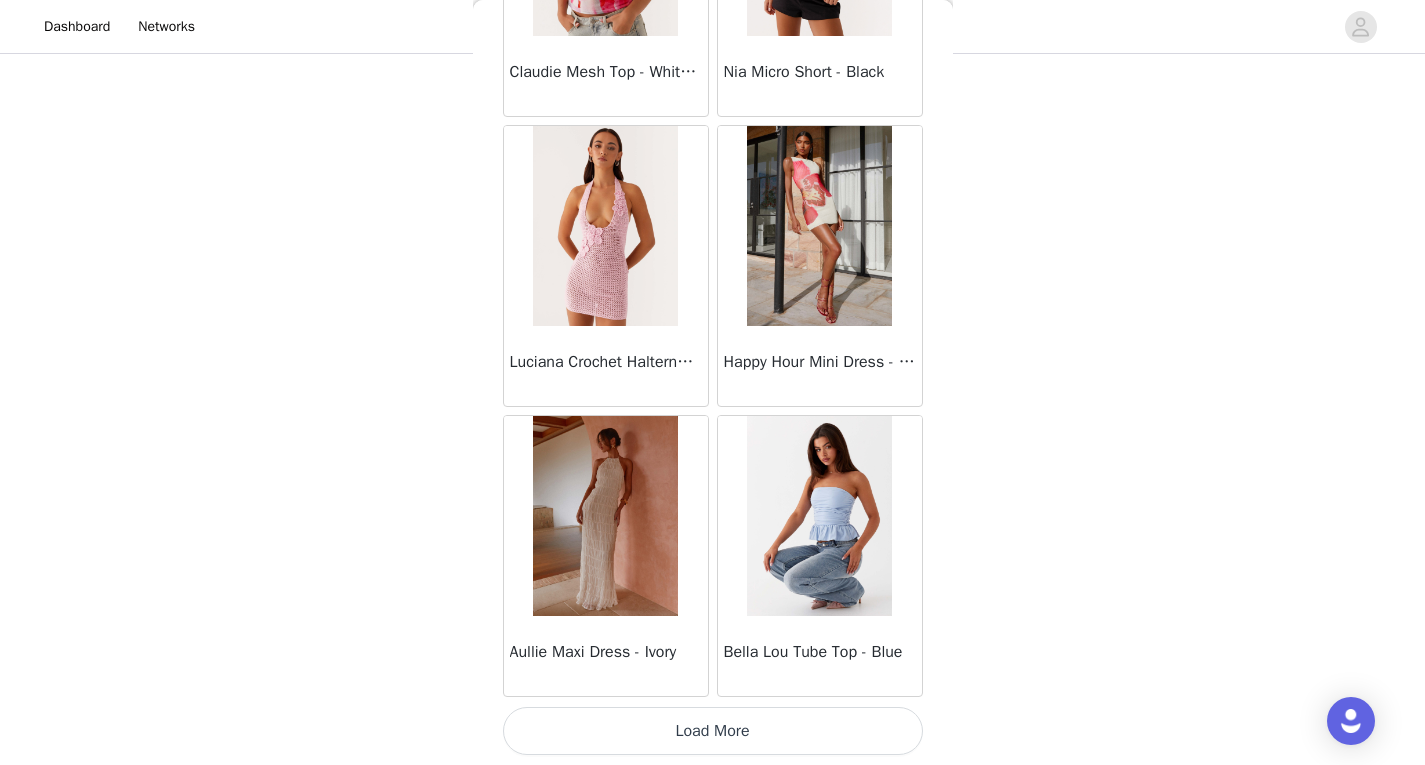 click on "Load More" at bounding box center [713, 731] 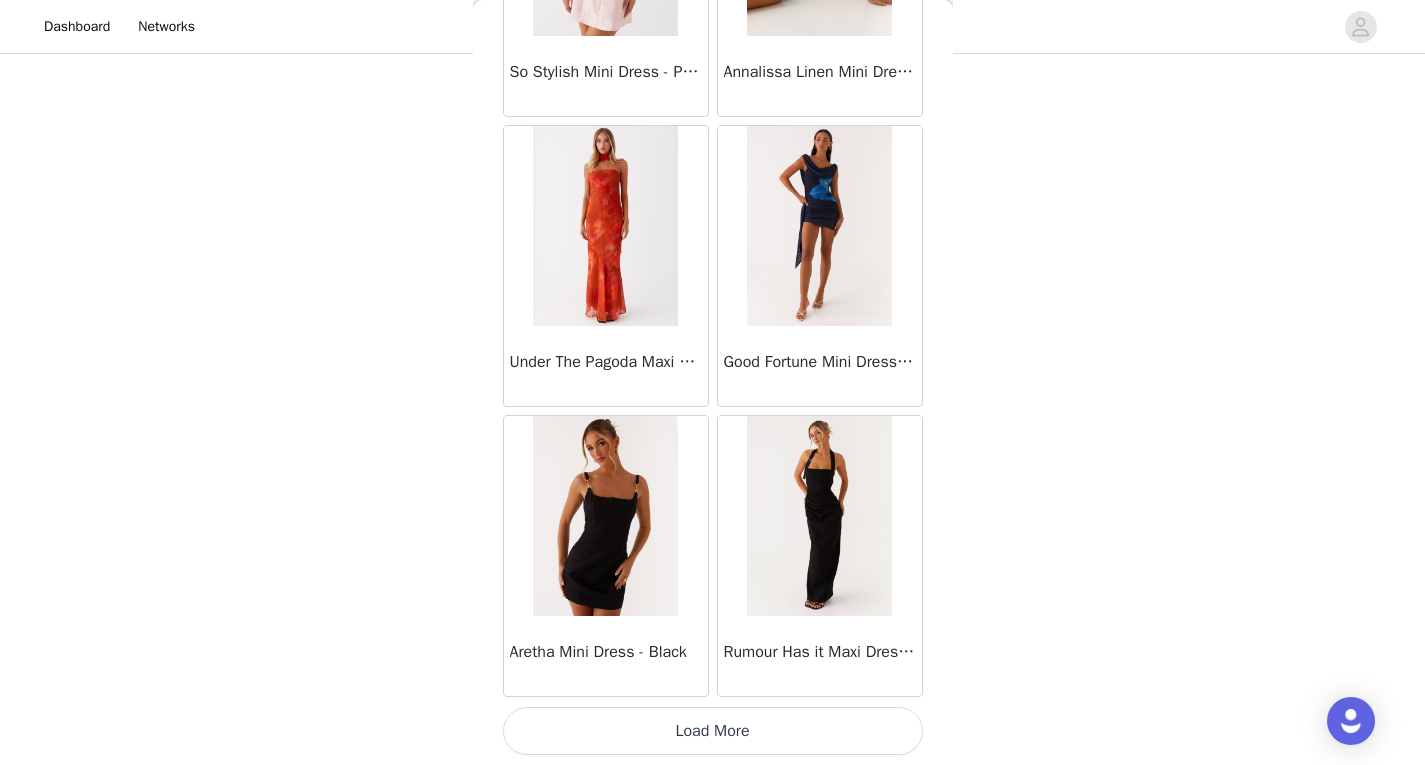 scroll, scrollTop: 5195, scrollLeft: 0, axis: vertical 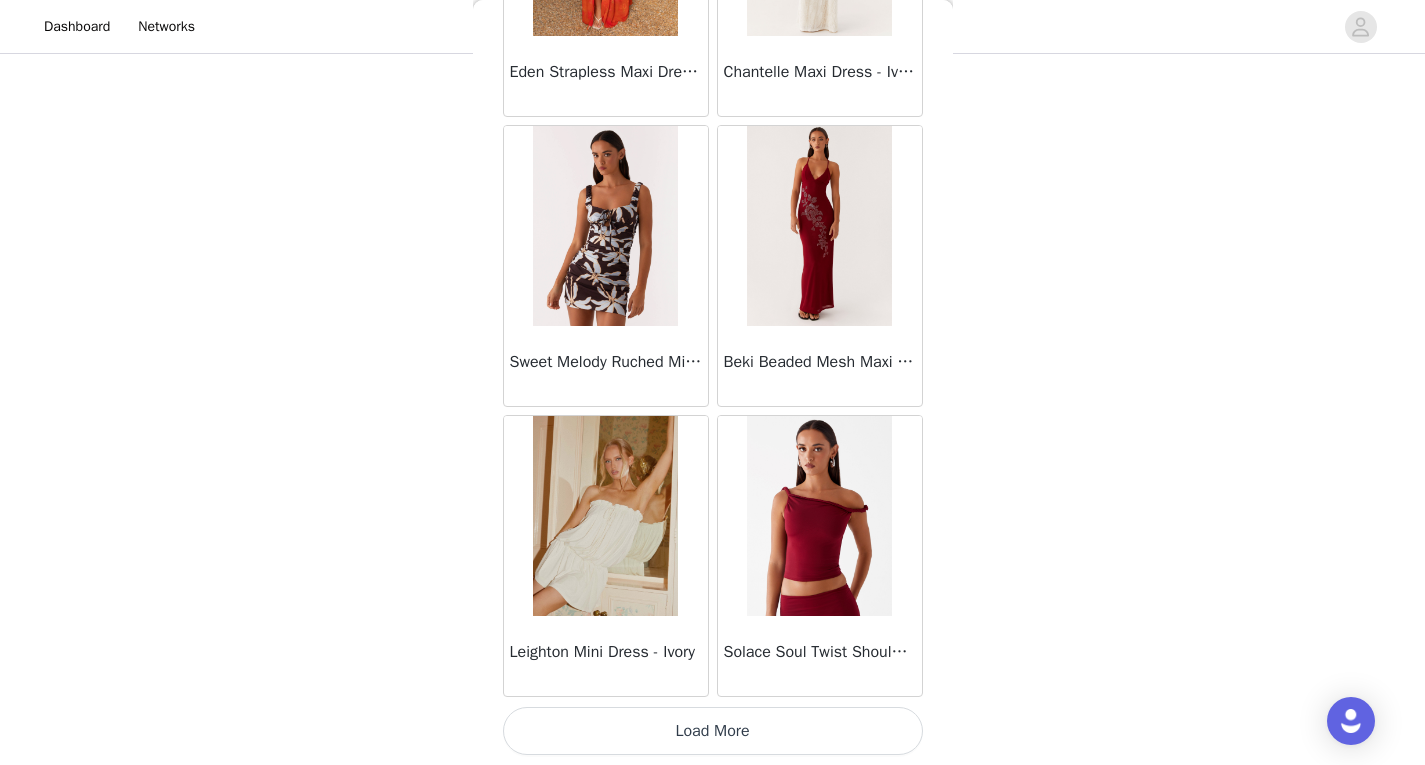 click on "Load More" at bounding box center [713, 731] 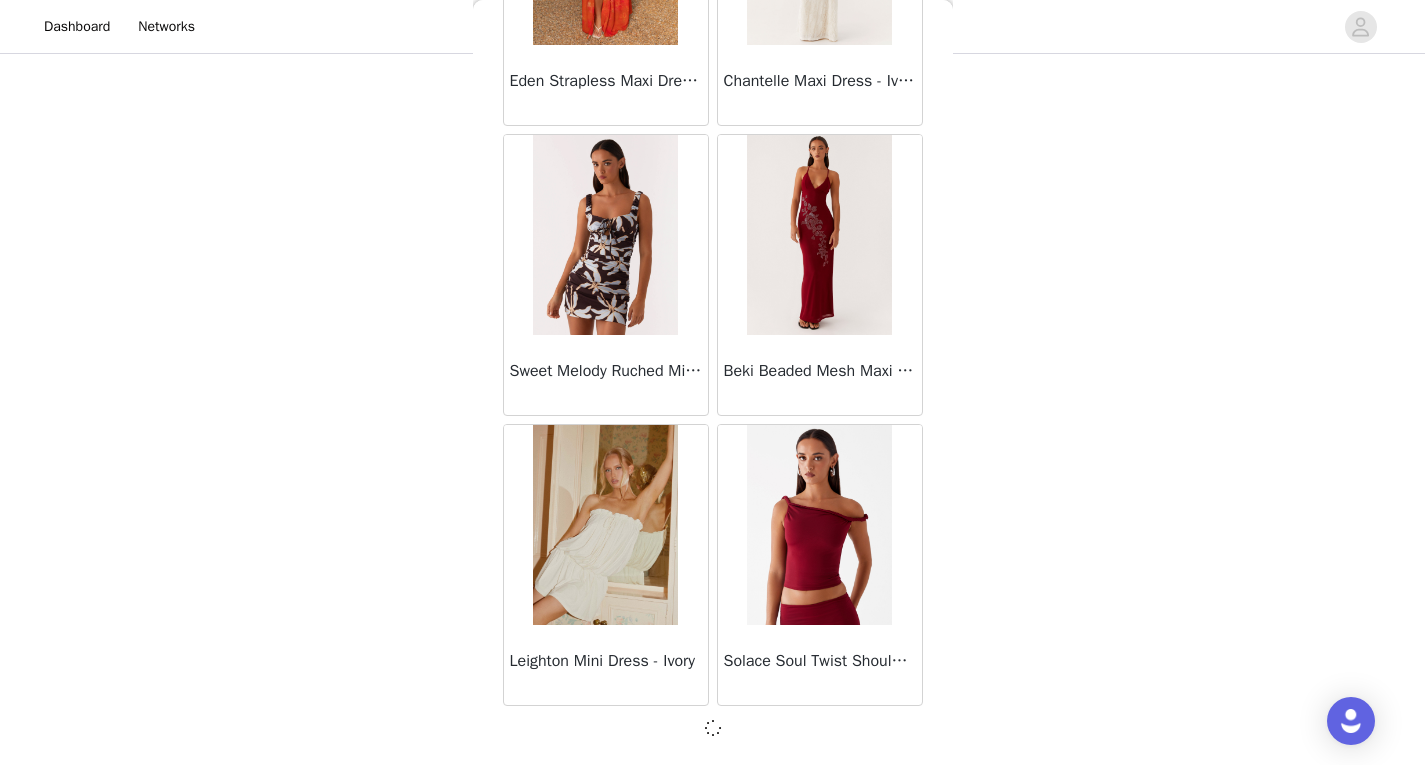 scroll, scrollTop: 8086, scrollLeft: 0, axis: vertical 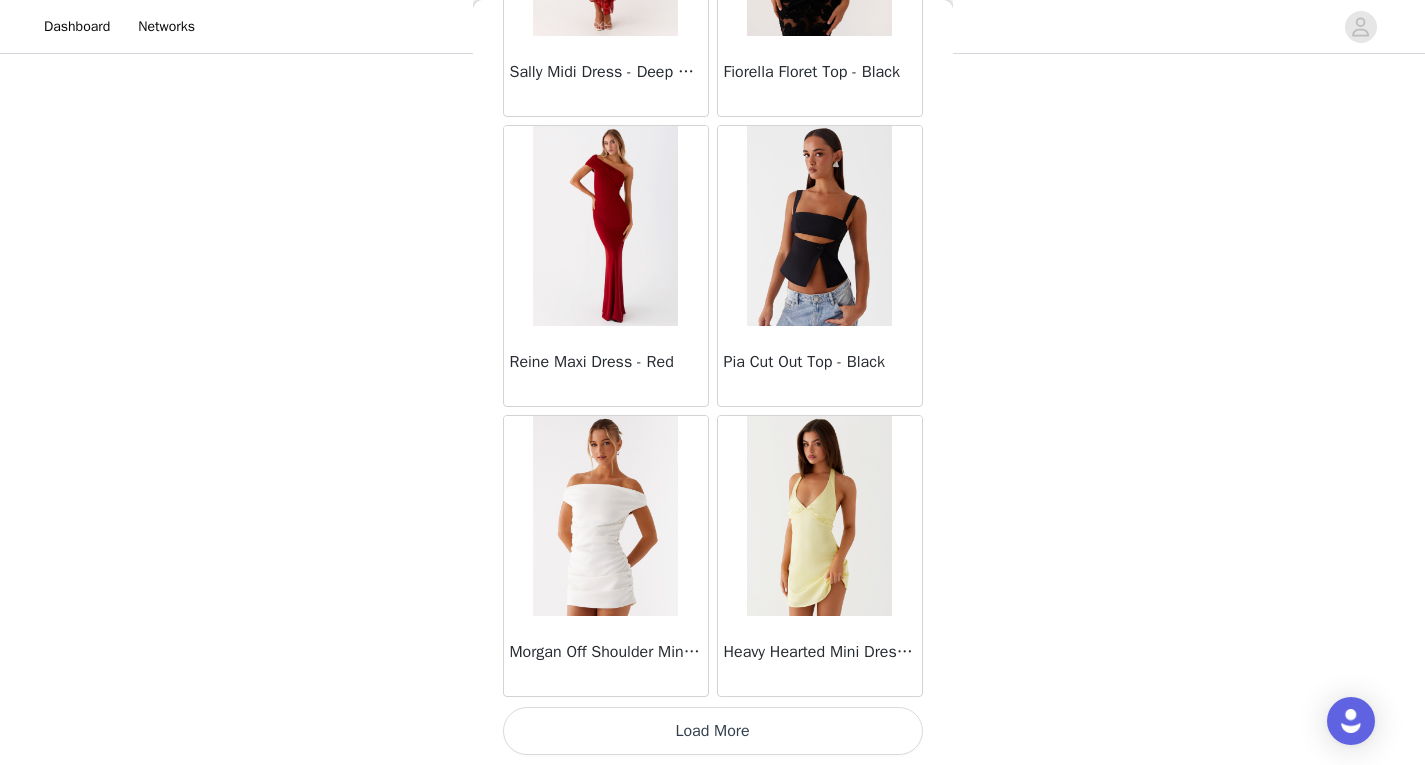 click on "Load More" at bounding box center [713, 731] 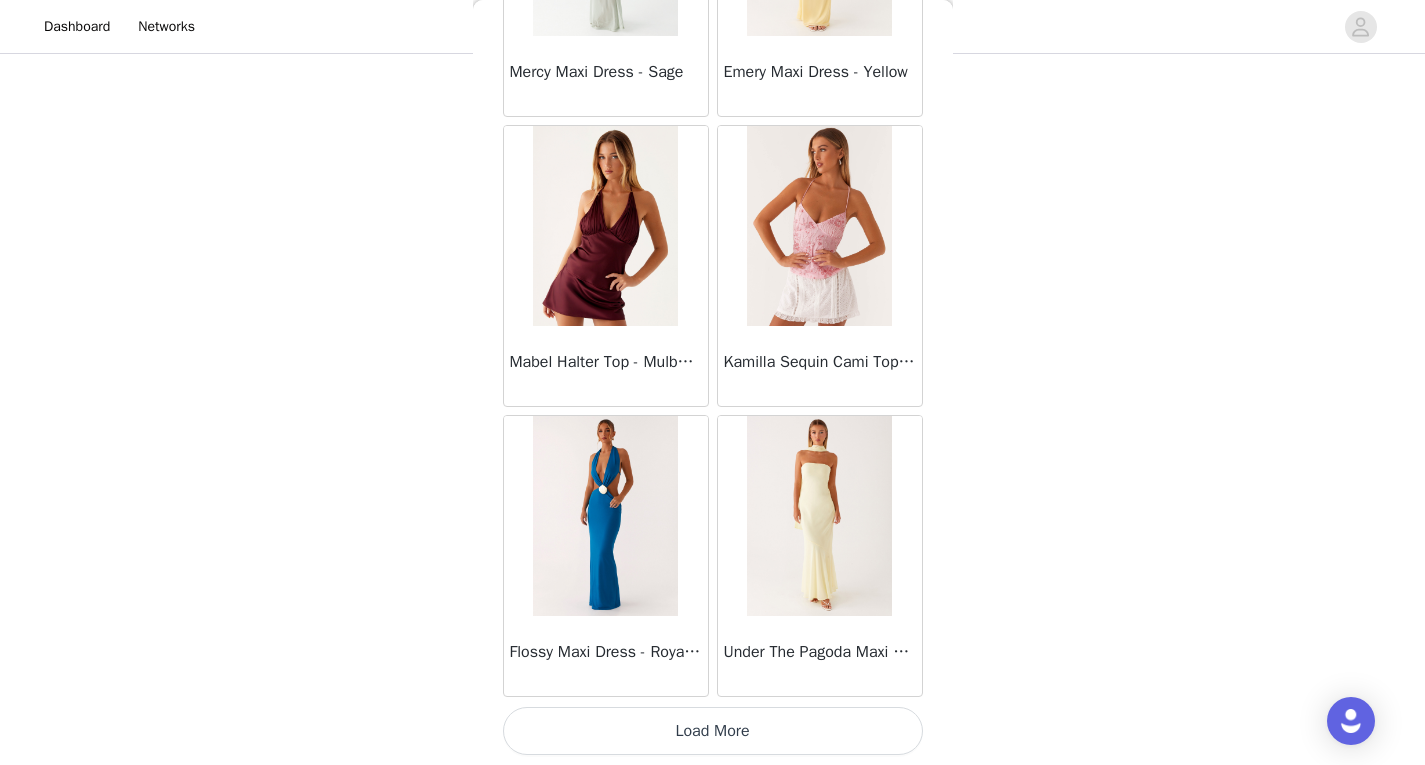 scroll, scrollTop: 13895, scrollLeft: 0, axis: vertical 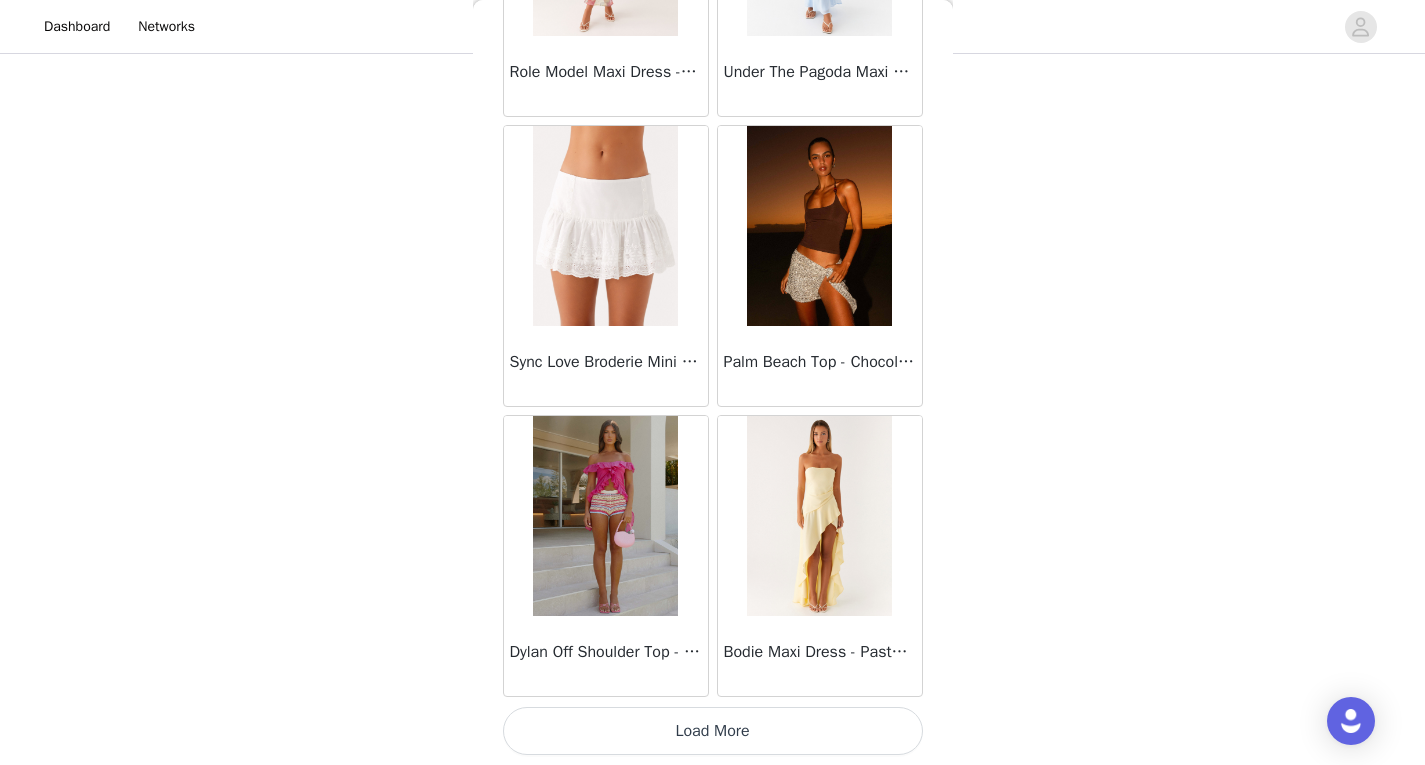 click on "Load More" at bounding box center (713, 731) 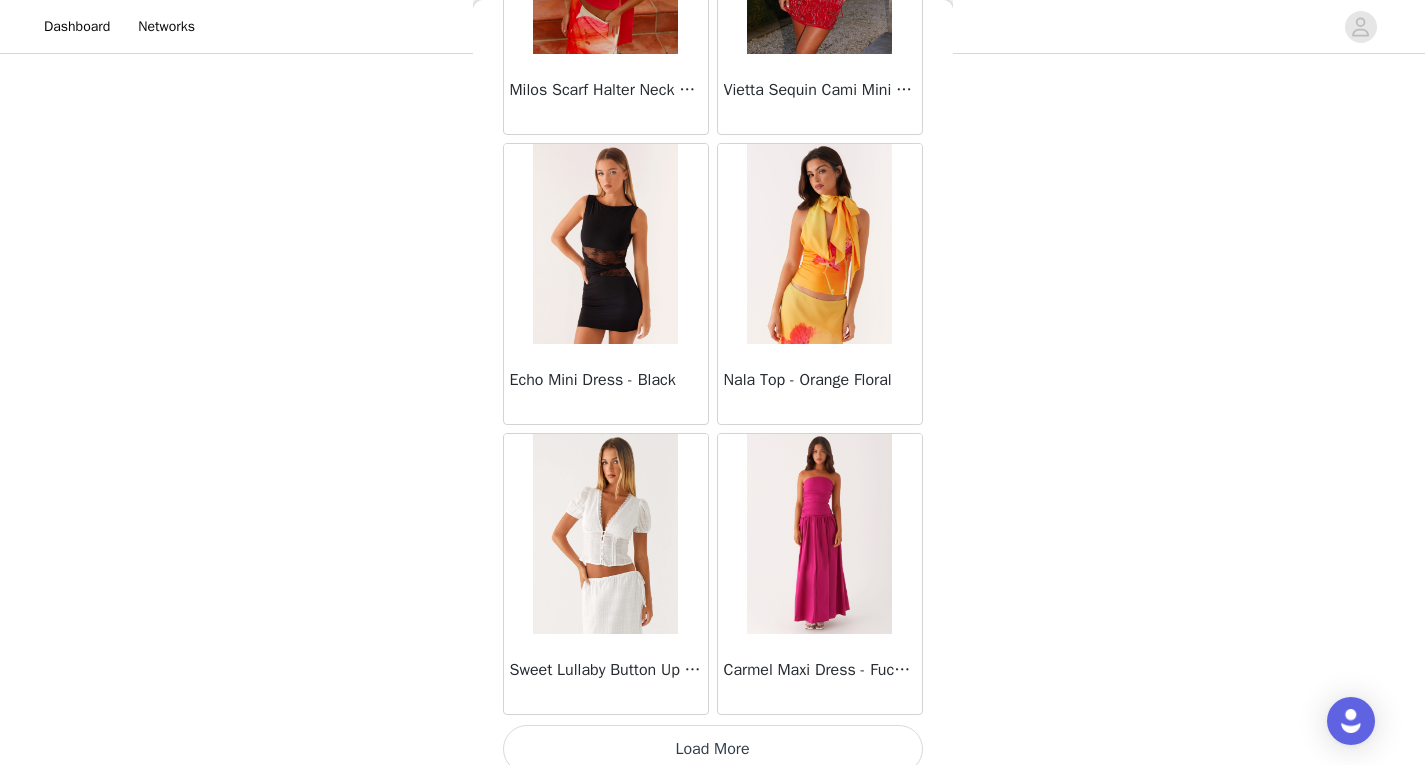 scroll, scrollTop: 19695, scrollLeft: 0, axis: vertical 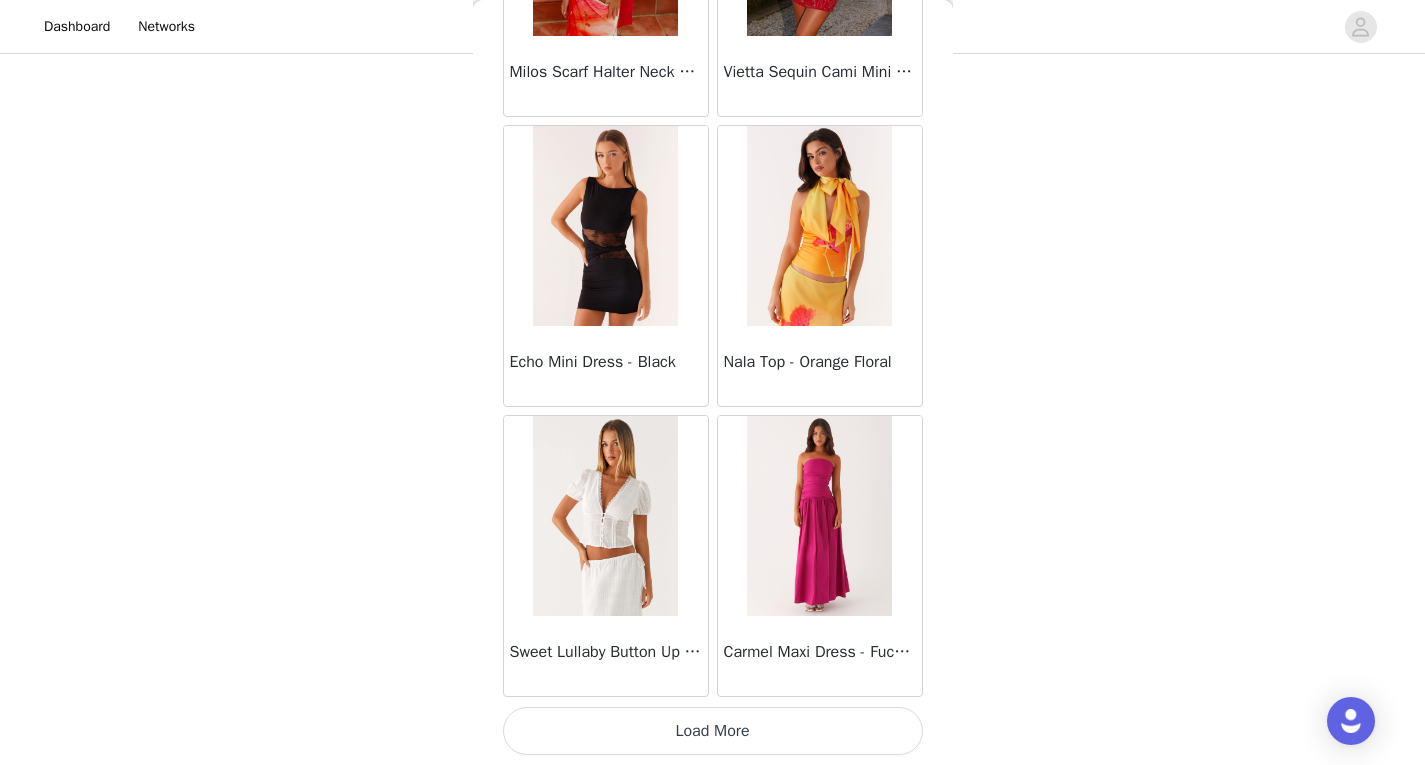 click on "Load More" at bounding box center [713, 731] 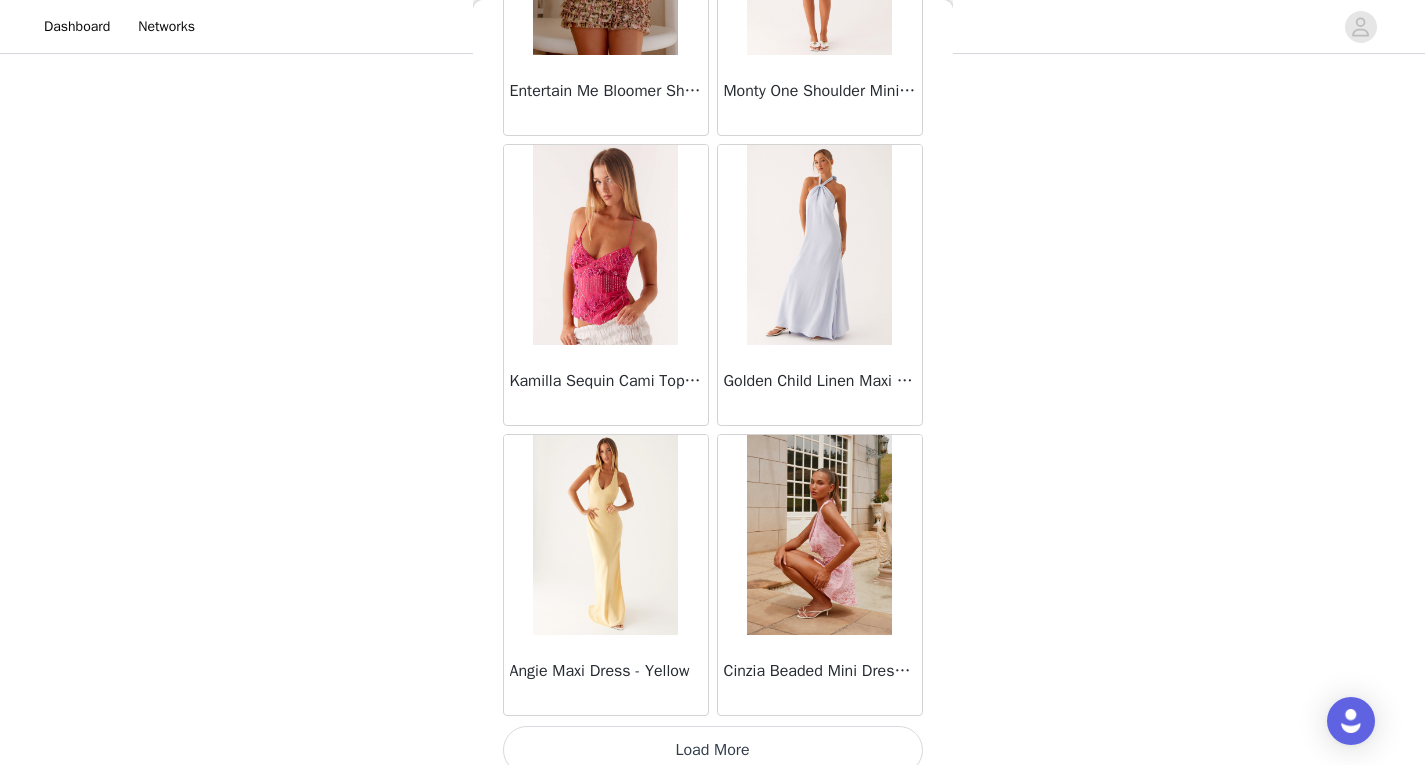 scroll, scrollTop: 22595, scrollLeft: 0, axis: vertical 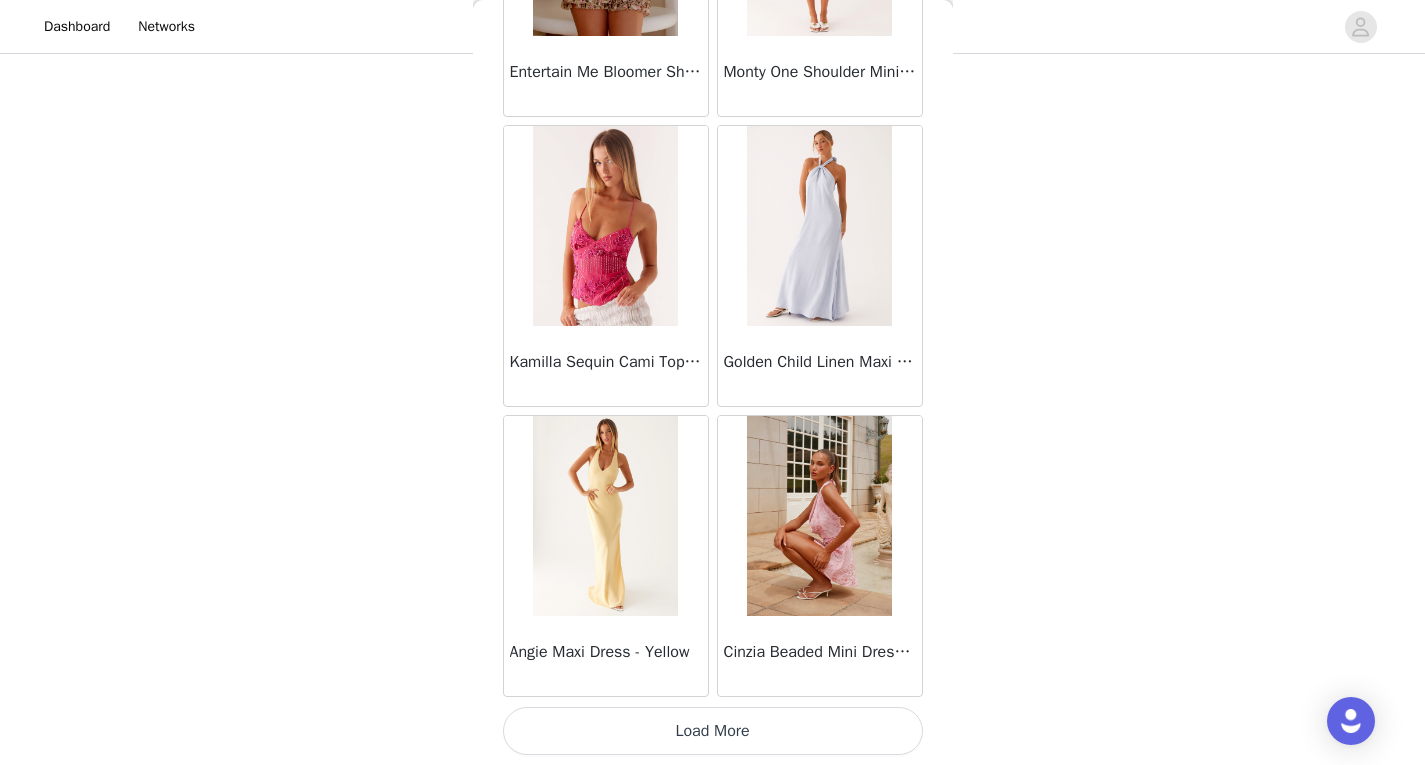 click on "Load More" at bounding box center (713, 731) 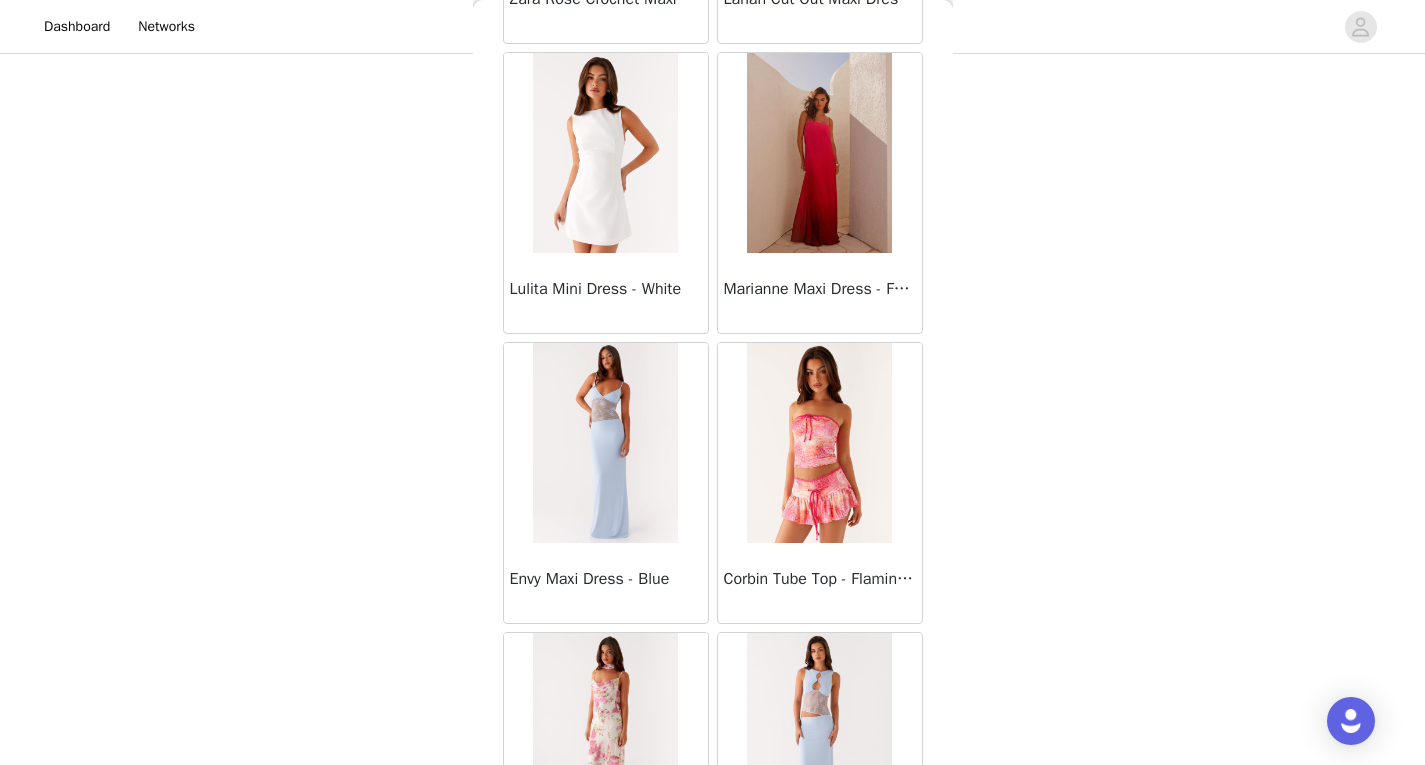 scroll, scrollTop: 25495, scrollLeft: 0, axis: vertical 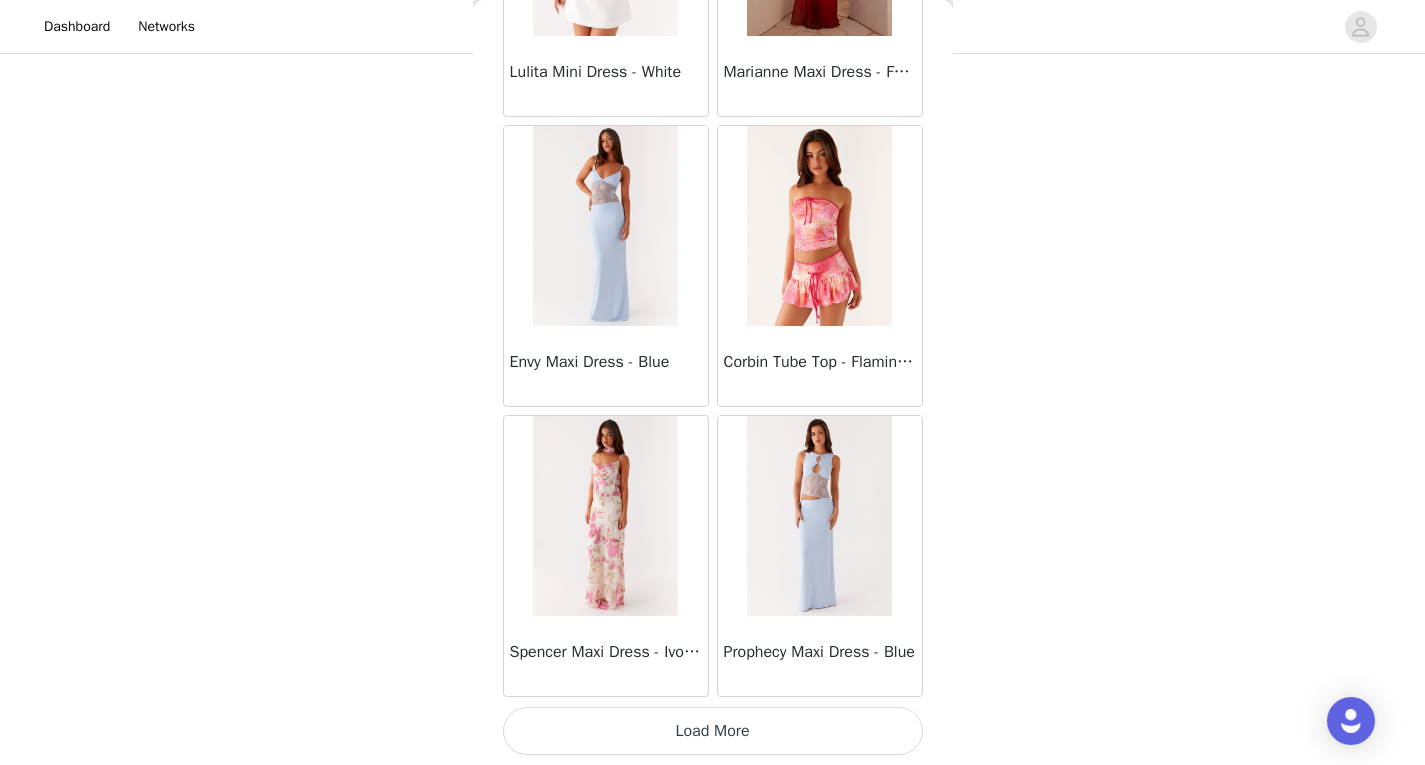 click on "Load More" at bounding box center [713, 731] 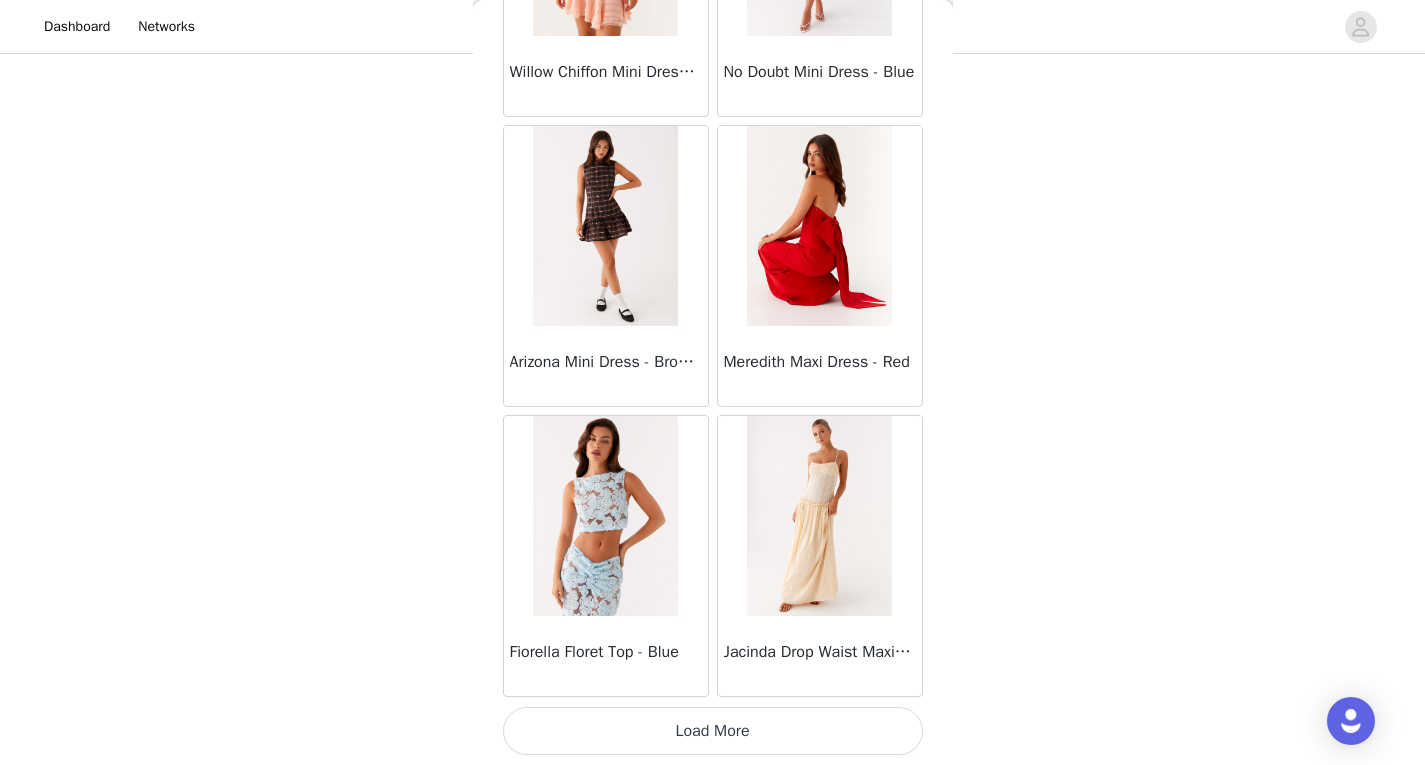 scroll, scrollTop: 28394, scrollLeft: 0, axis: vertical 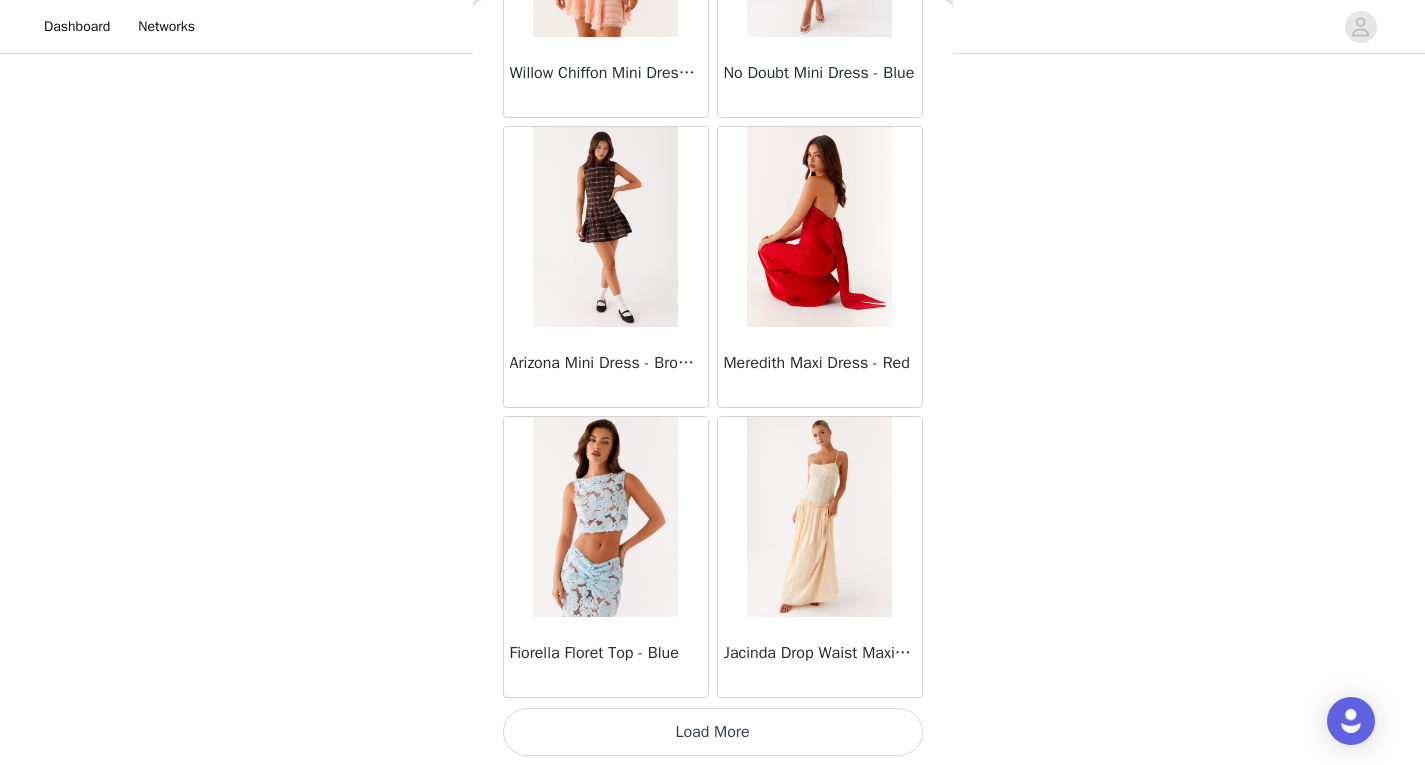 click on "Load More" at bounding box center (713, 732) 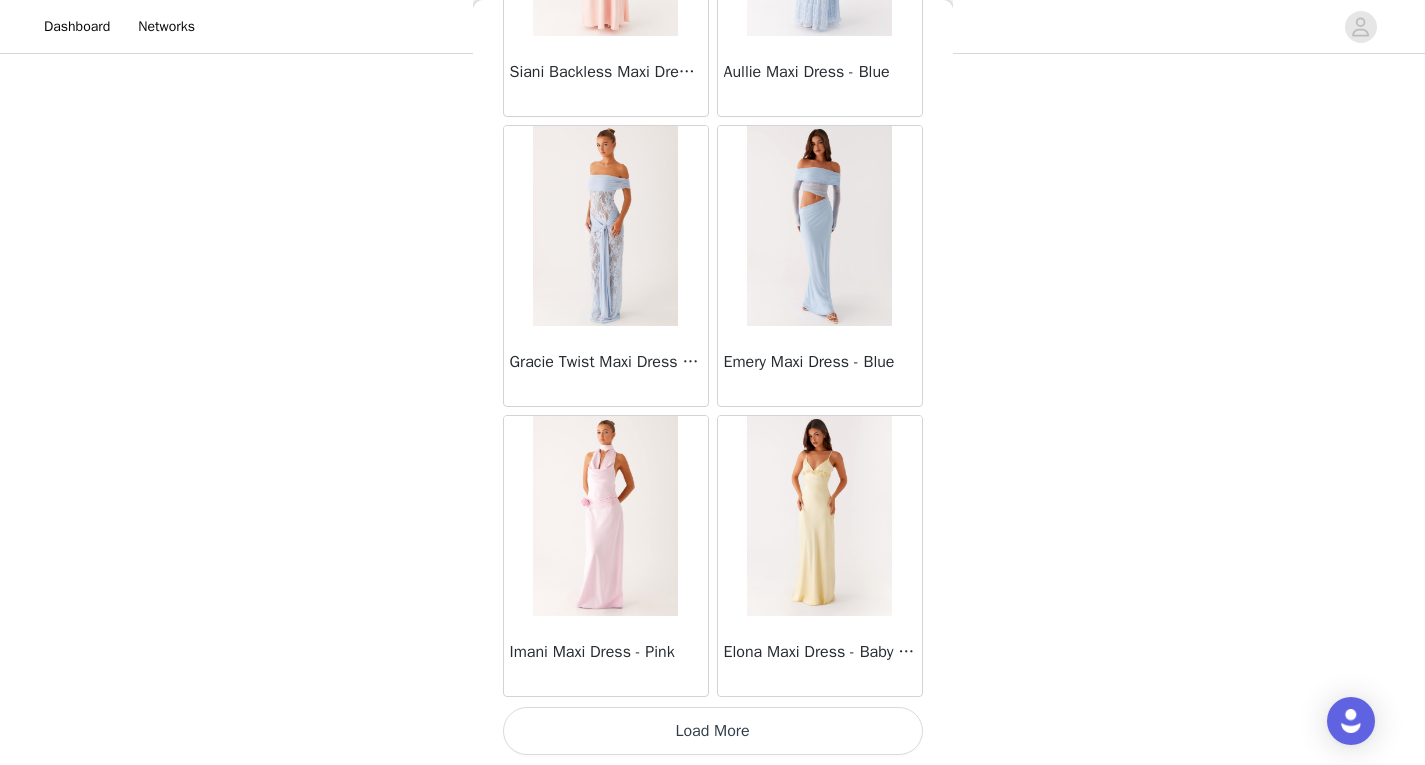 scroll, scrollTop: 31295, scrollLeft: 0, axis: vertical 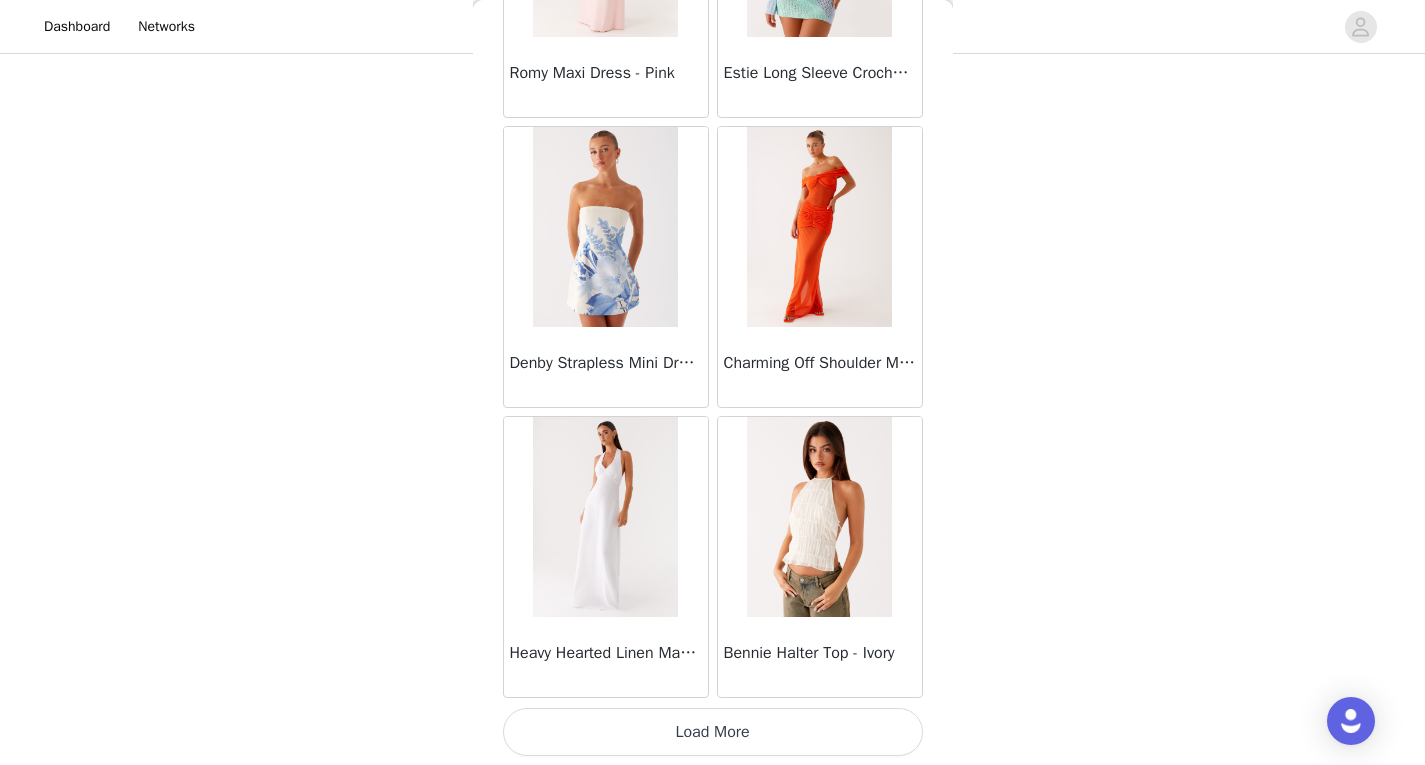 click on "Load More" at bounding box center [713, 732] 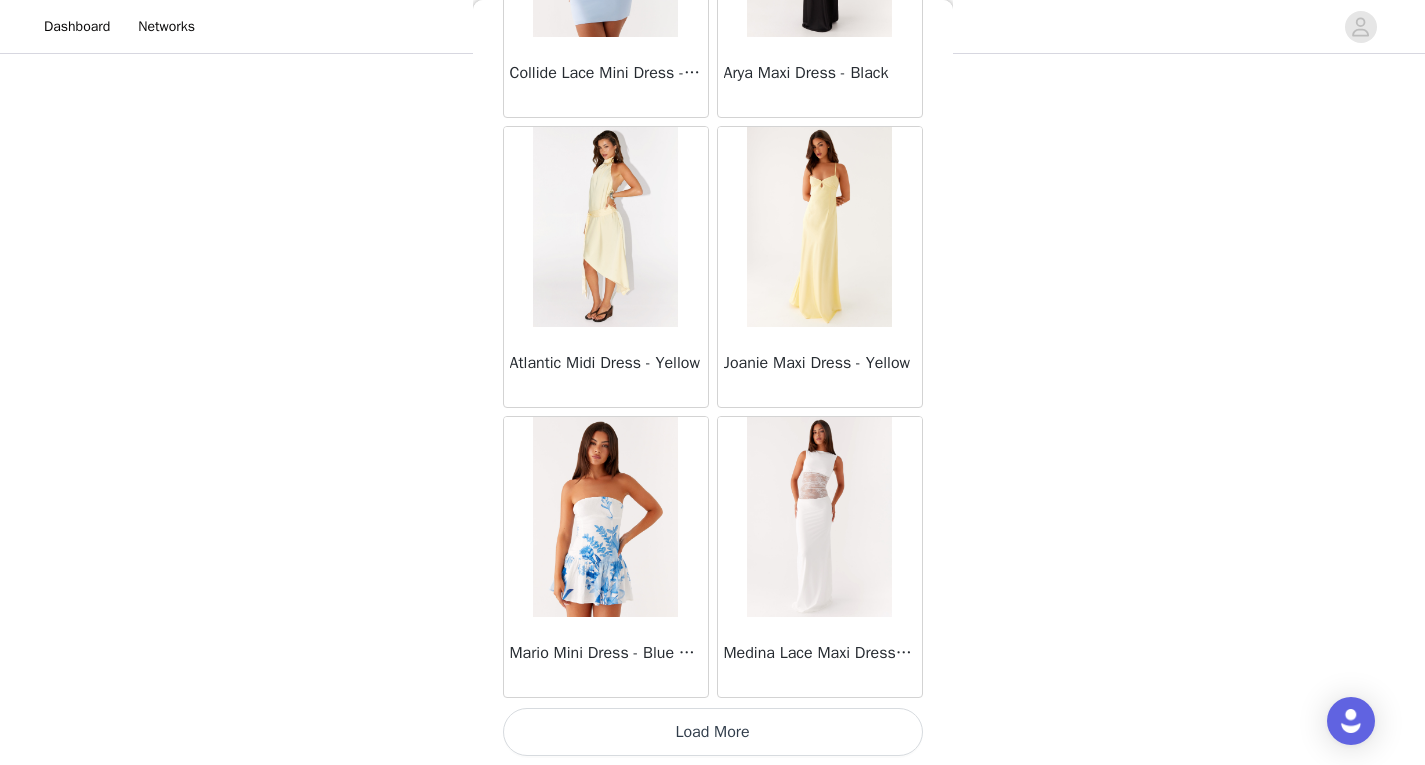 scroll, scrollTop: 37095, scrollLeft: 0, axis: vertical 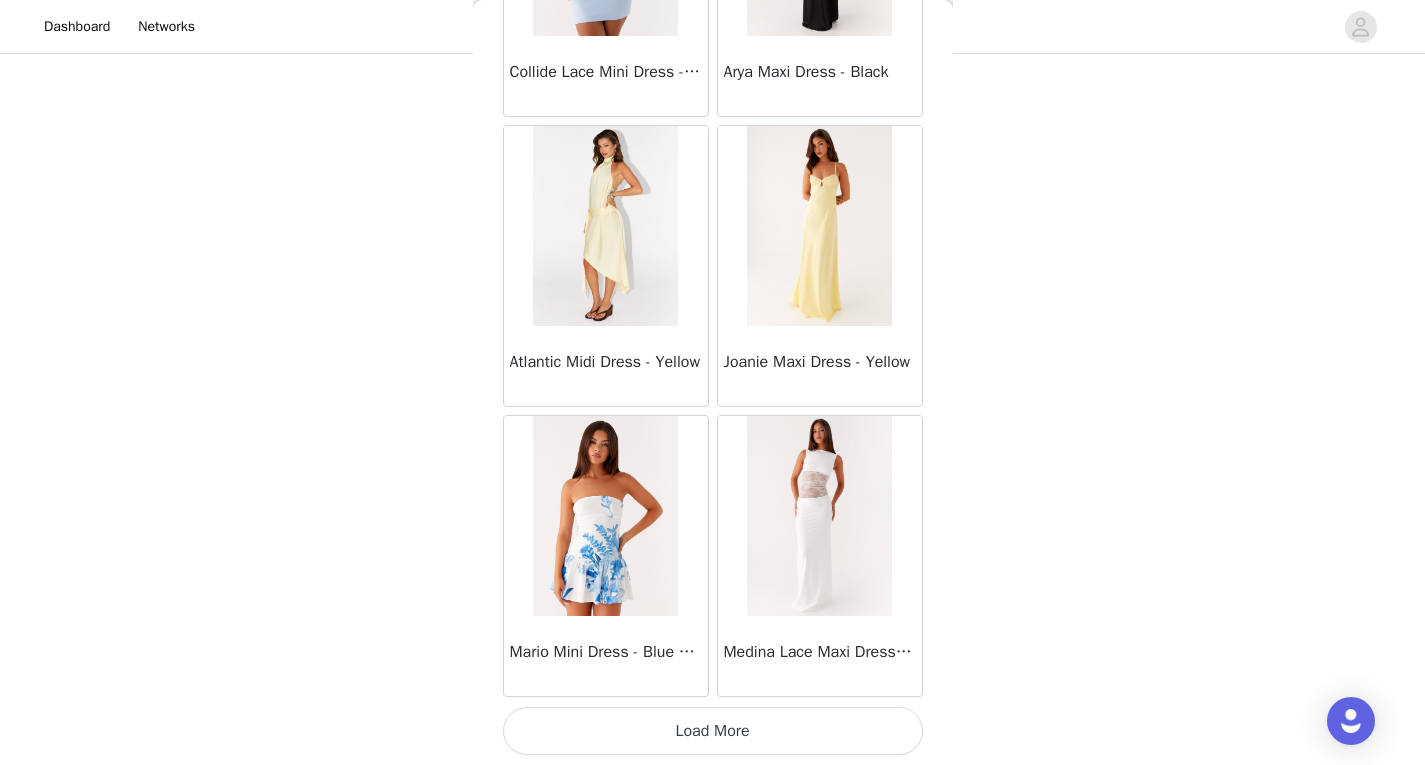 click on "Load More" at bounding box center [713, 731] 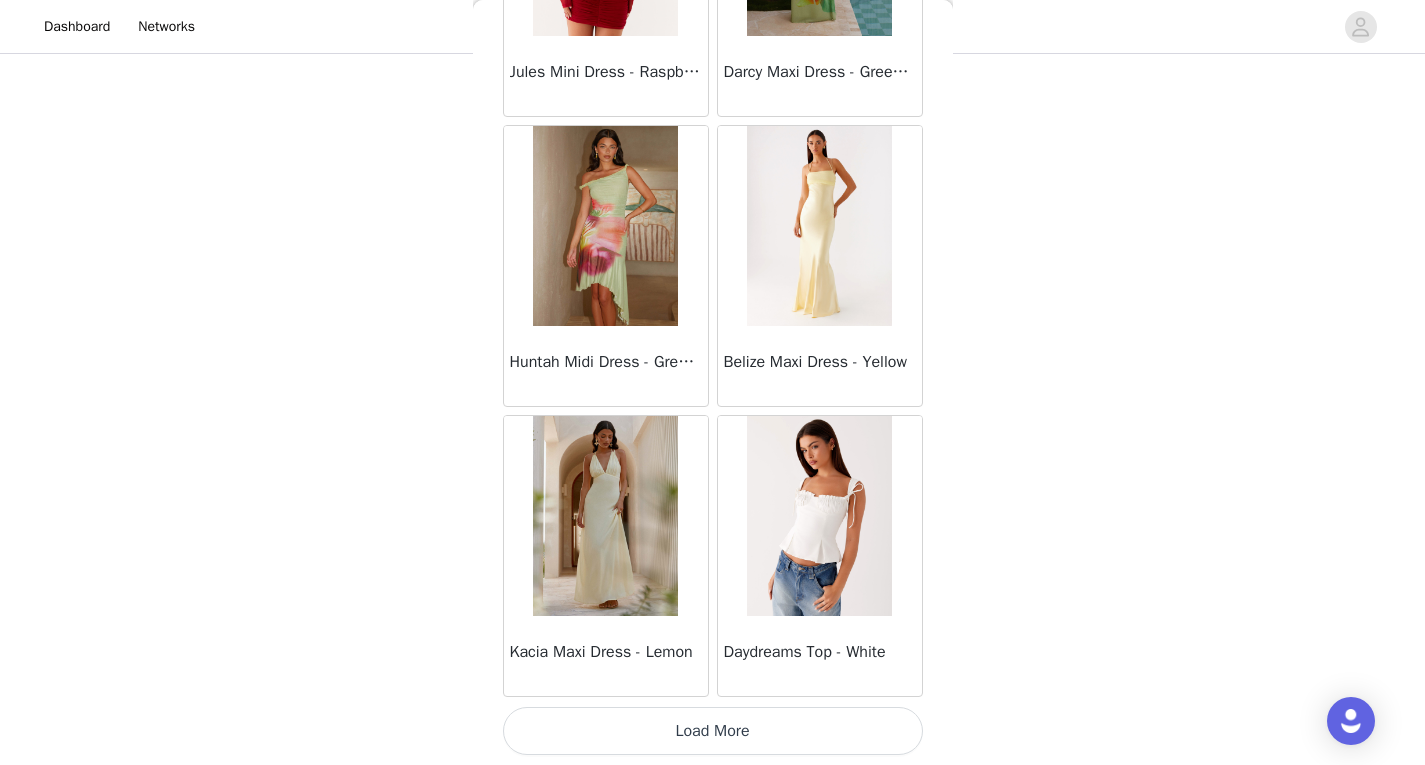 scroll, scrollTop: 39995, scrollLeft: 0, axis: vertical 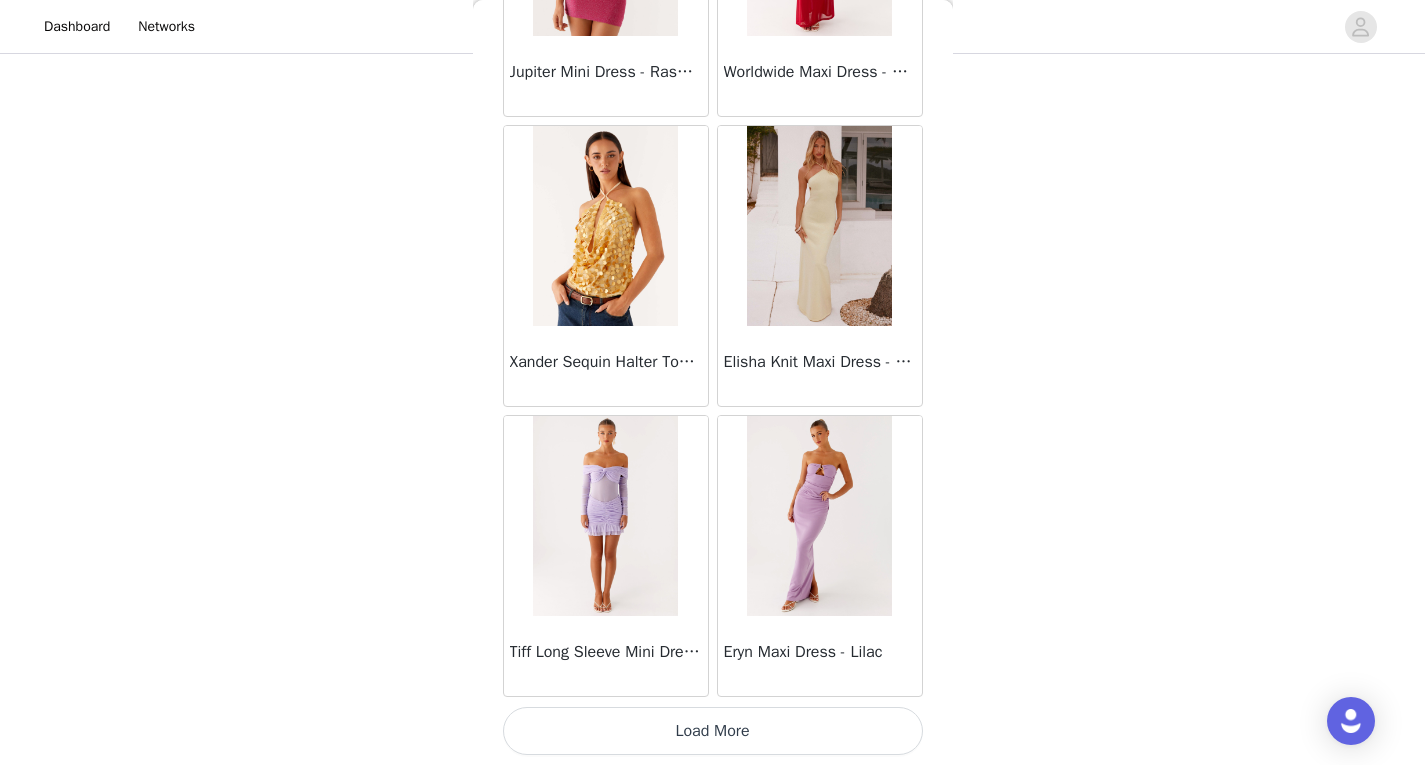 click on "Load More" at bounding box center (713, 731) 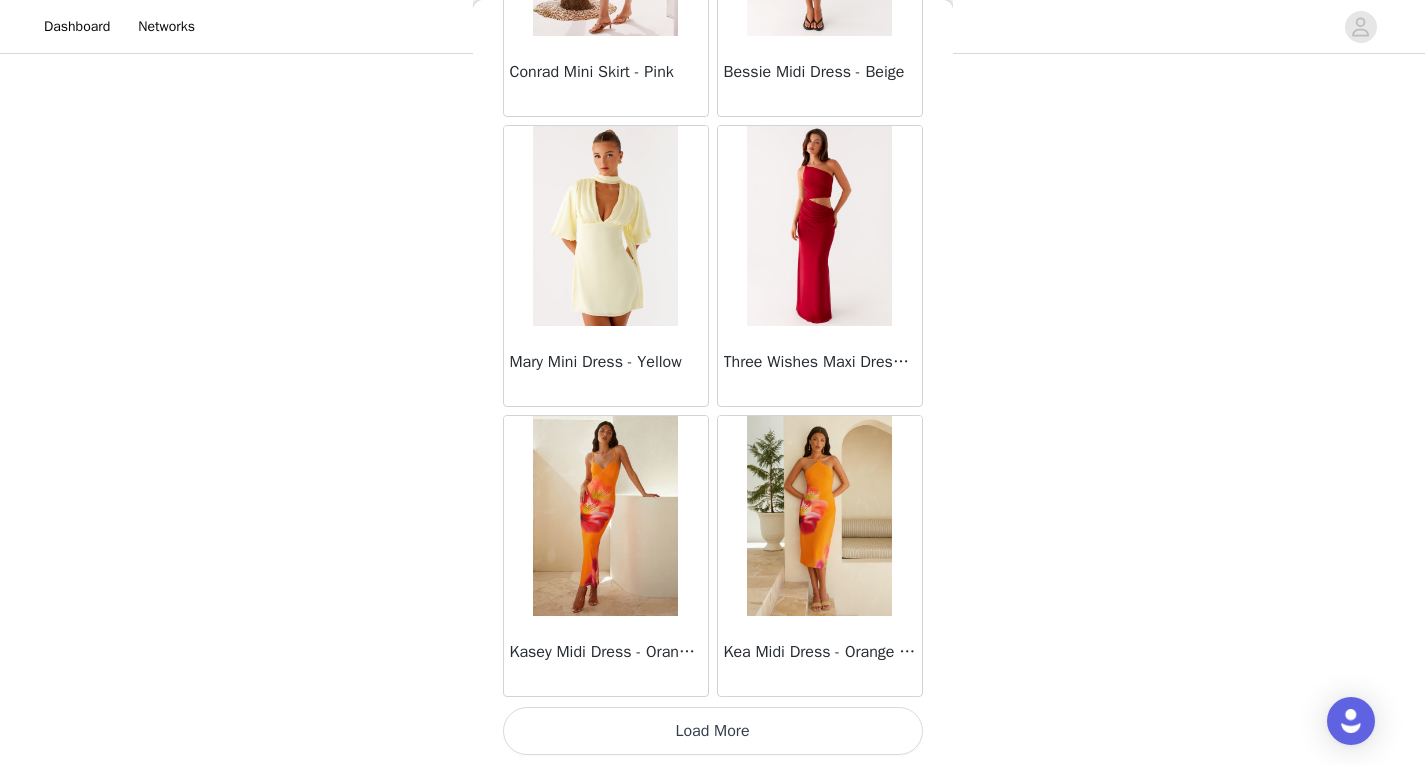 scroll, scrollTop: 45795, scrollLeft: 0, axis: vertical 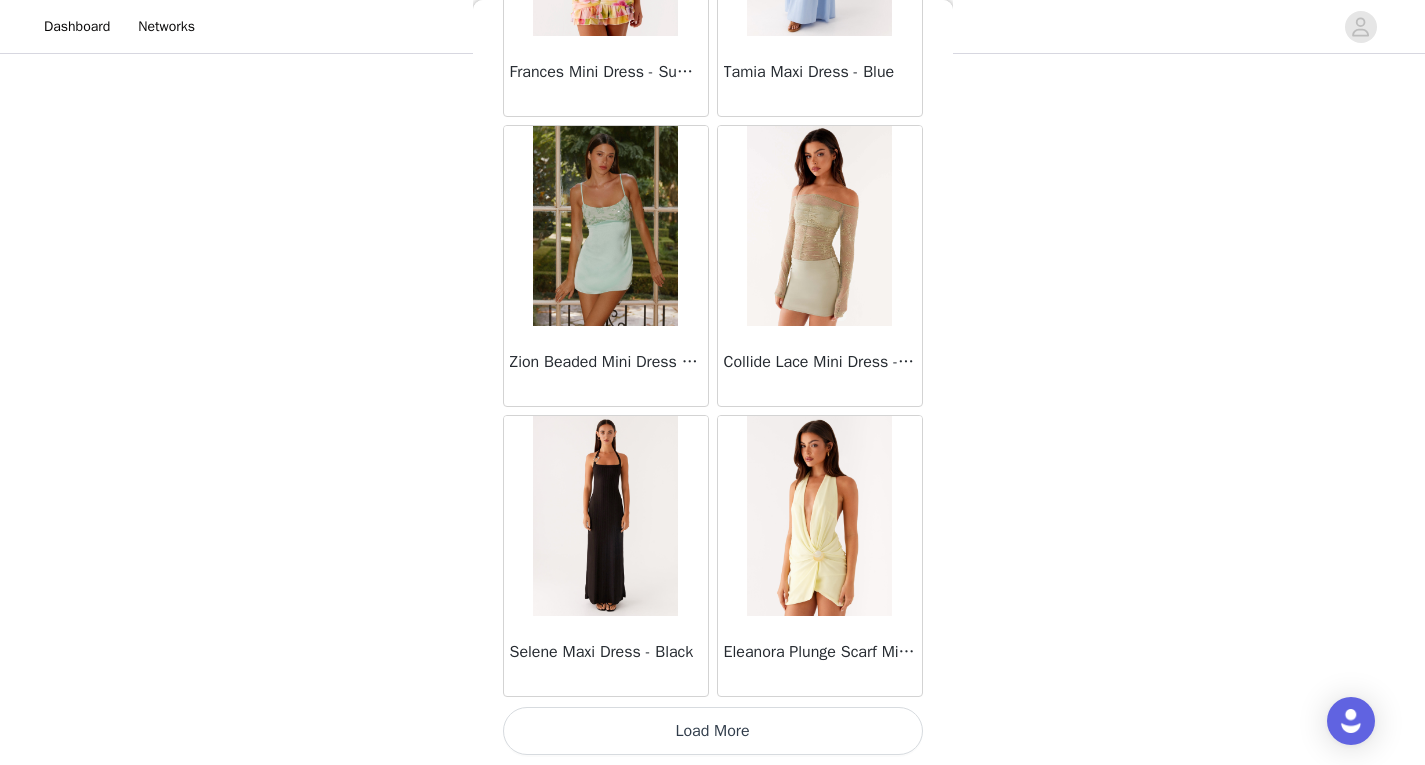 click on "Load More" at bounding box center (713, 731) 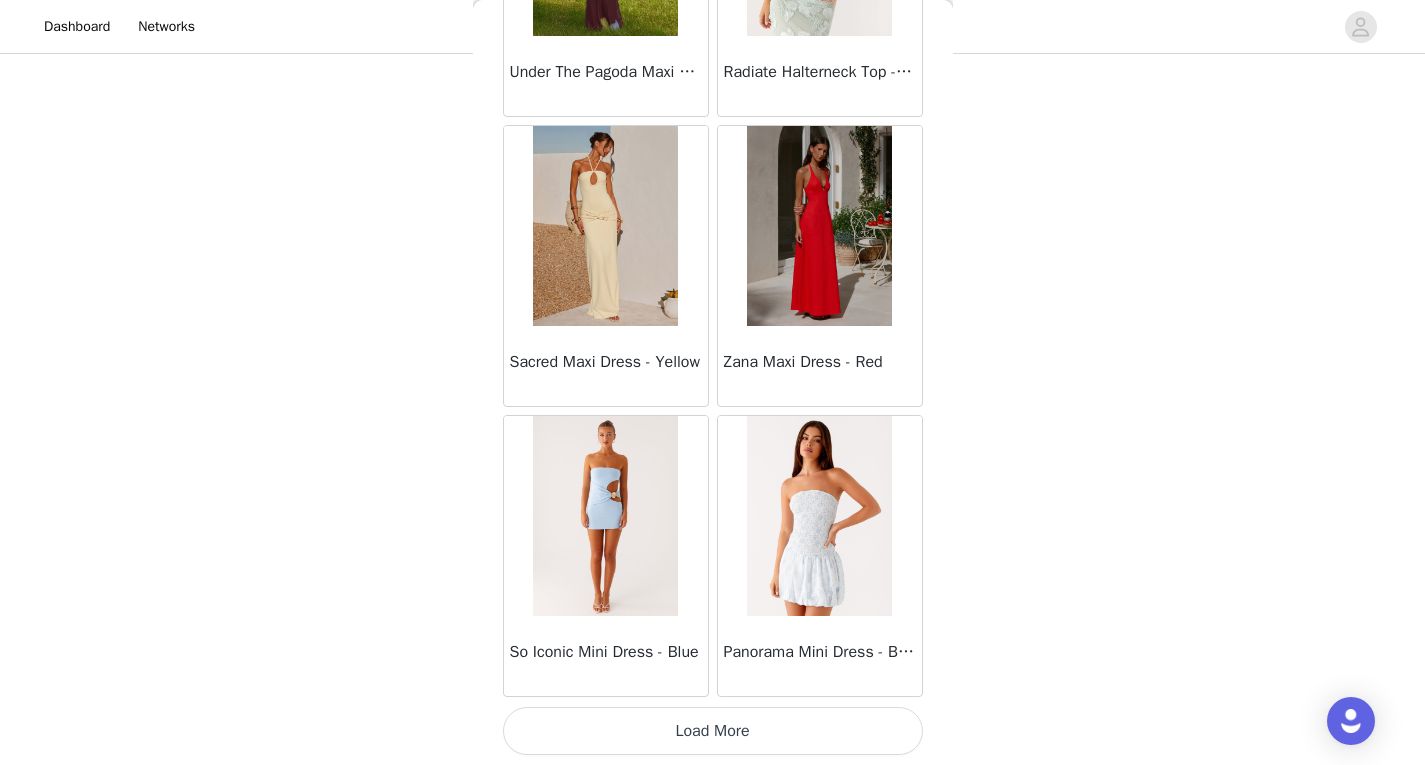 scroll, scrollTop: 51595, scrollLeft: 0, axis: vertical 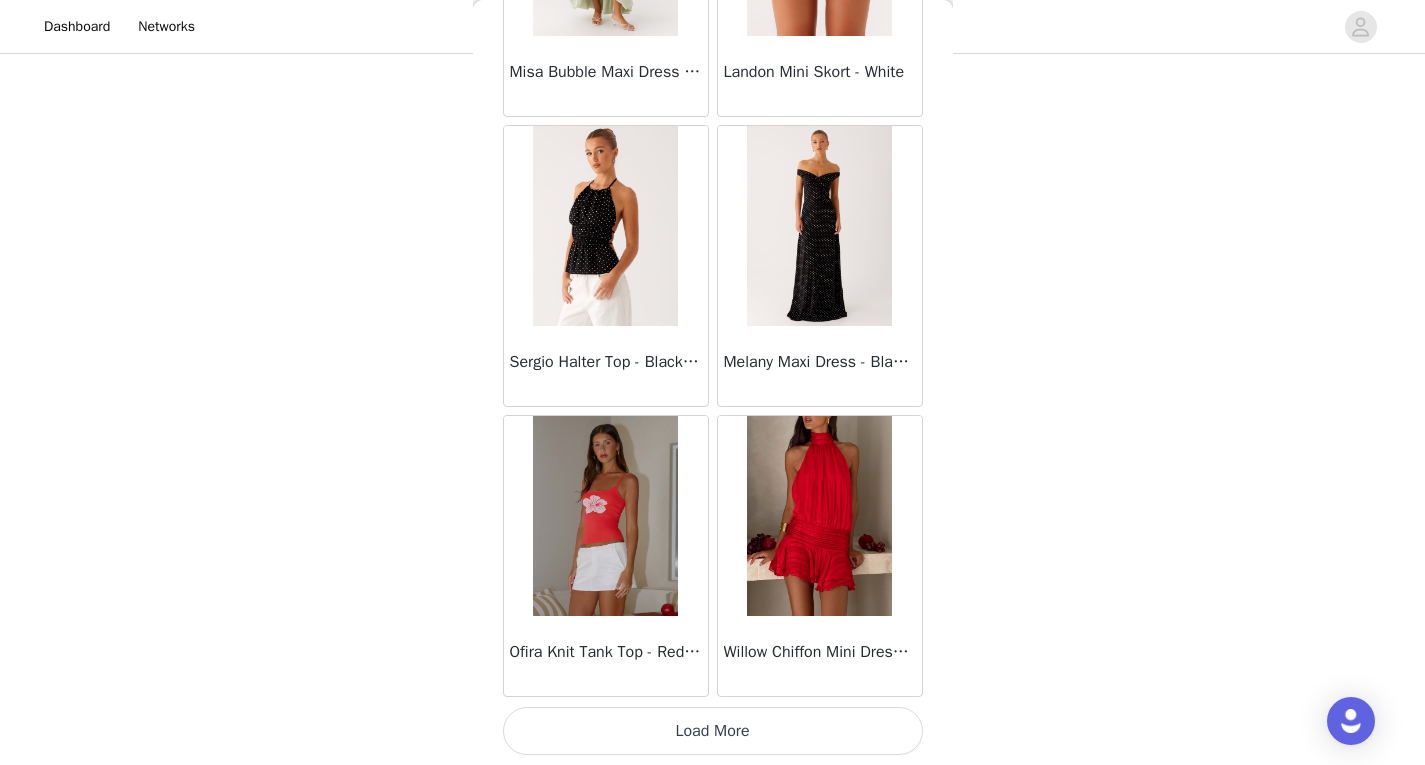 click on "Load More" at bounding box center (713, 731) 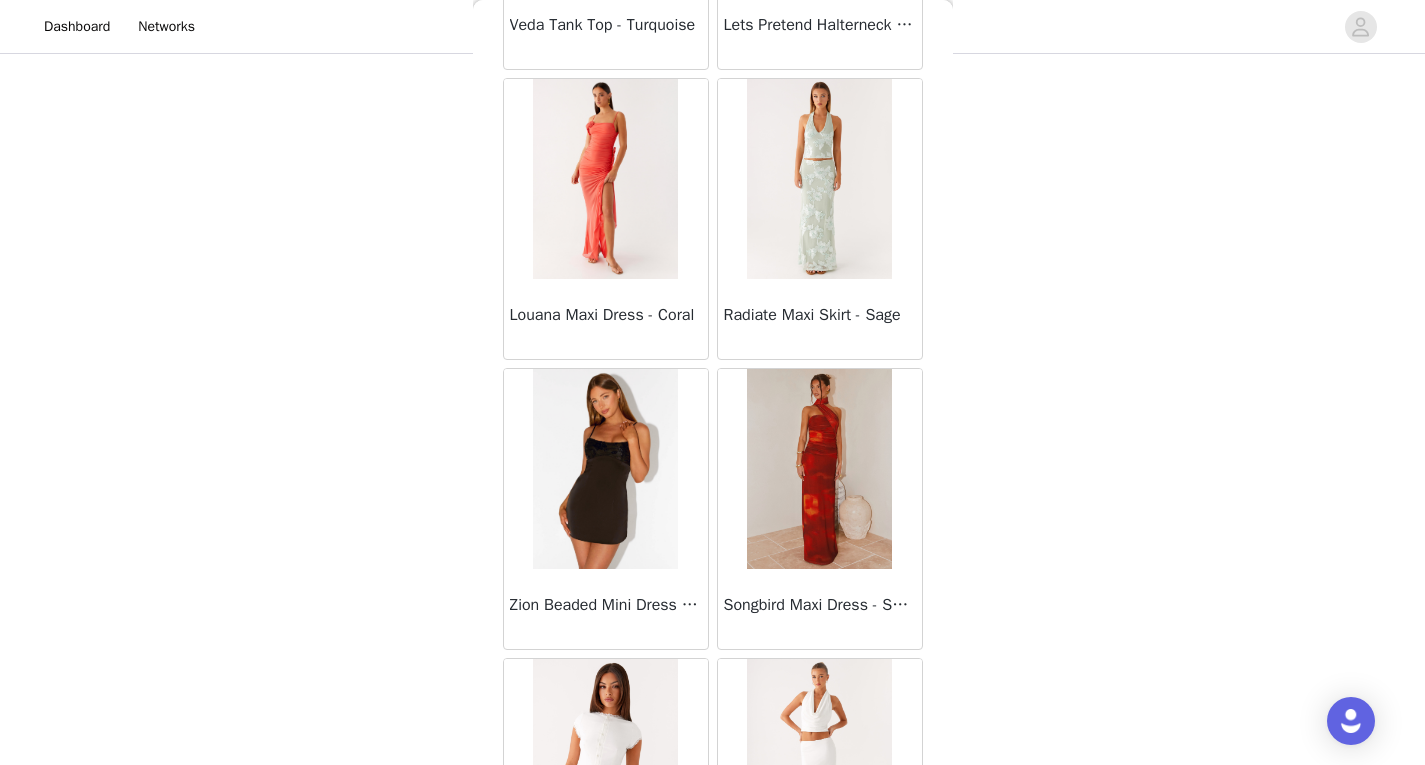 scroll, scrollTop: 57395, scrollLeft: 0, axis: vertical 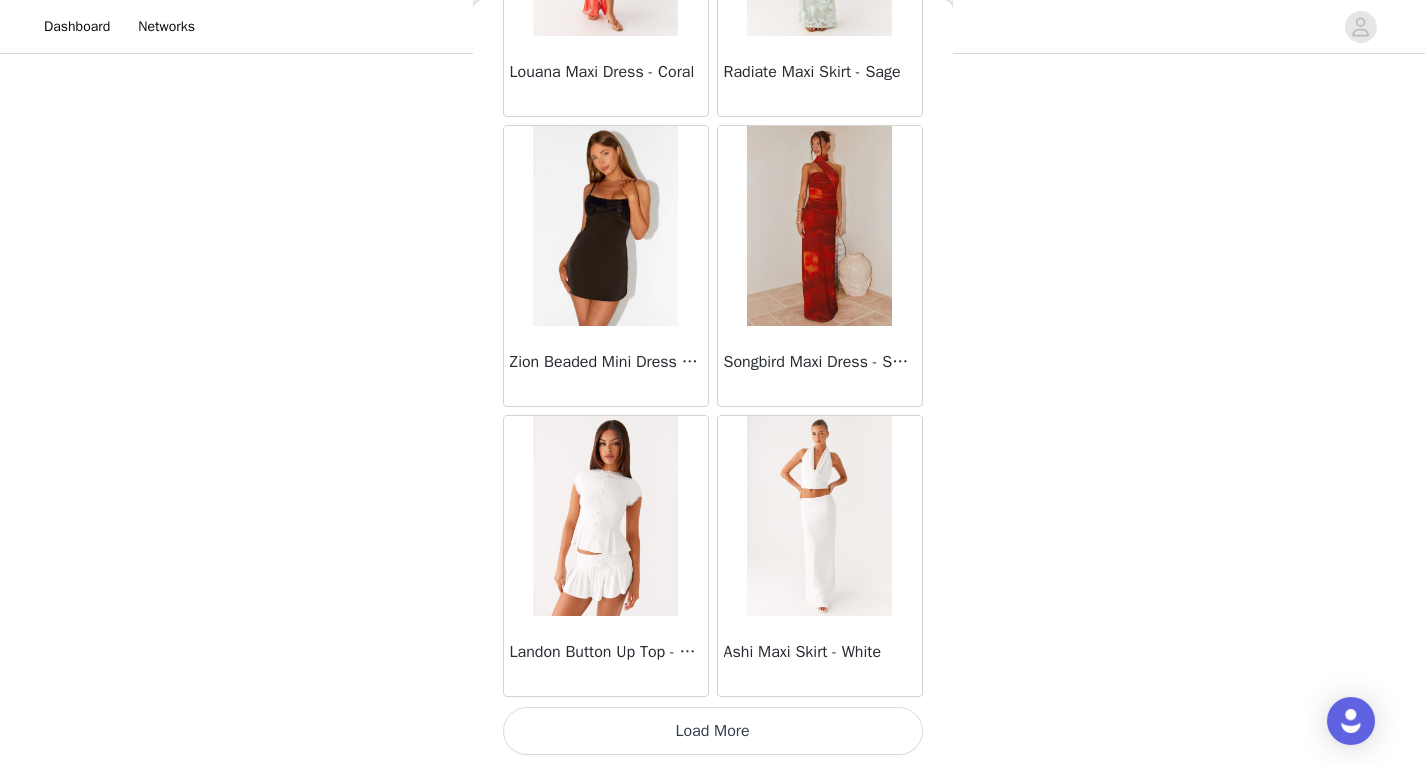 click on "Load More" at bounding box center [713, 731] 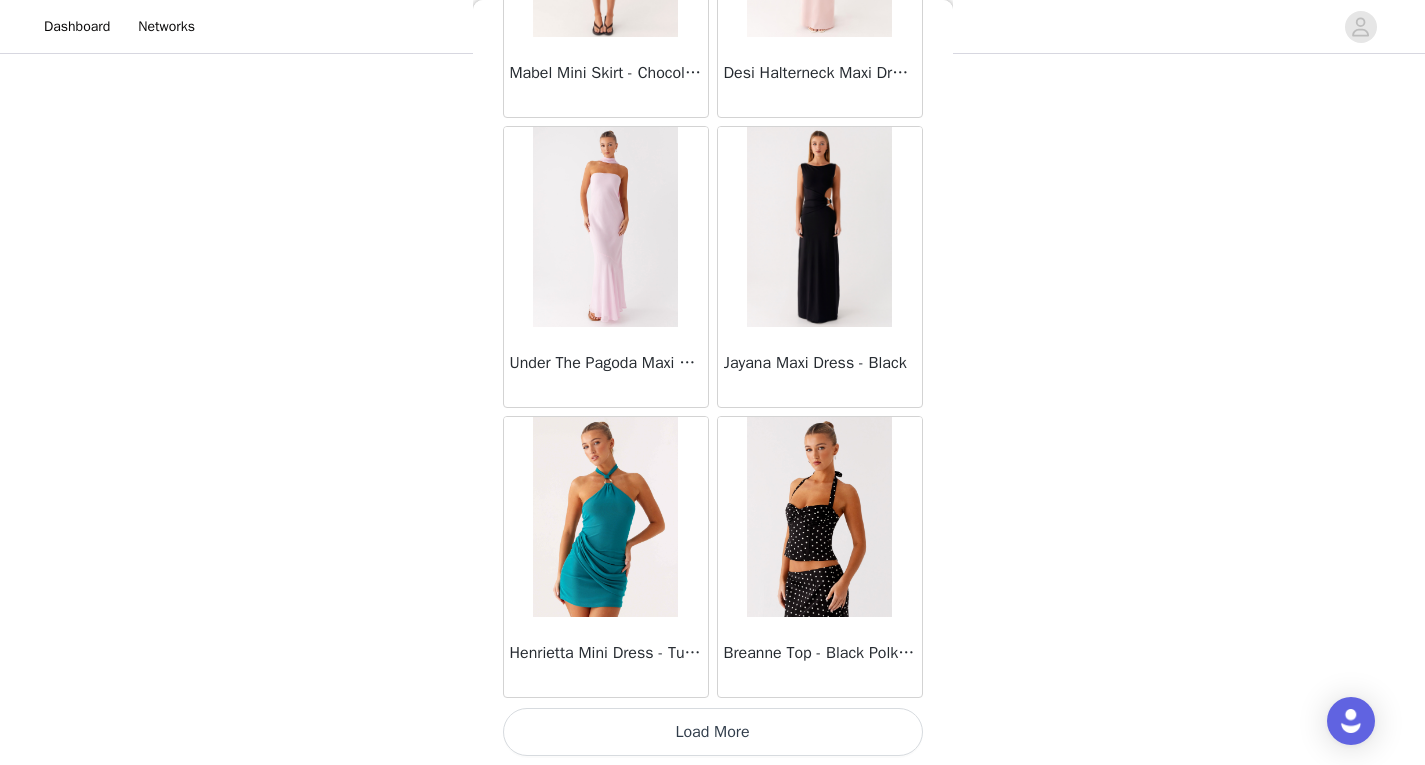 scroll, scrollTop: 60295, scrollLeft: 0, axis: vertical 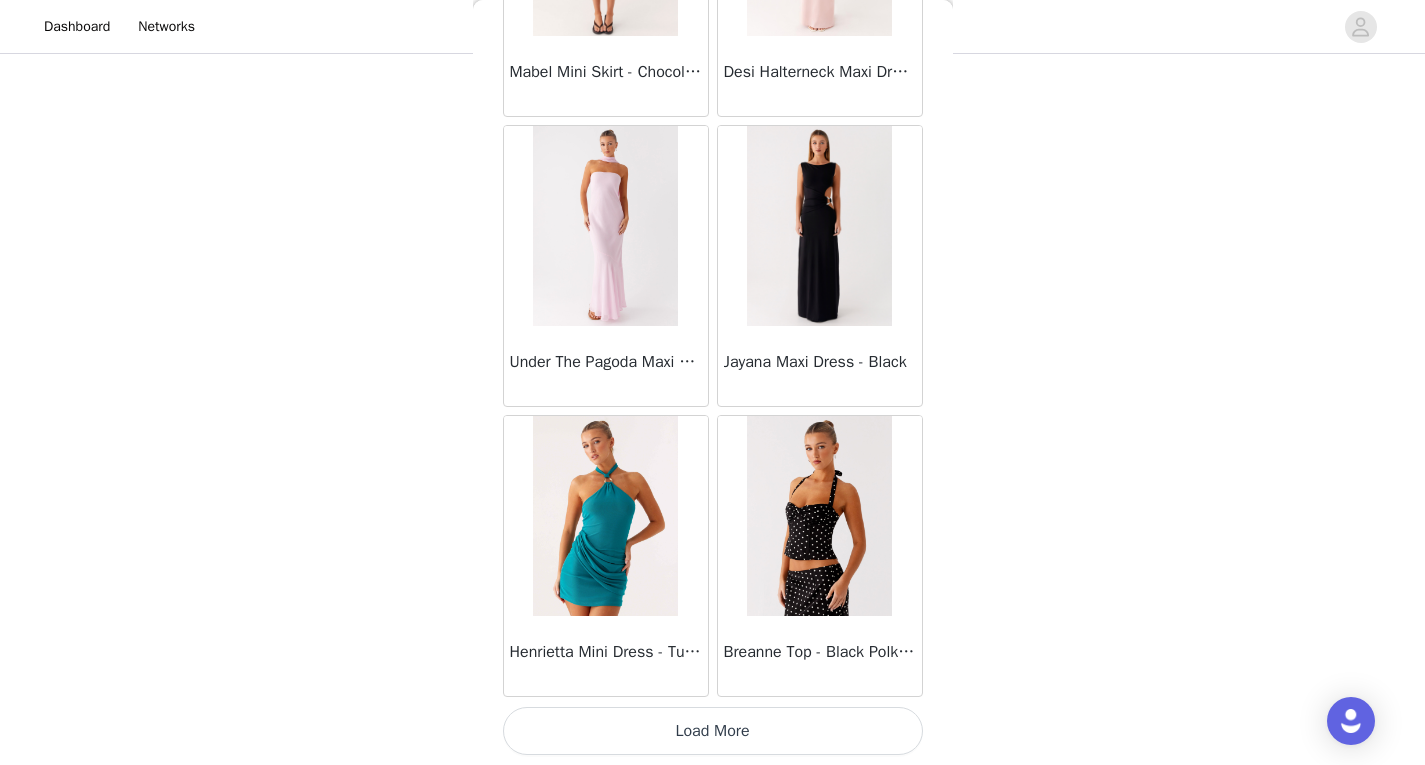 click on "Load More" at bounding box center (713, 731) 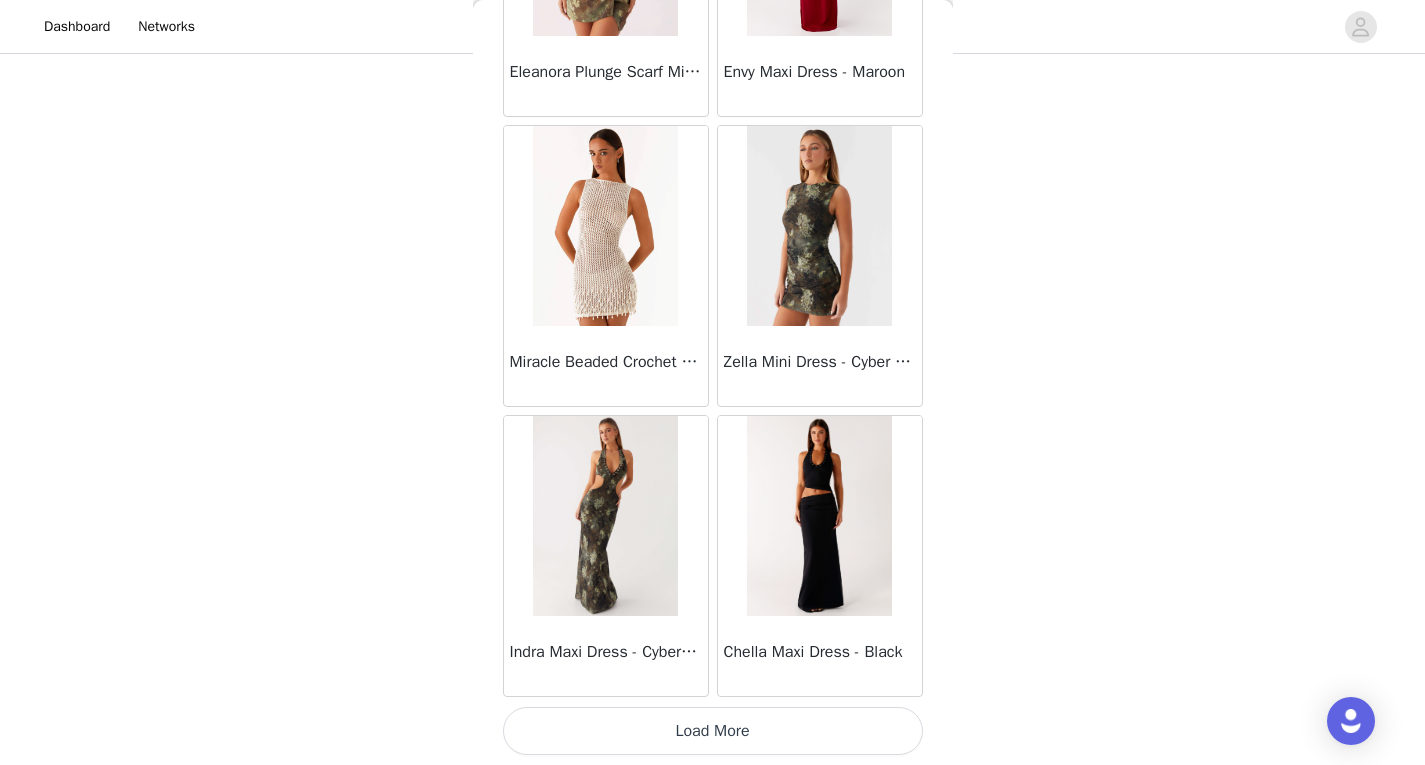 scroll, scrollTop: 63195, scrollLeft: 0, axis: vertical 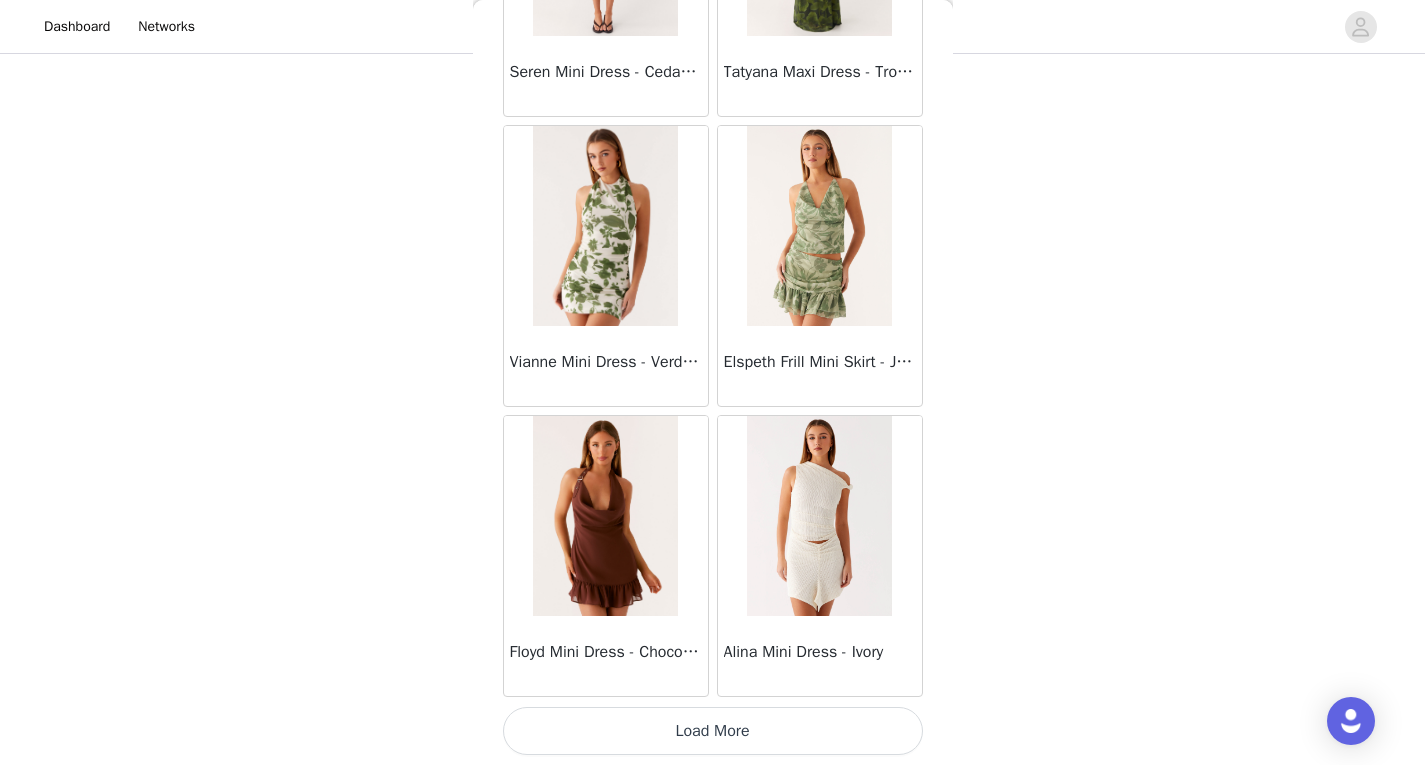click on "Load More" at bounding box center (713, 731) 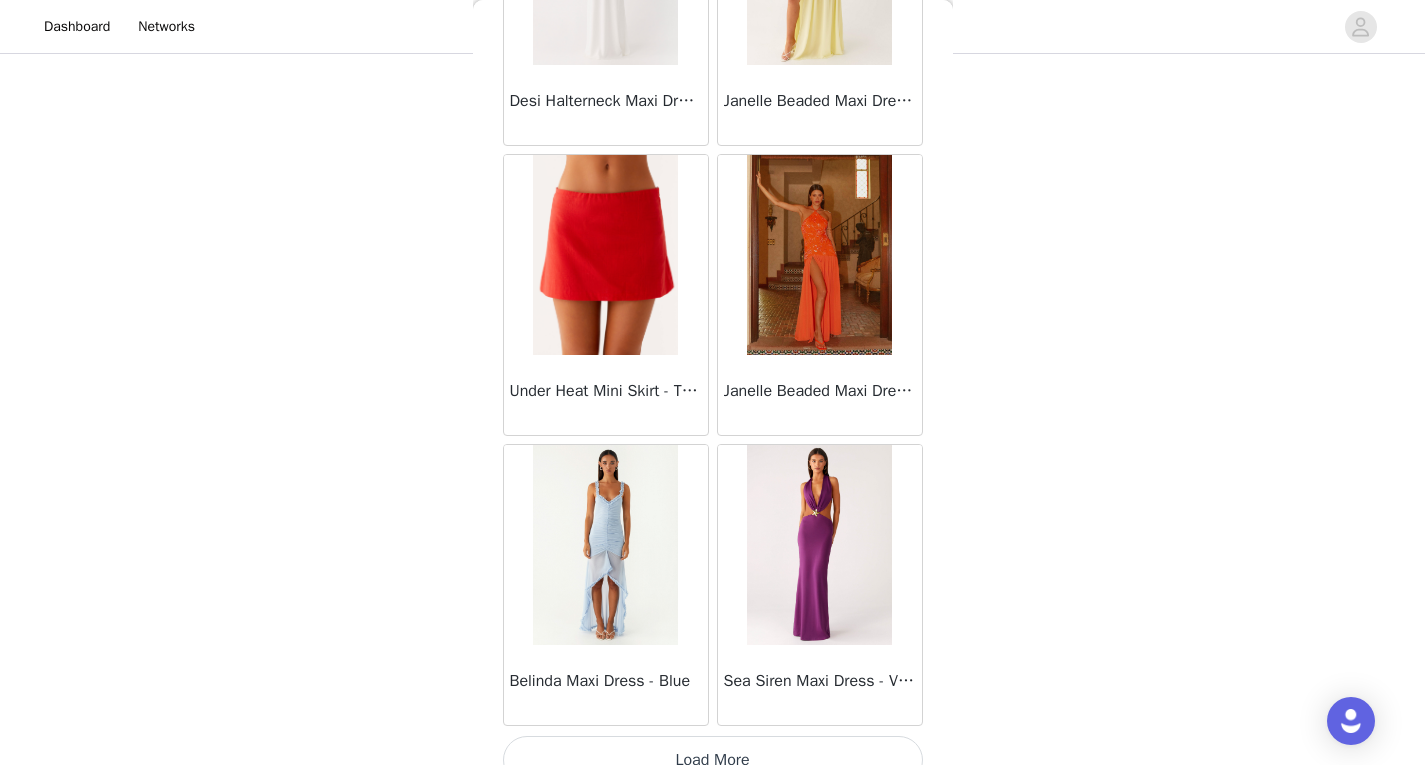 scroll, scrollTop: 68995, scrollLeft: 0, axis: vertical 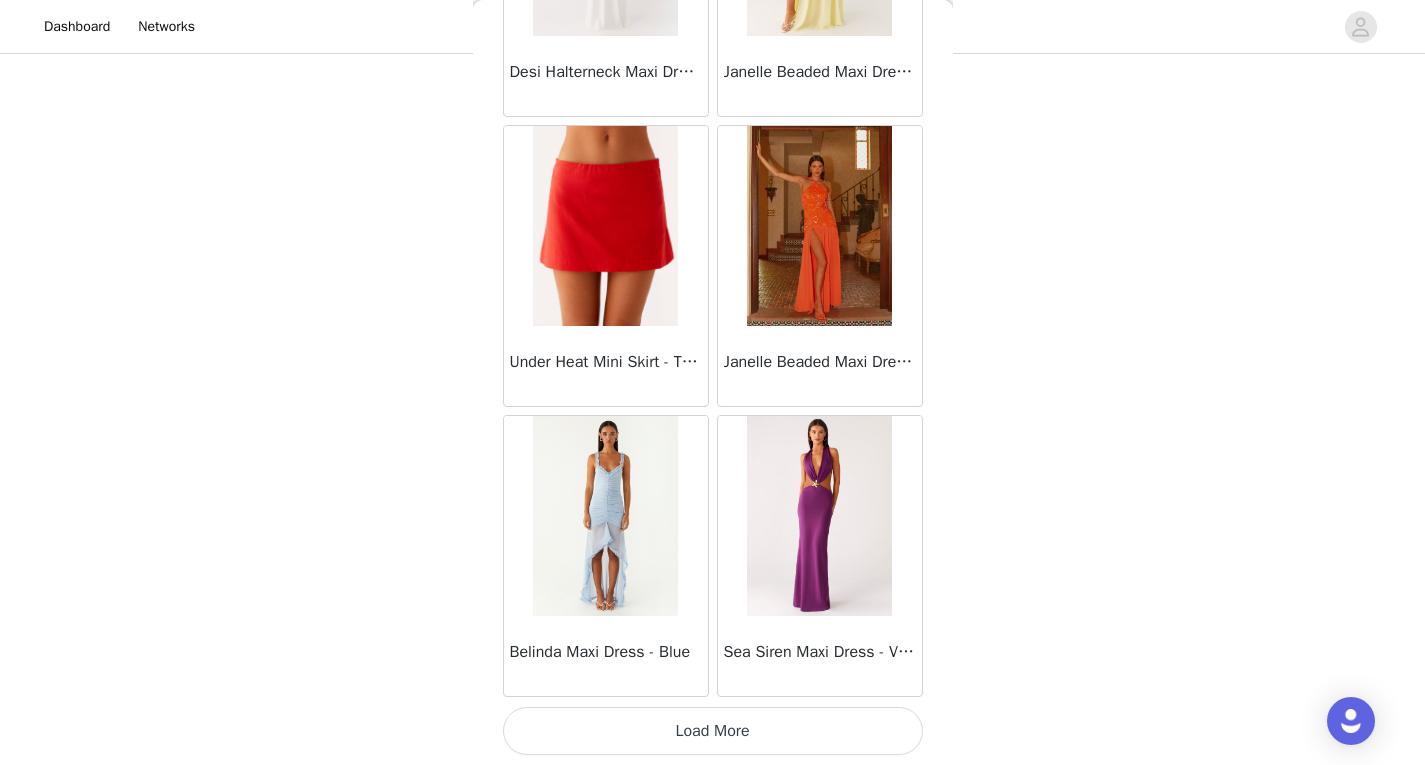 click on "Load More" at bounding box center [713, 731] 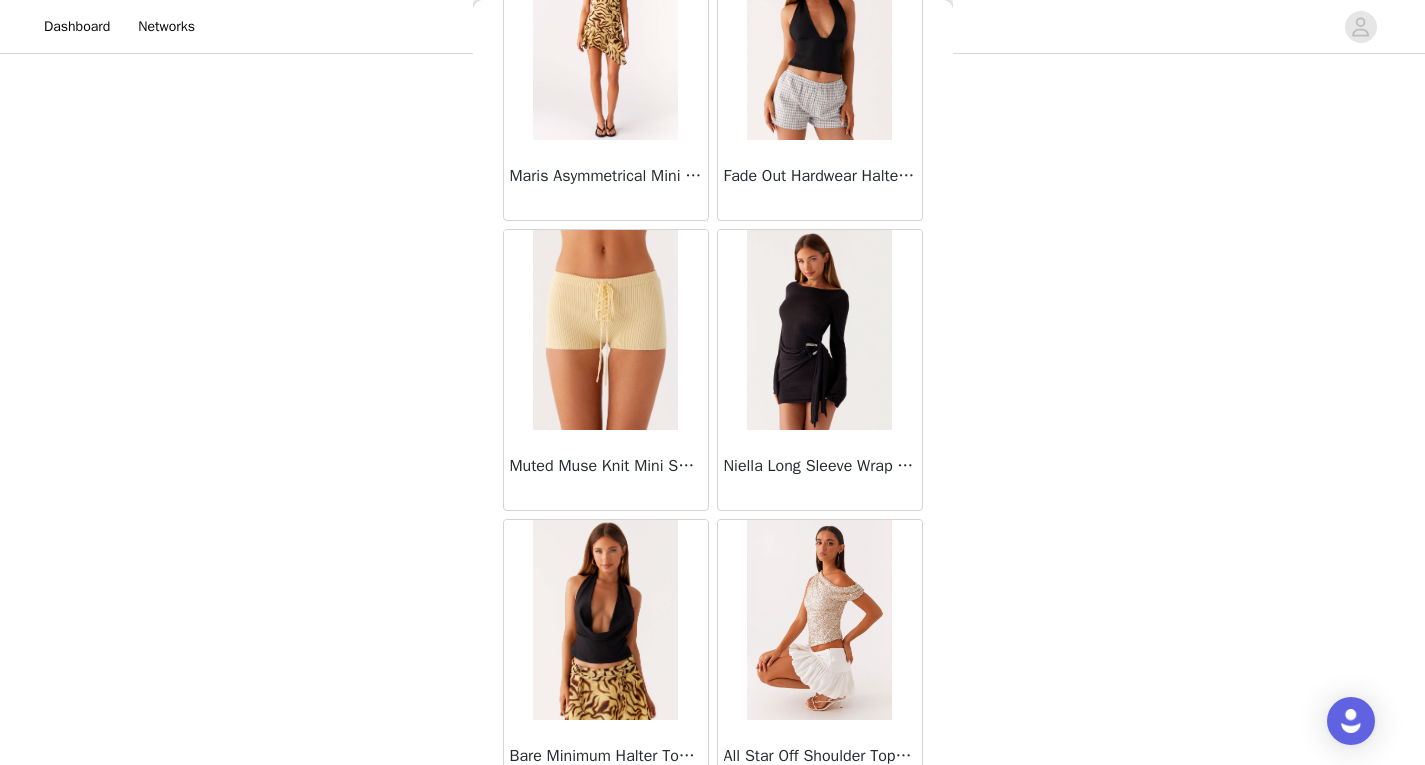 scroll, scrollTop: 71895, scrollLeft: 0, axis: vertical 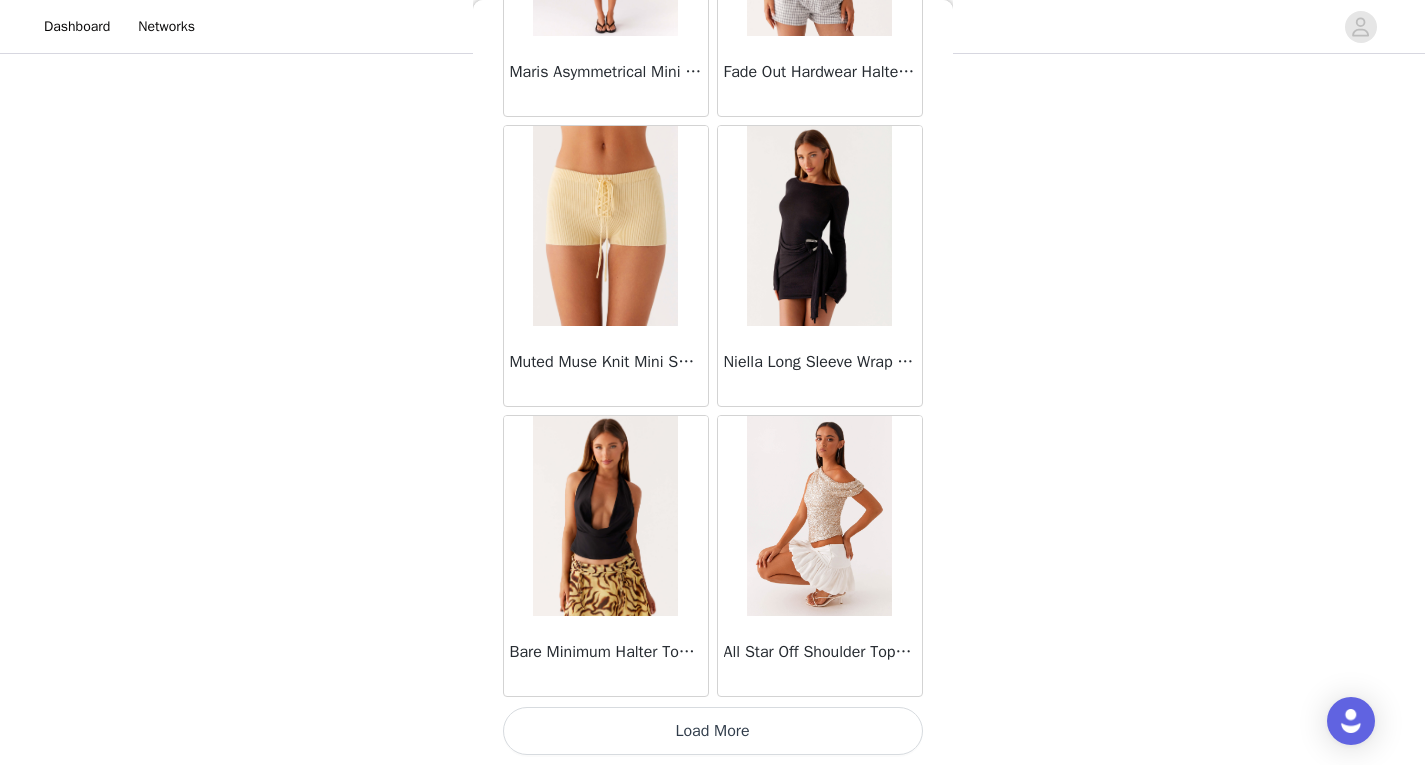 click on "Load More" at bounding box center (713, 731) 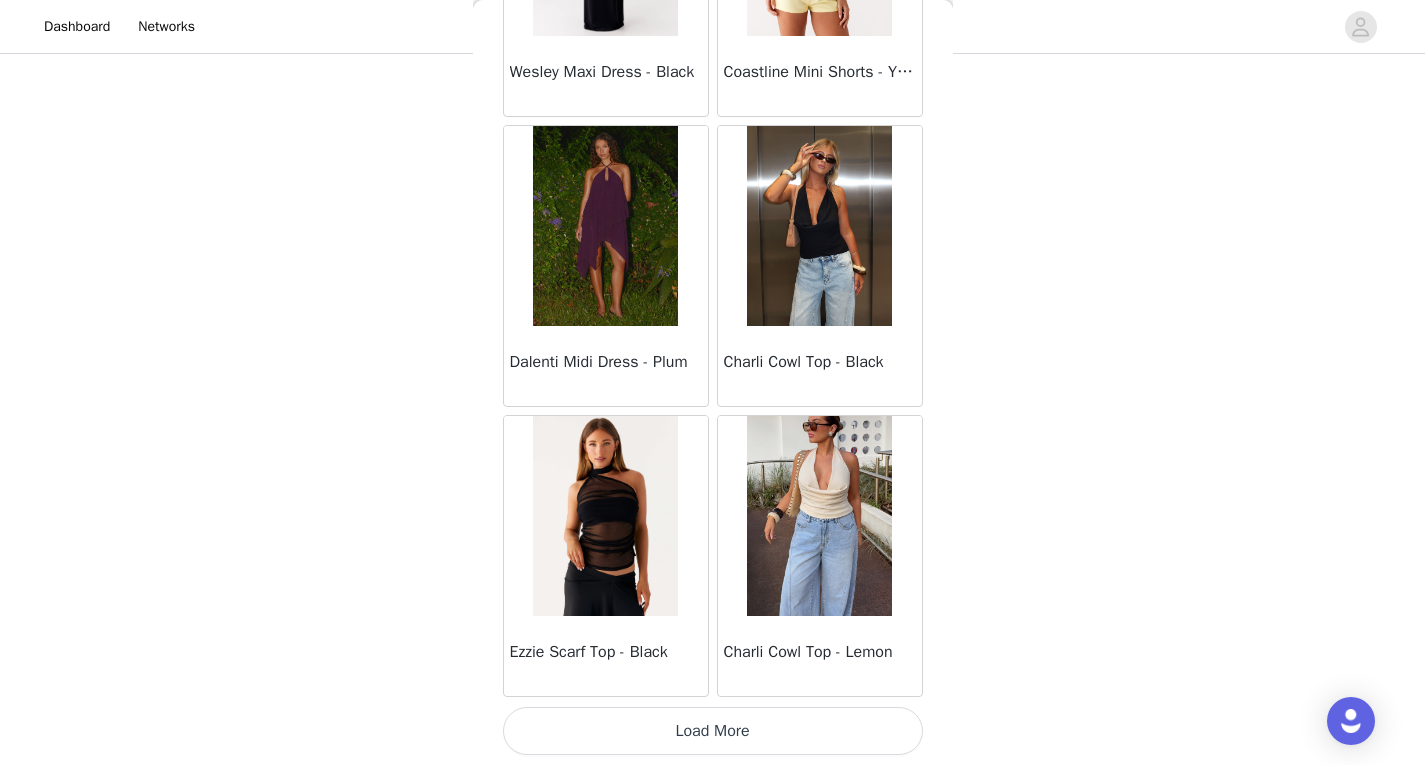 scroll, scrollTop: 74794, scrollLeft: 0, axis: vertical 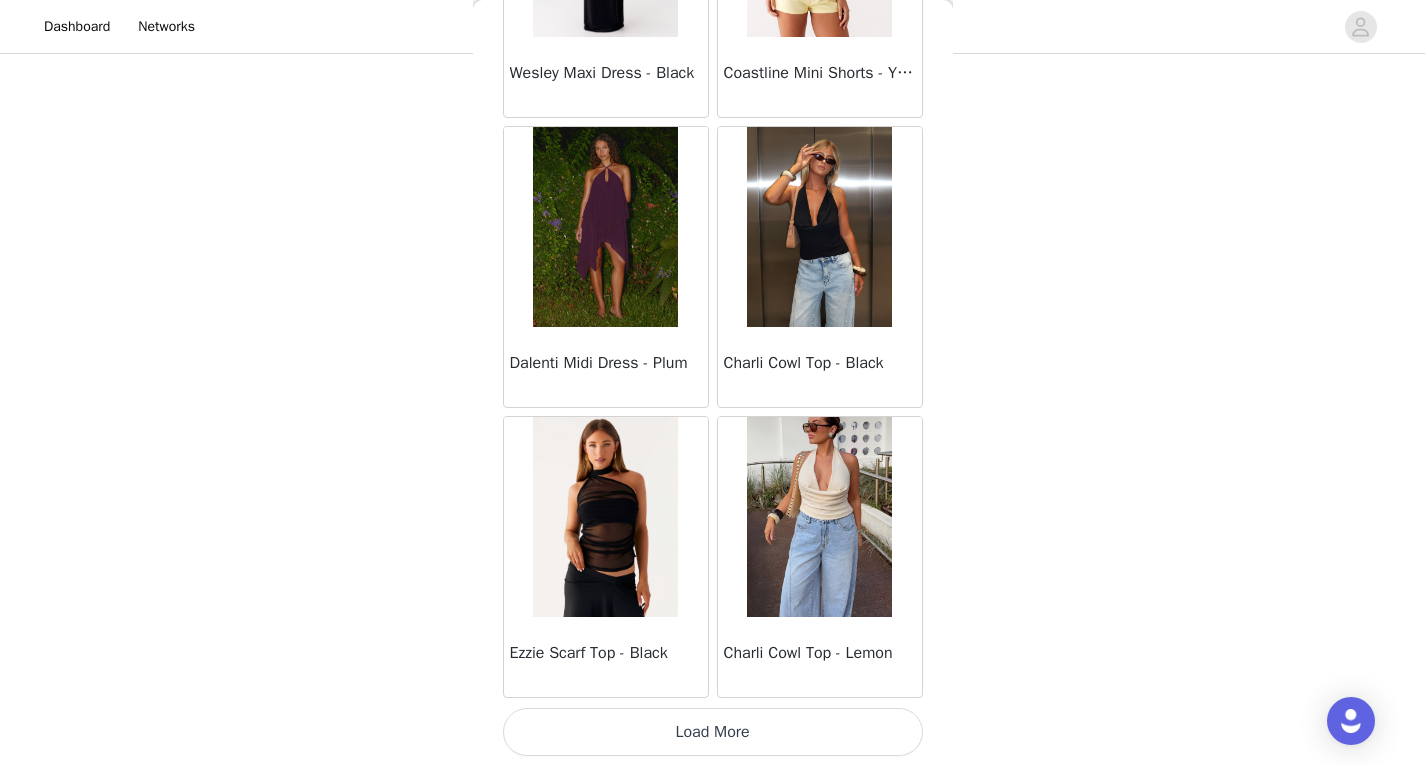 click on "Load More" at bounding box center (713, 732) 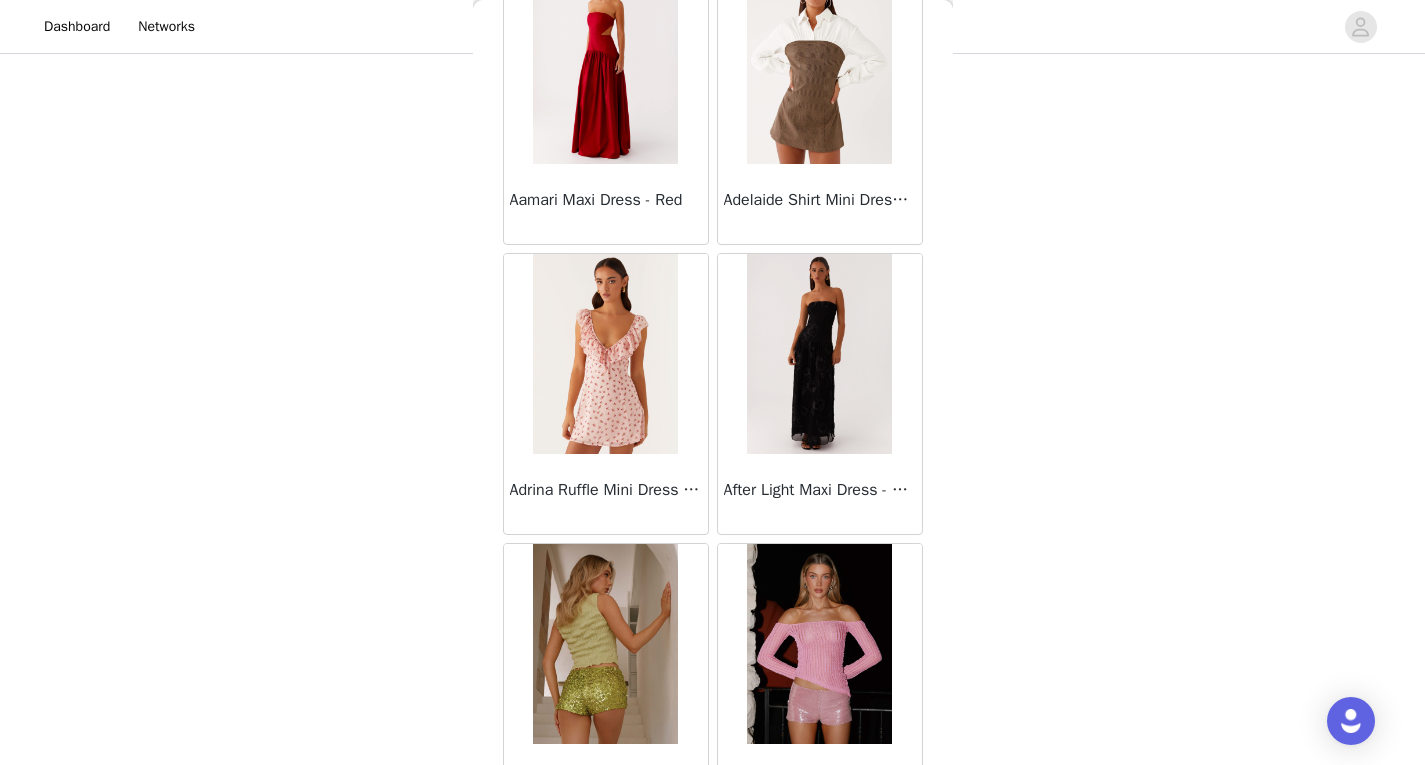 scroll, scrollTop: 77695, scrollLeft: 0, axis: vertical 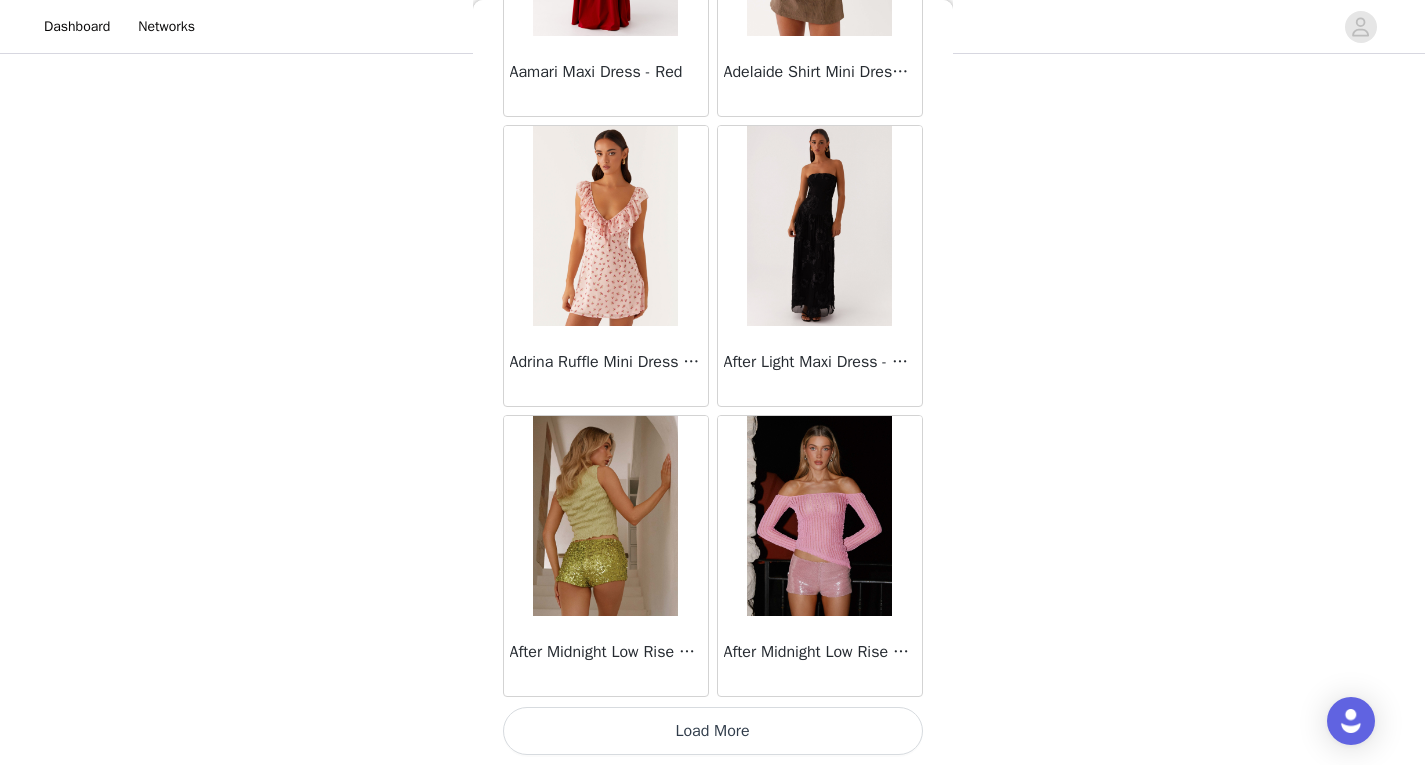 click on "Load More" at bounding box center [713, 731] 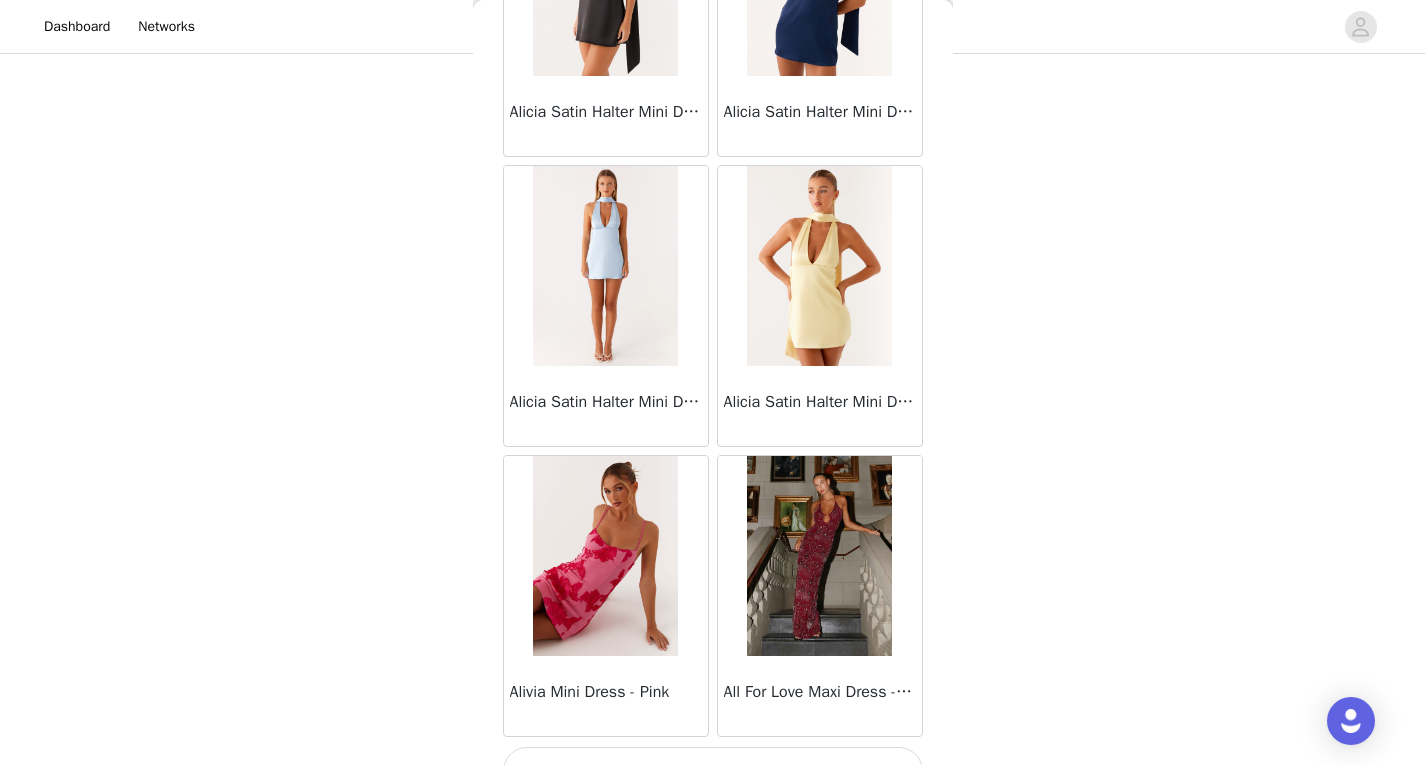 scroll, scrollTop: 80595, scrollLeft: 0, axis: vertical 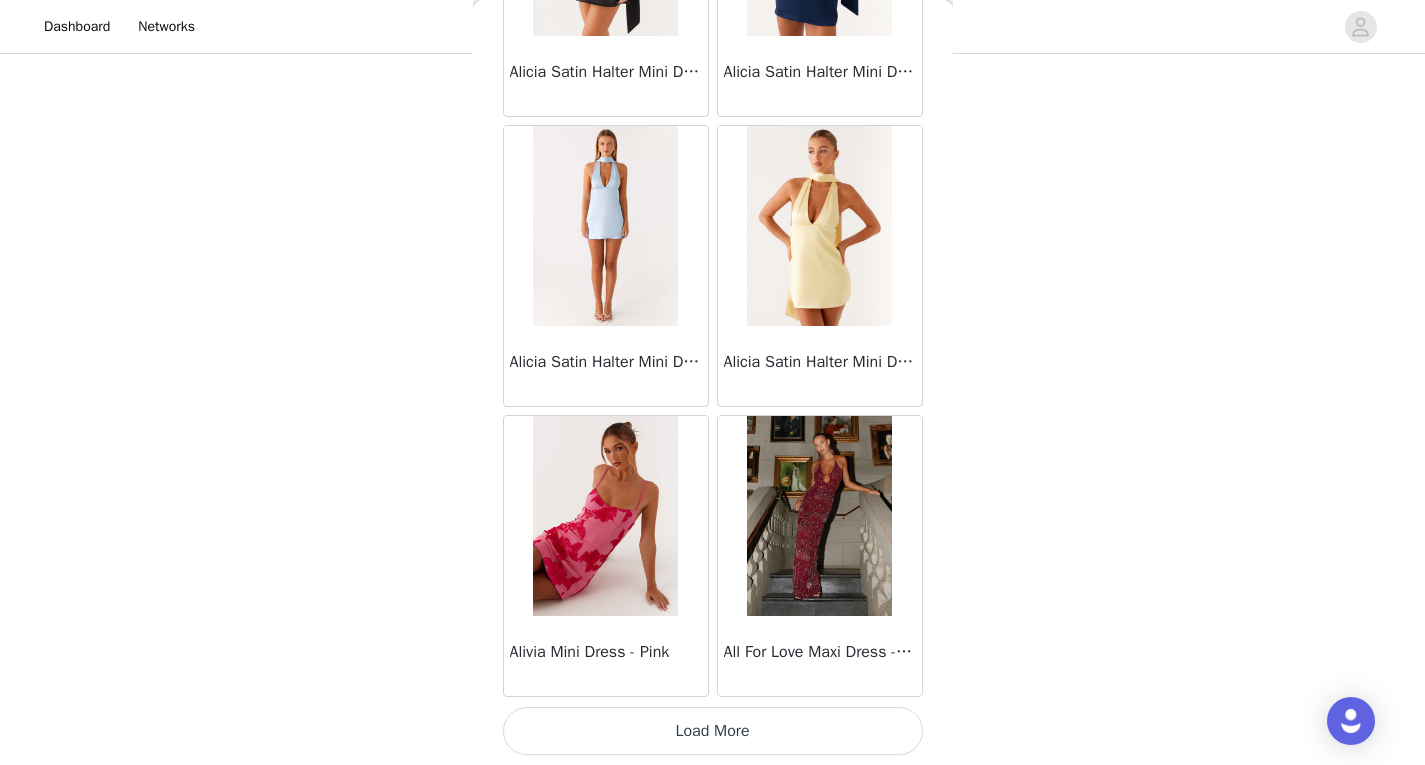 click on "Load More" at bounding box center (713, 731) 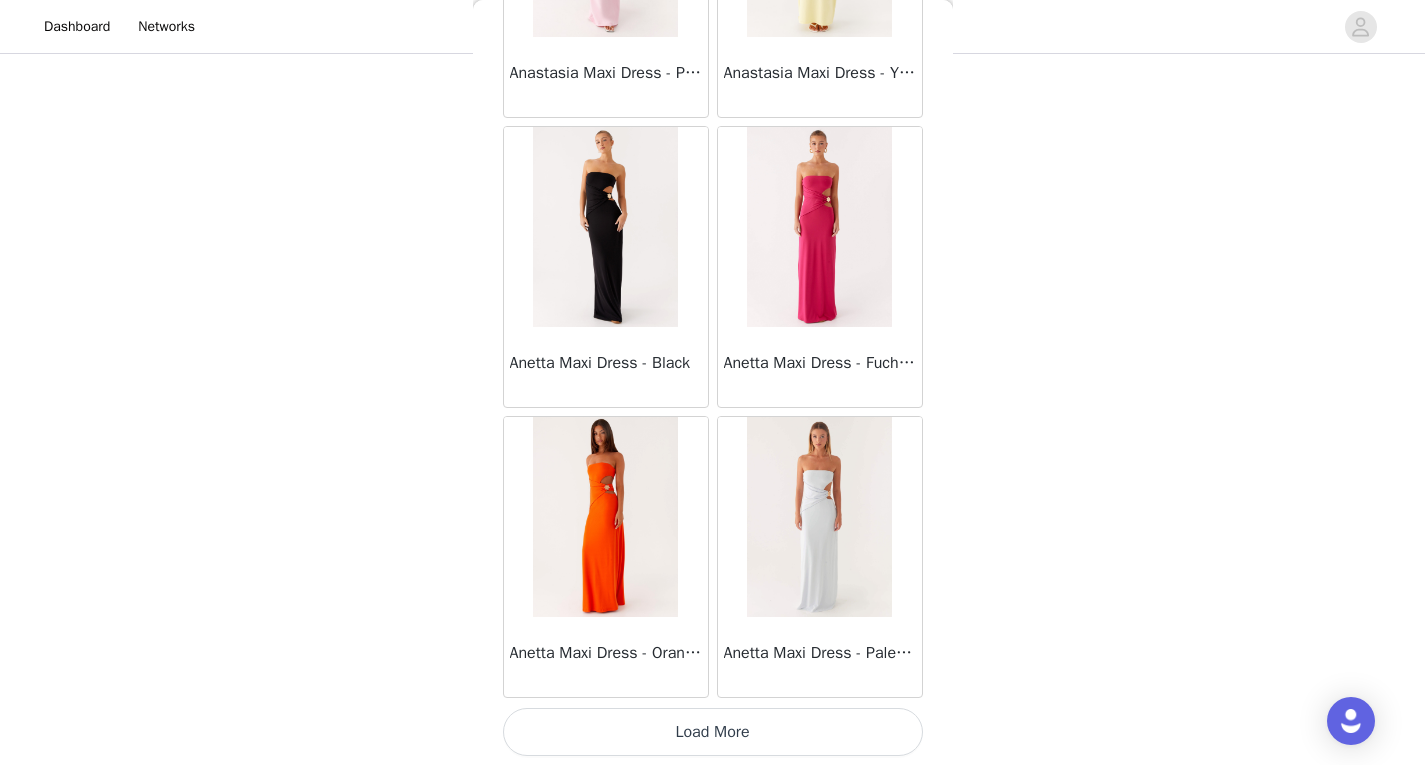 scroll, scrollTop: 83495, scrollLeft: 0, axis: vertical 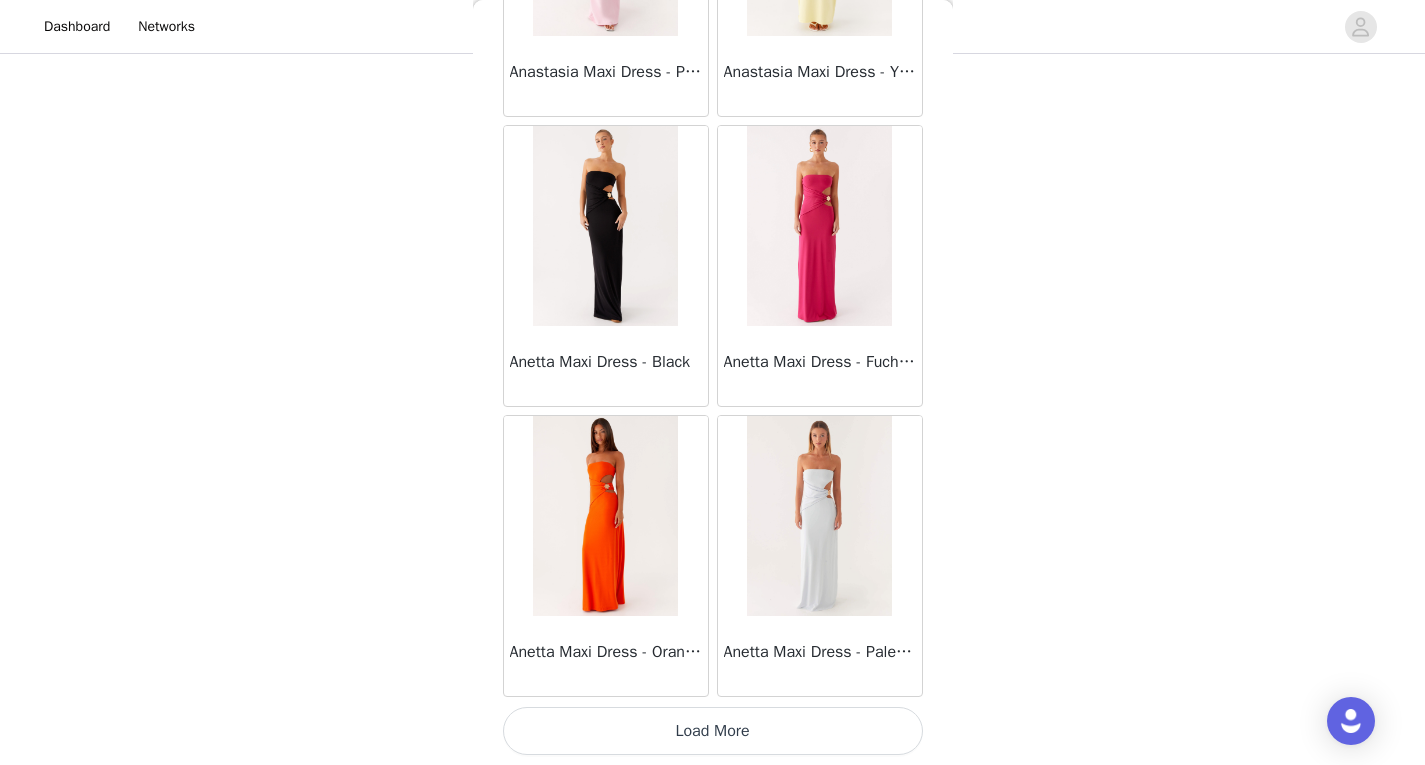 click on "Load More" at bounding box center [713, 731] 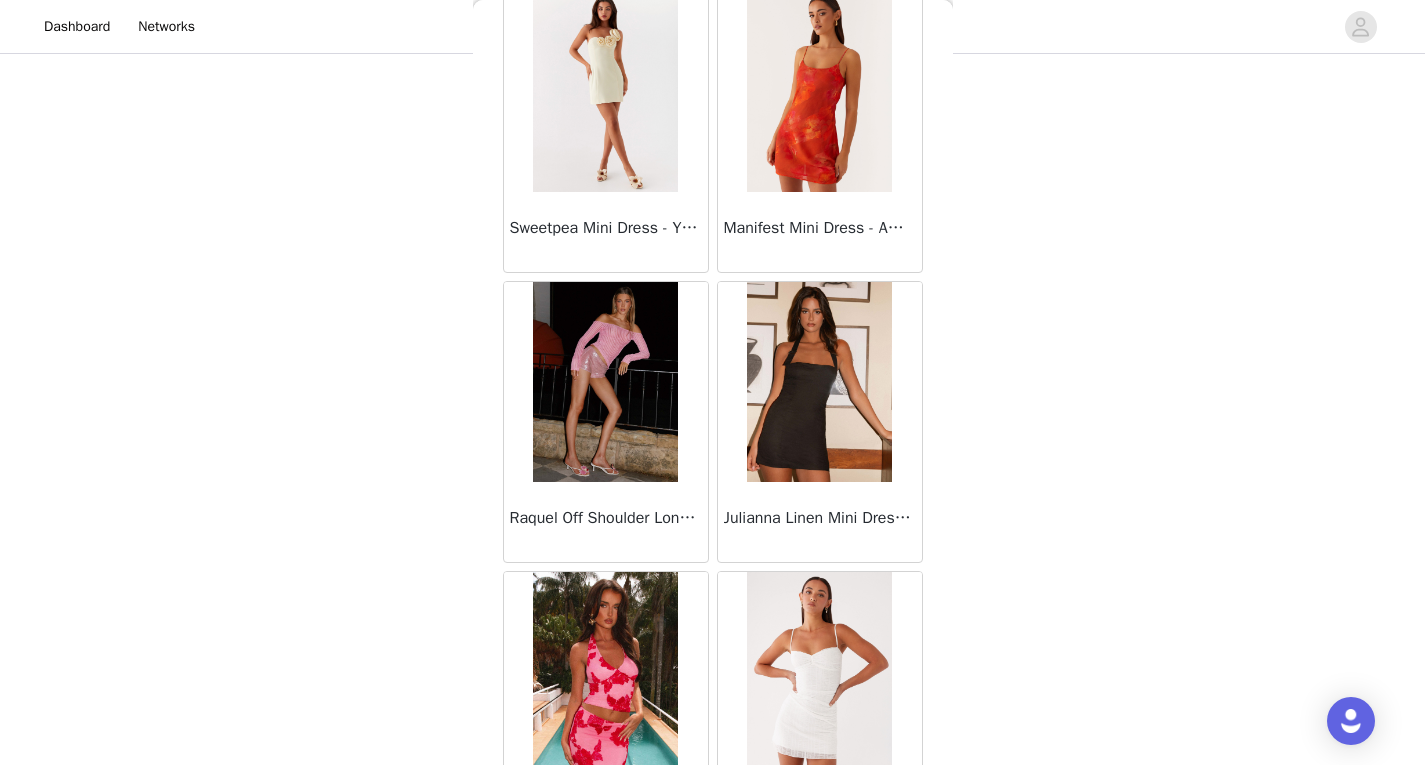 scroll, scrollTop: 0, scrollLeft: 0, axis: both 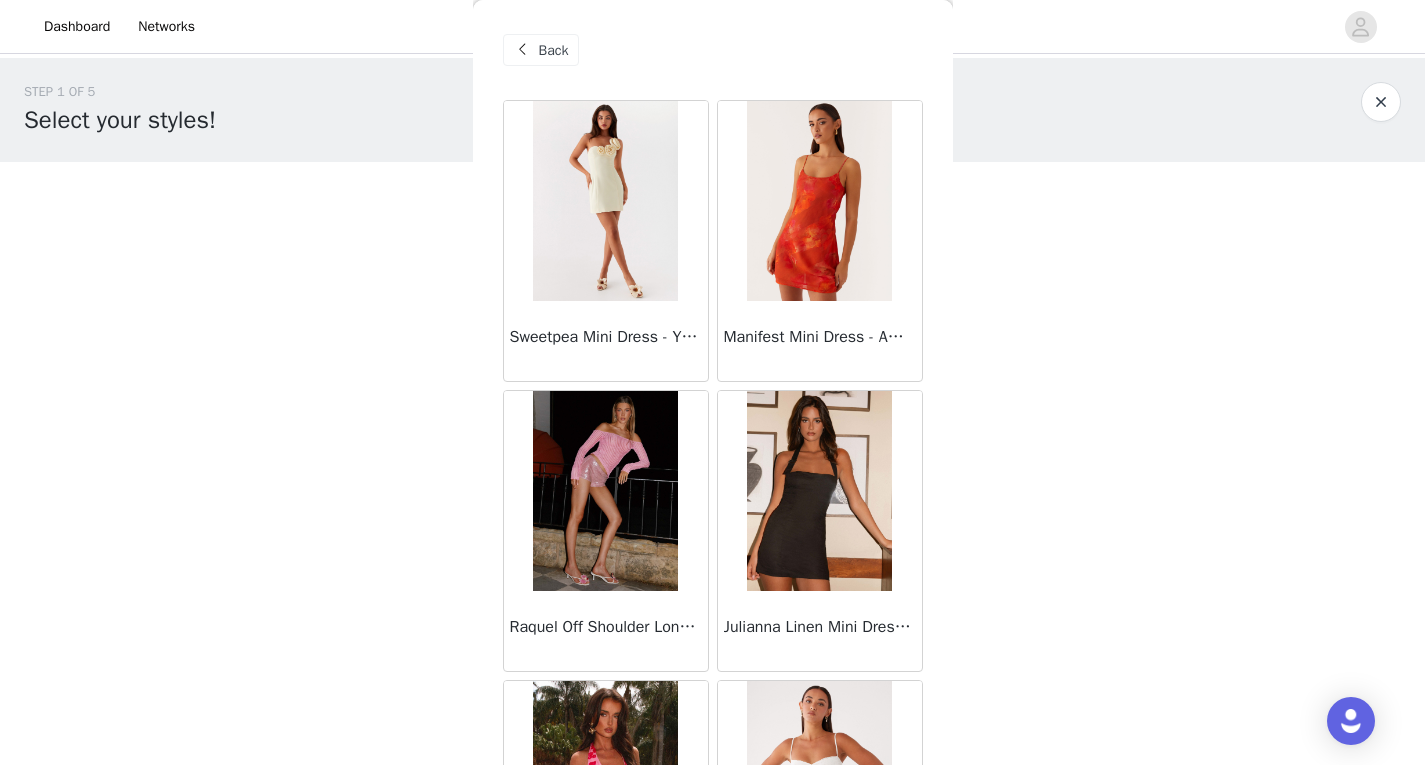 drag, startPoint x: 691, startPoint y: 369, endPoint x: 366, endPoint y: 426, distance: 329.9606 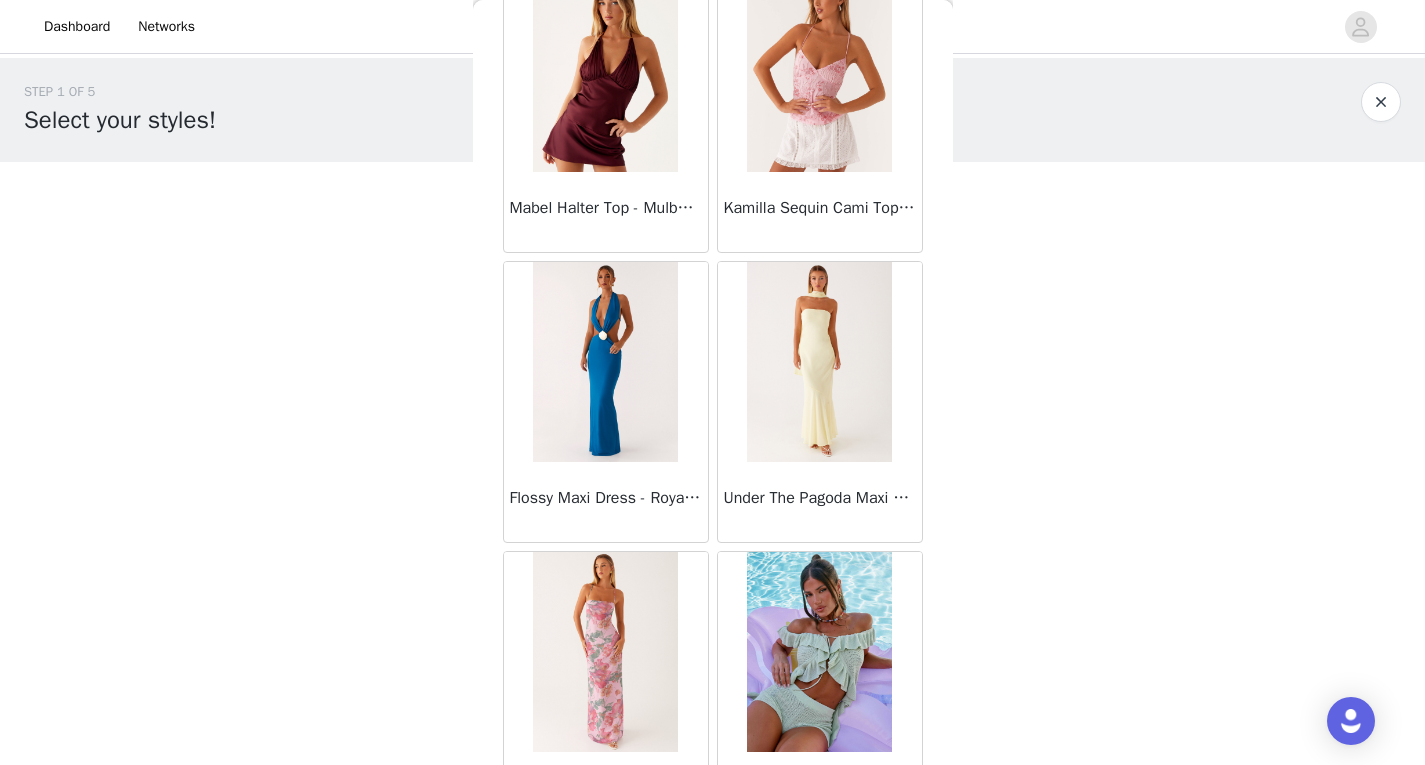 scroll, scrollTop: 14051, scrollLeft: 0, axis: vertical 